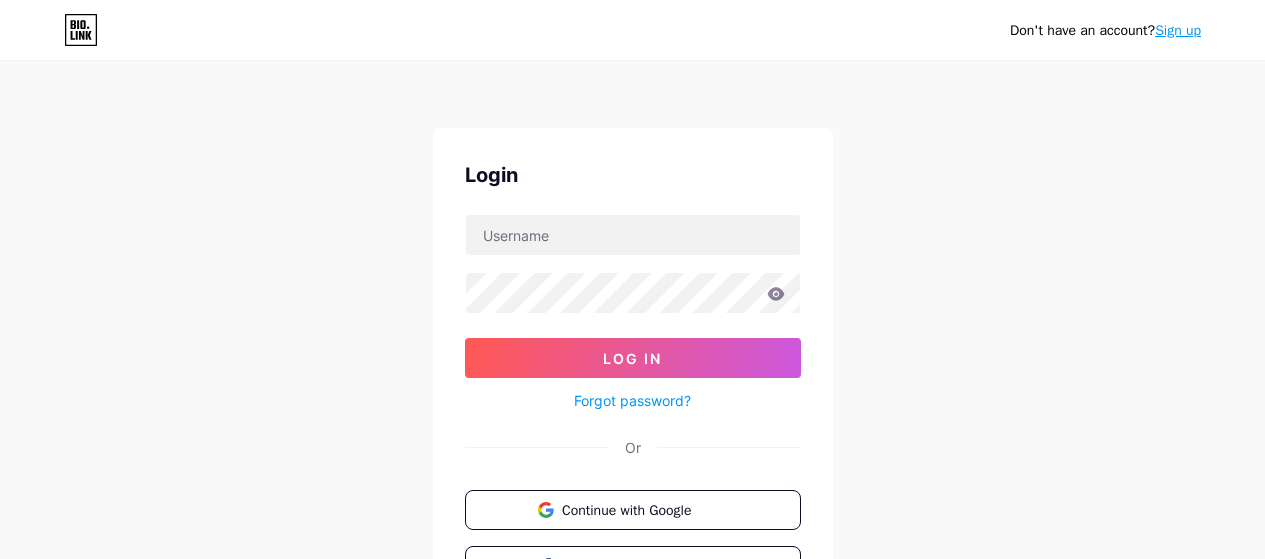 scroll, scrollTop: 174, scrollLeft: 0, axis: vertical 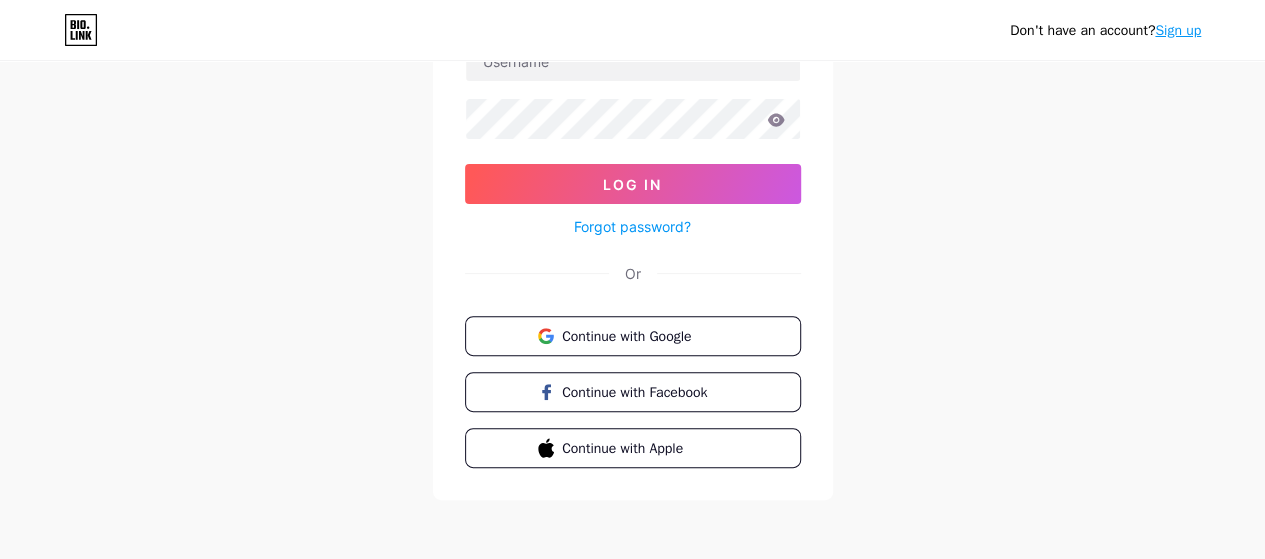 click on "Sign up" at bounding box center (1178, 30) 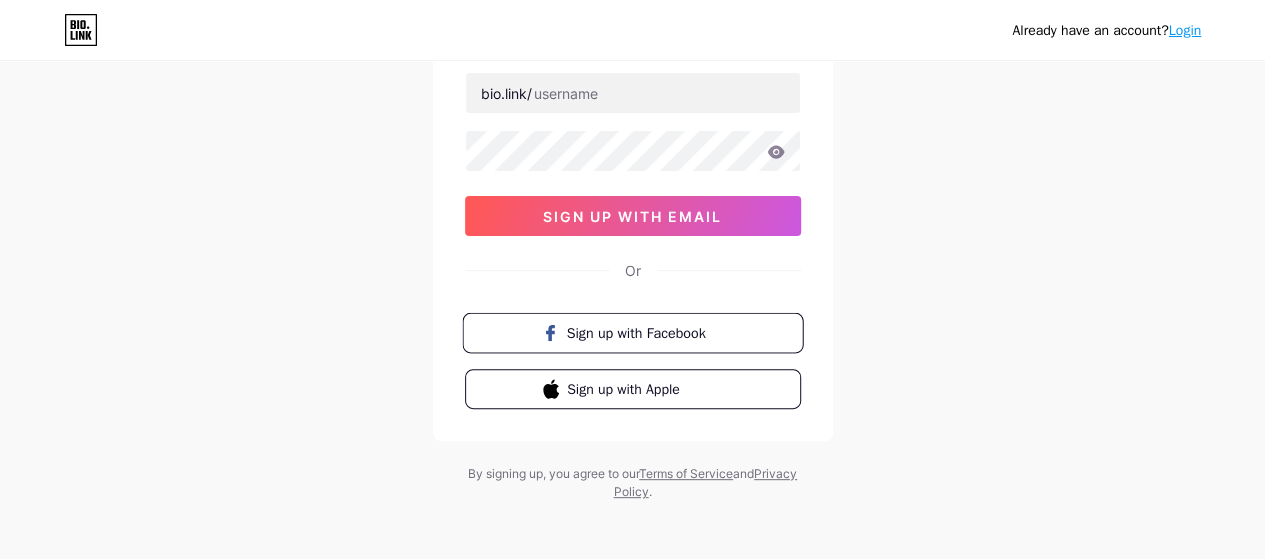scroll, scrollTop: 0, scrollLeft: 0, axis: both 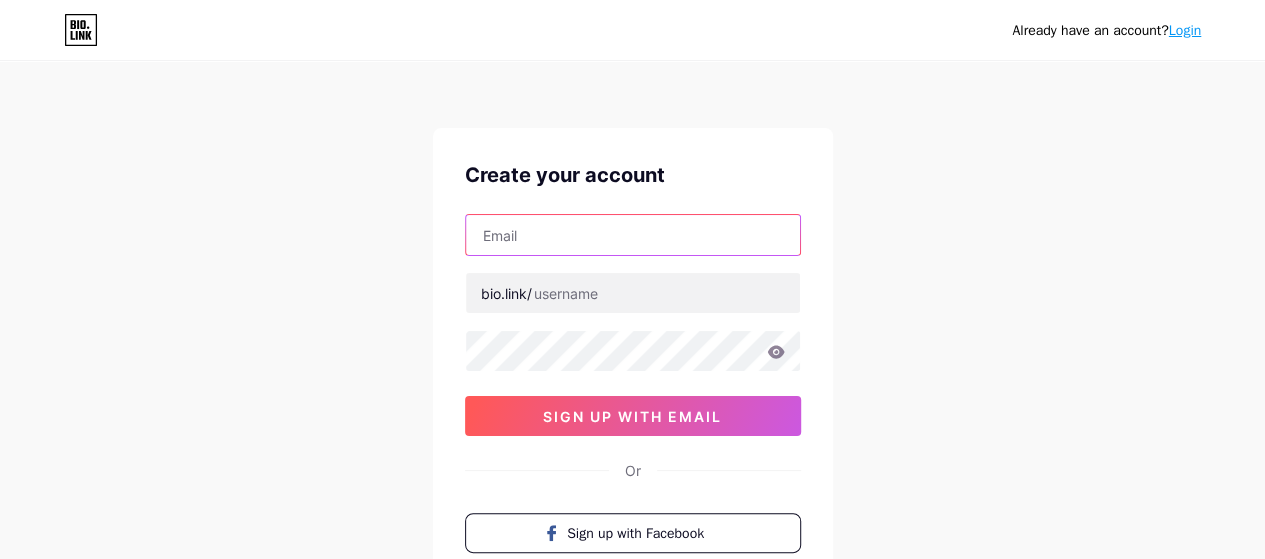 click at bounding box center [633, 235] 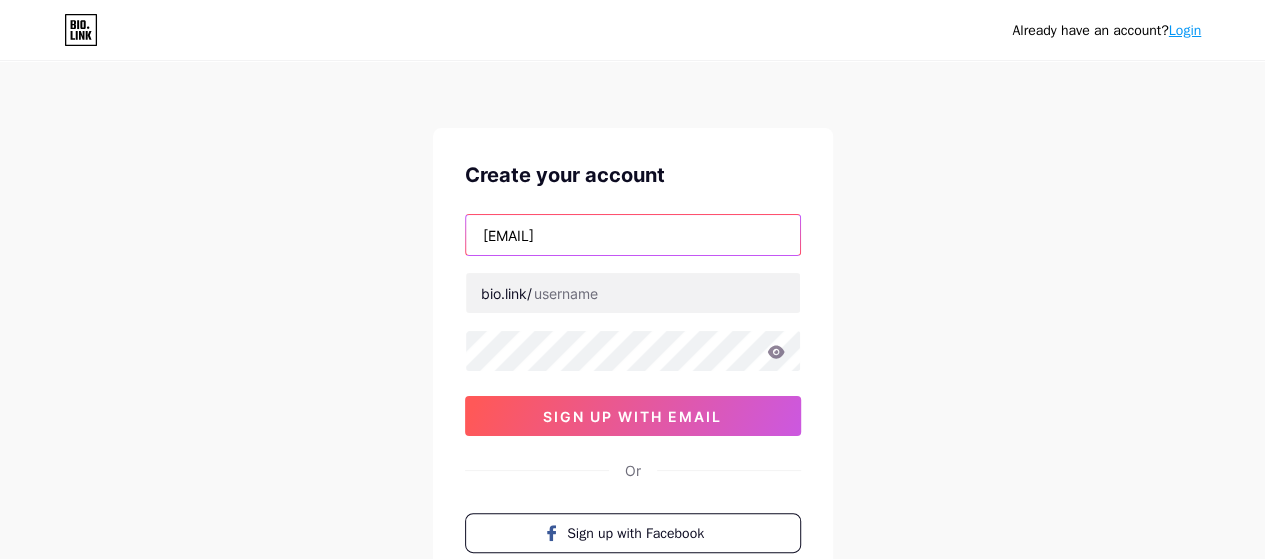 click on "[EMAIL]" at bounding box center (633, 235) 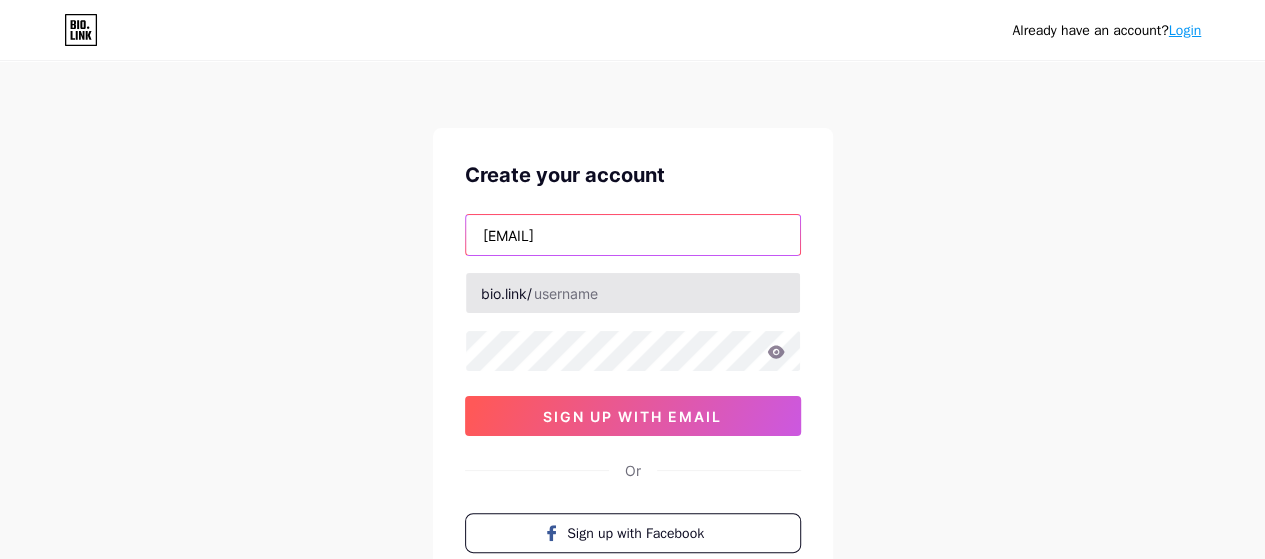 type on "[EMAIL]" 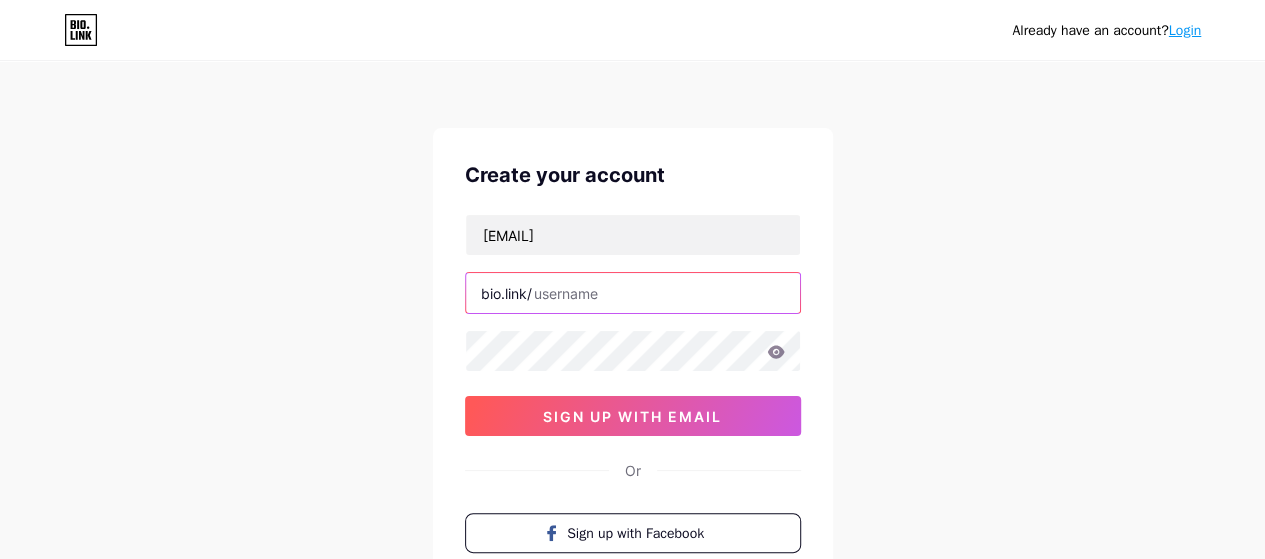 click at bounding box center (633, 293) 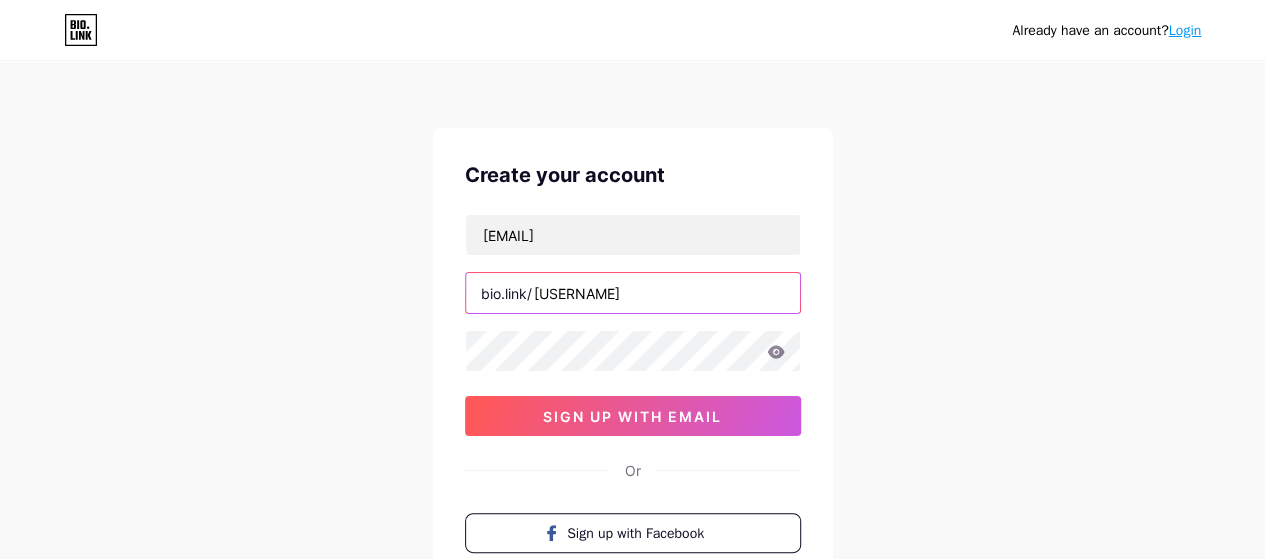 type on "[USERNAME]" 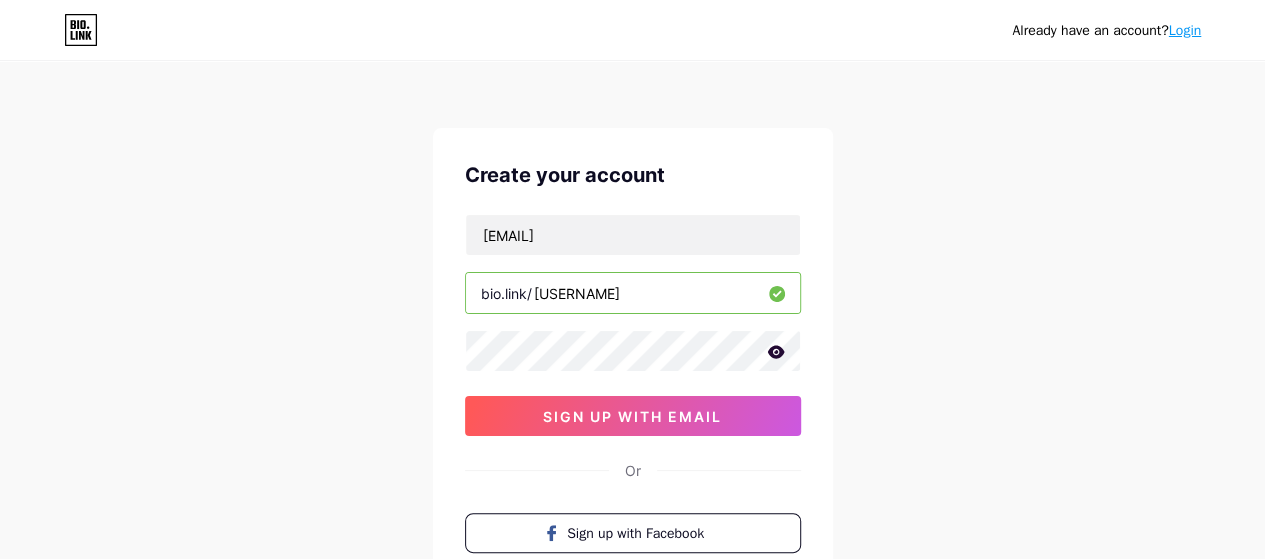 click on "Already have an account? Login Create your account [EMAIL] bio.link/ [USERNAME] sign up with email Or Sign up with Facebook Sign up with Apple By signing up, you agree to our Terms of Service and Privacy Policy ." at bounding box center [632, 382] 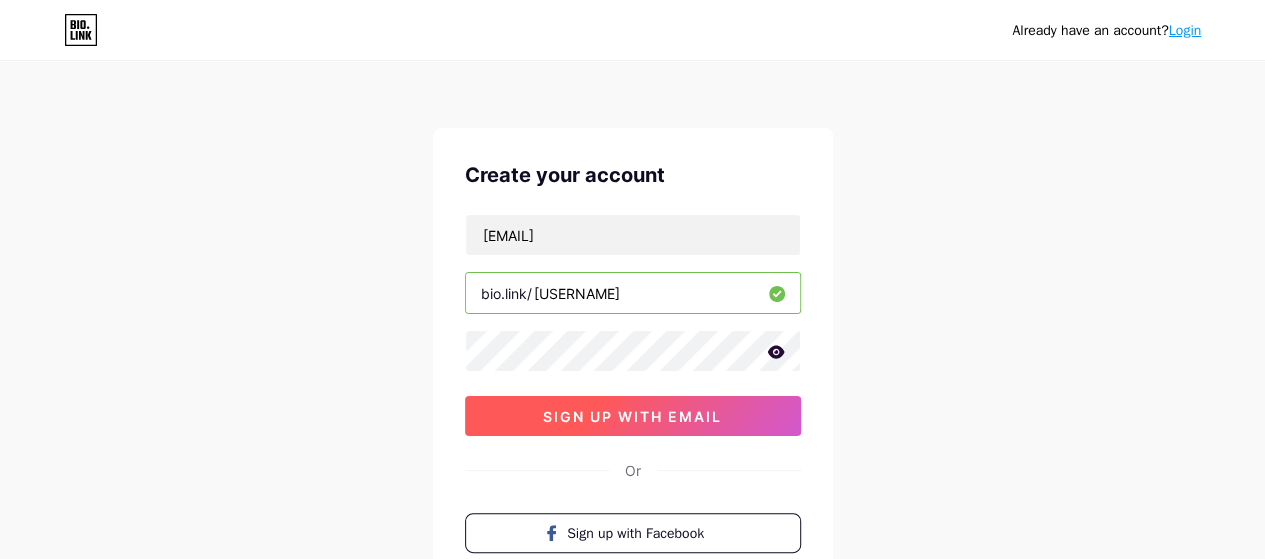 click on "sign up with email" at bounding box center [633, 416] 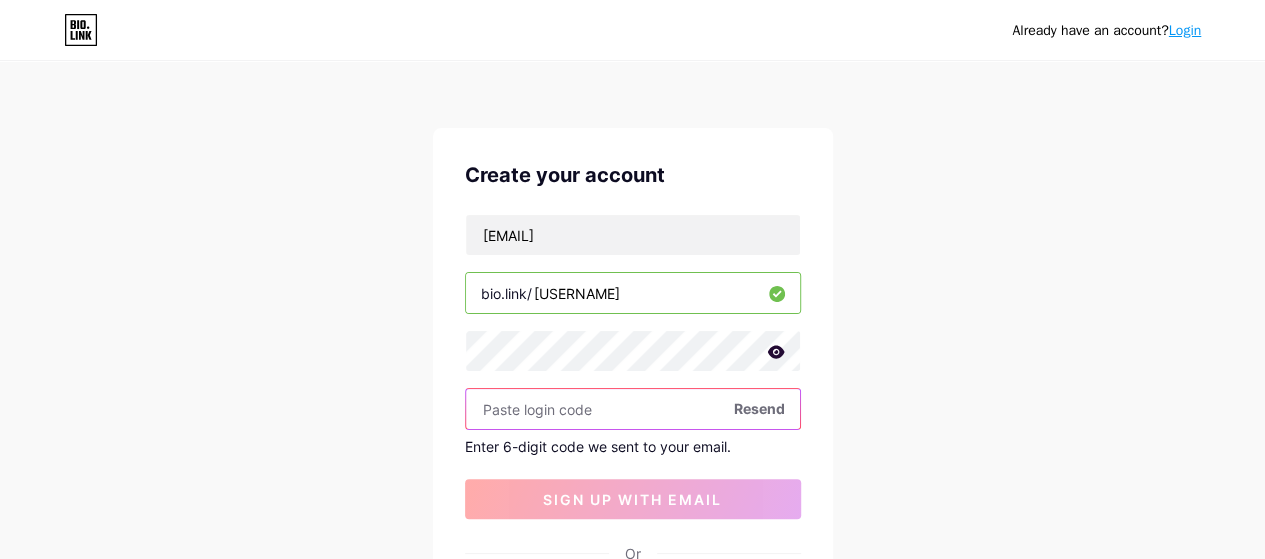 click at bounding box center [633, 409] 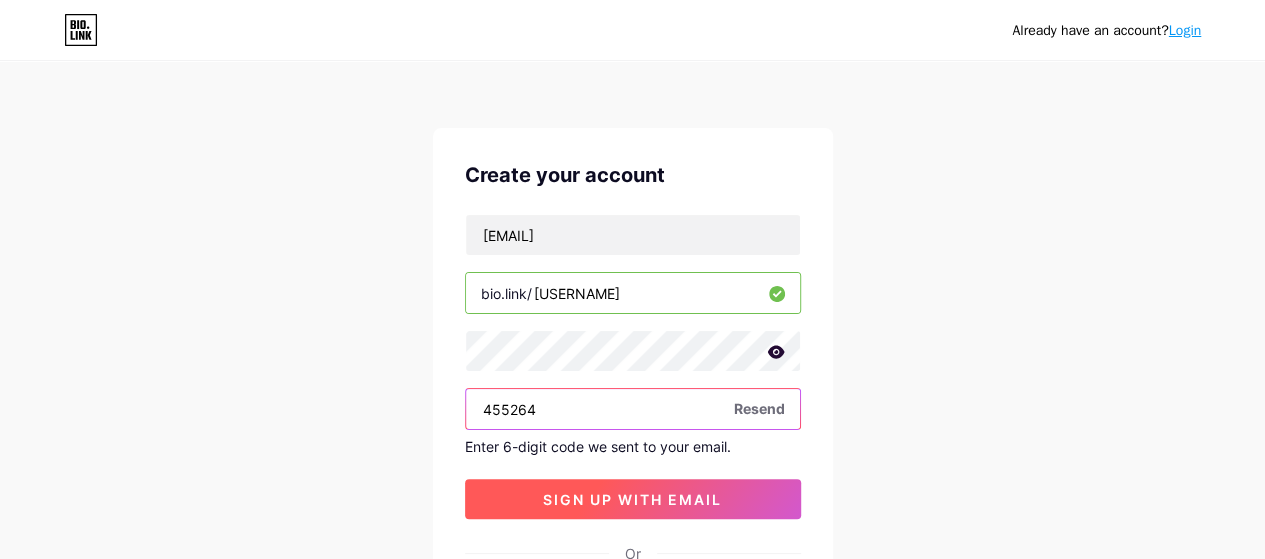 type on "455264" 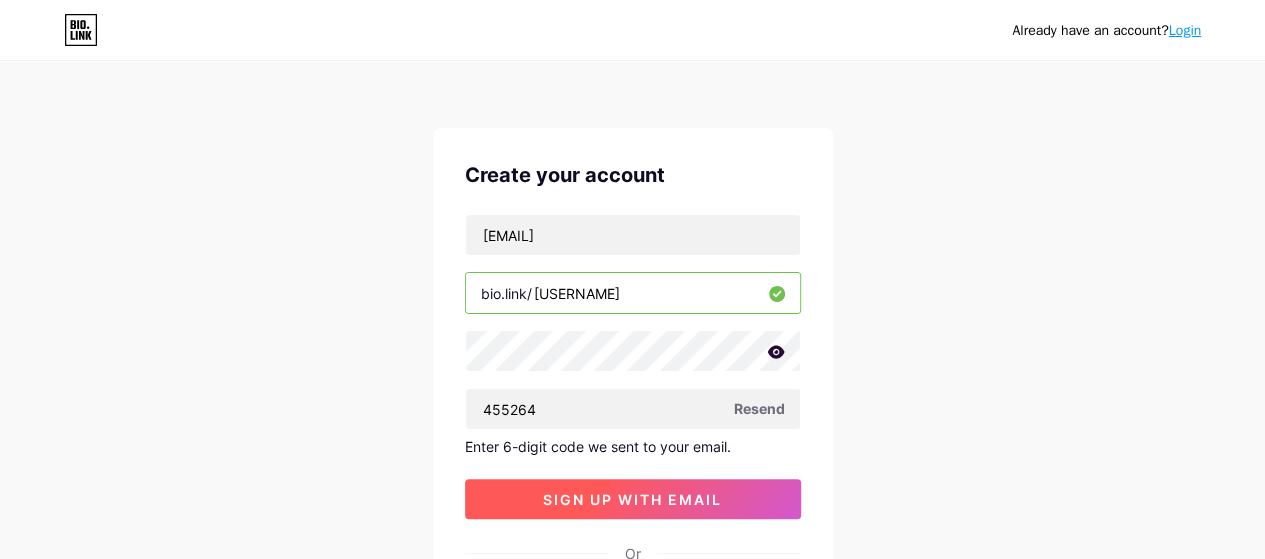 click on "sign up with email" at bounding box center (633, 499) 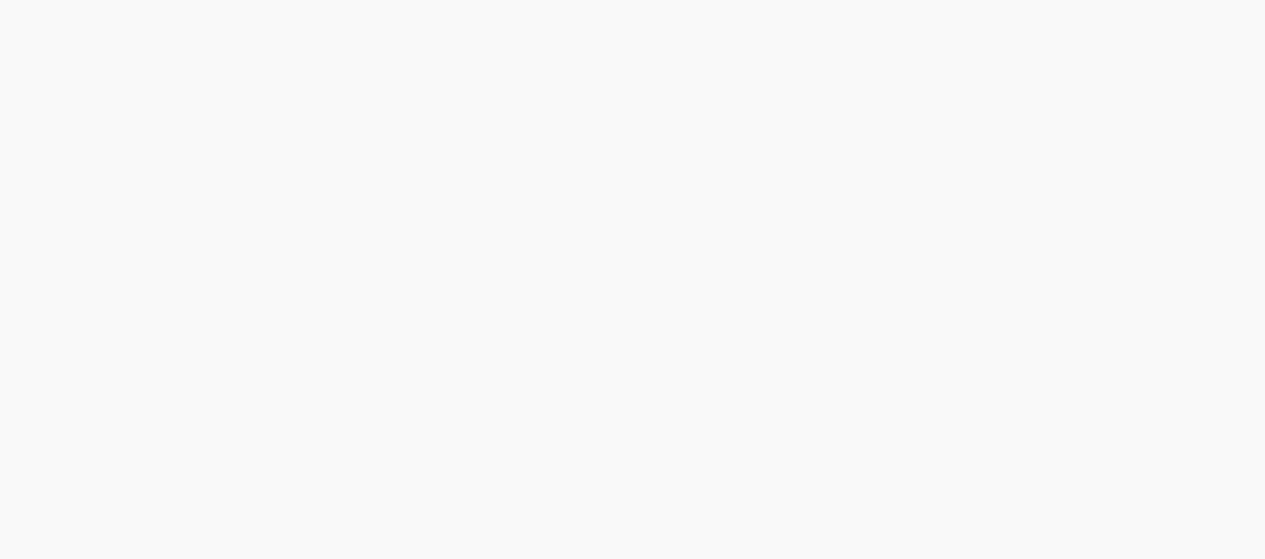 scroll, scrollTop: 0, scrollLeft: 0, axis: both 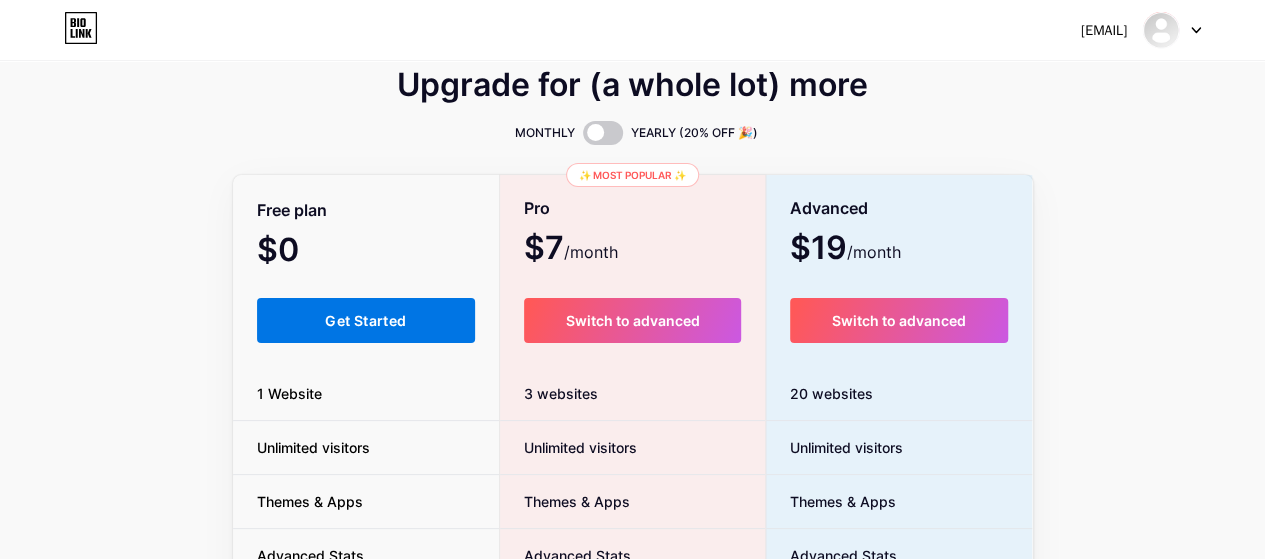 click on "Get Started" at bounding box center (365, 320) 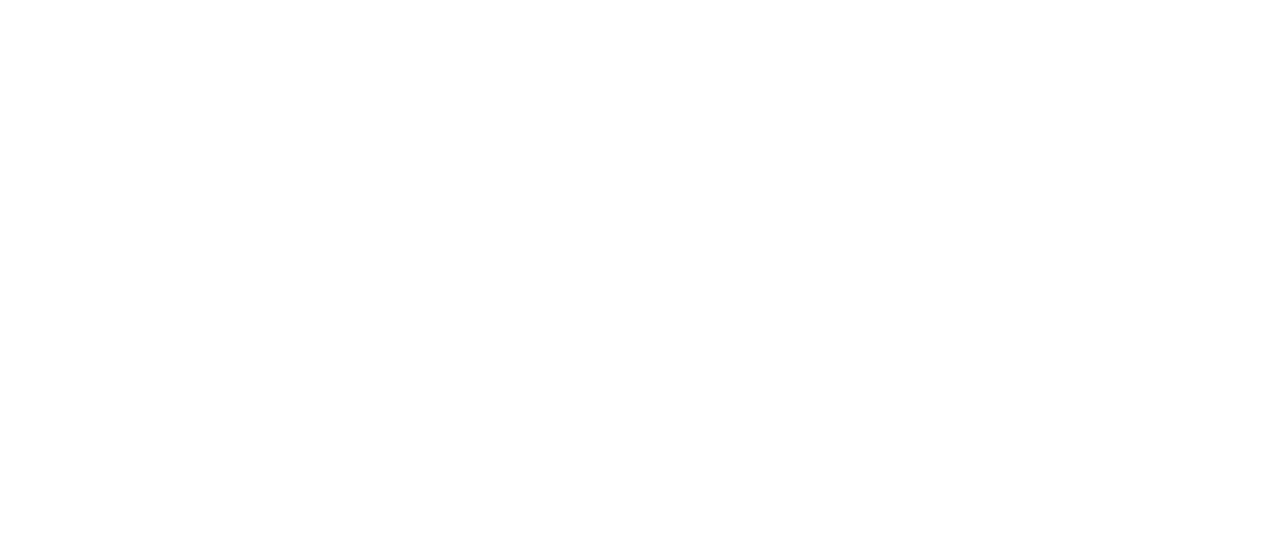 scroll, scrollTop: 0, scrollLeft: 0, axis: both 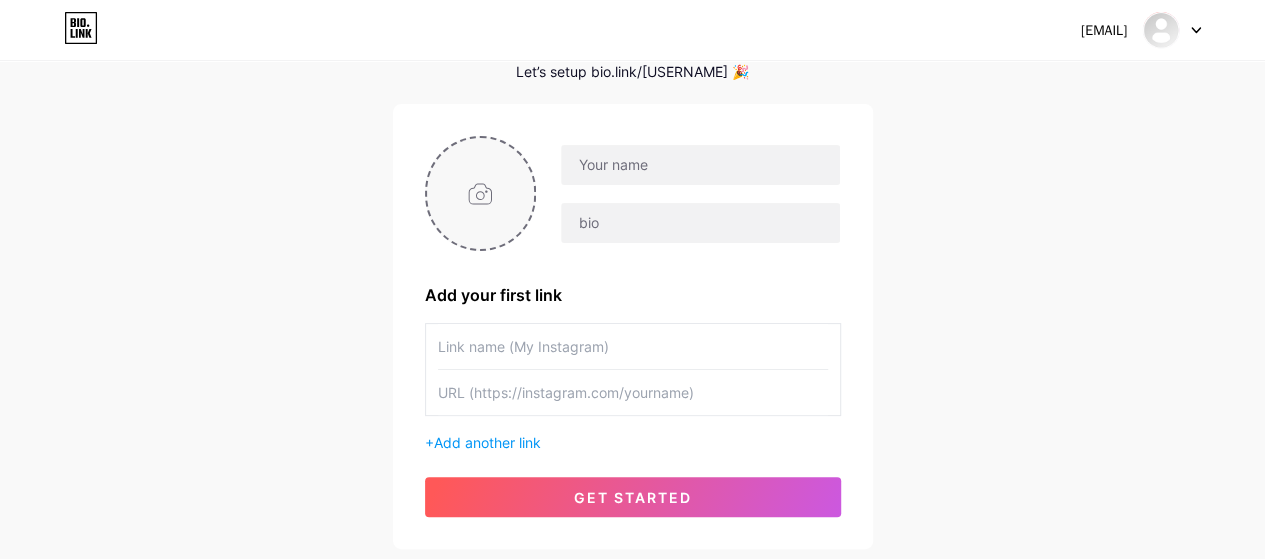 click at bounding box center (481, 193) 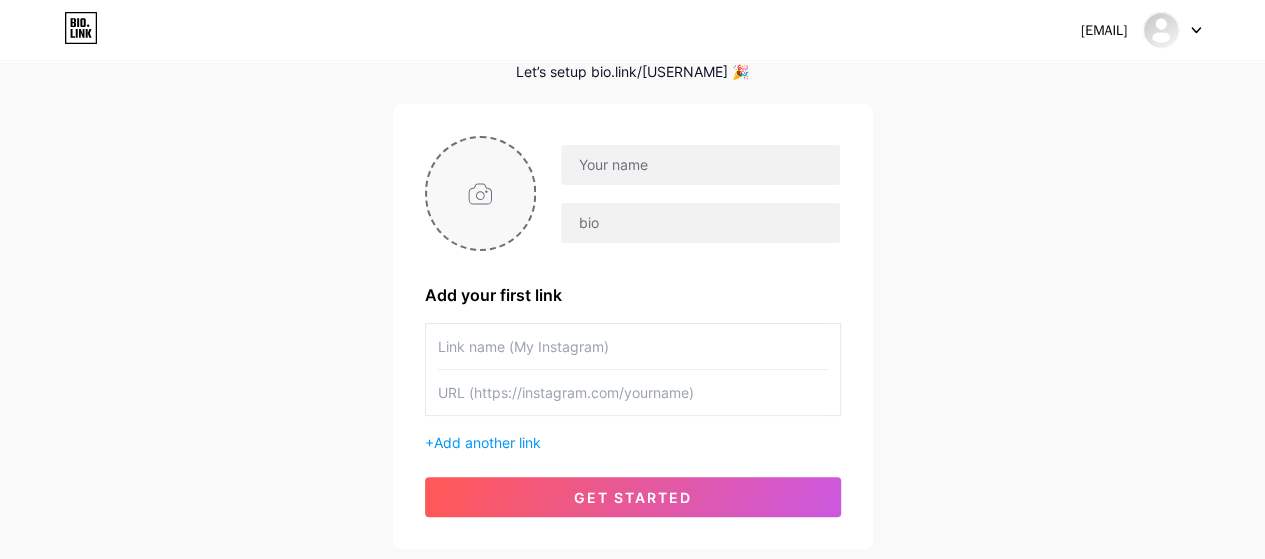 type on "C:\fakepath\shin.jpg" 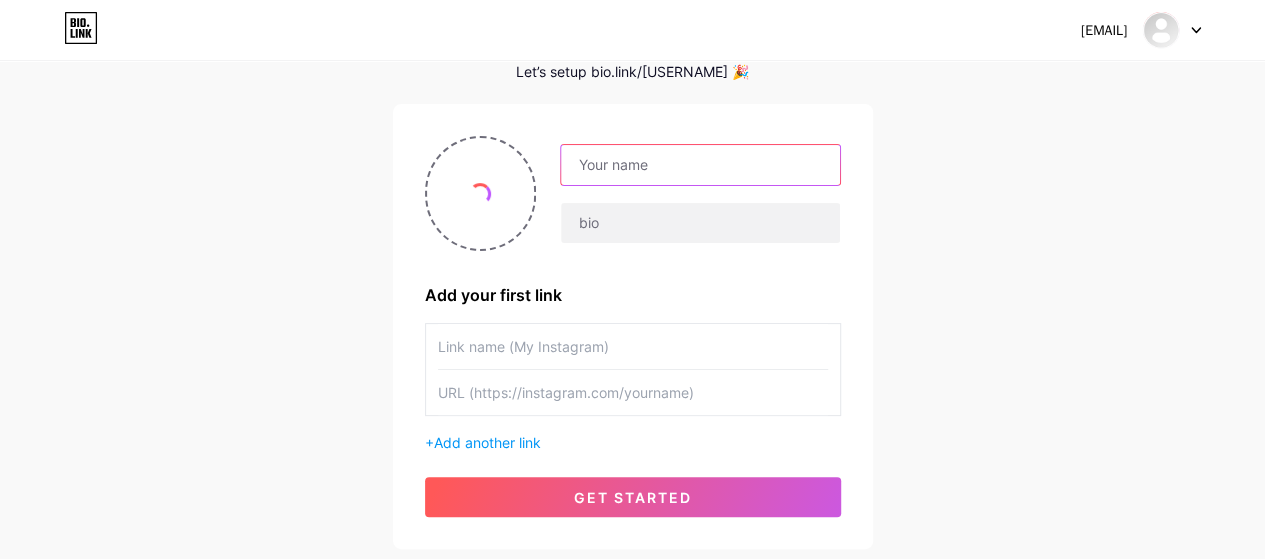 click at bounding box center (700, 165) 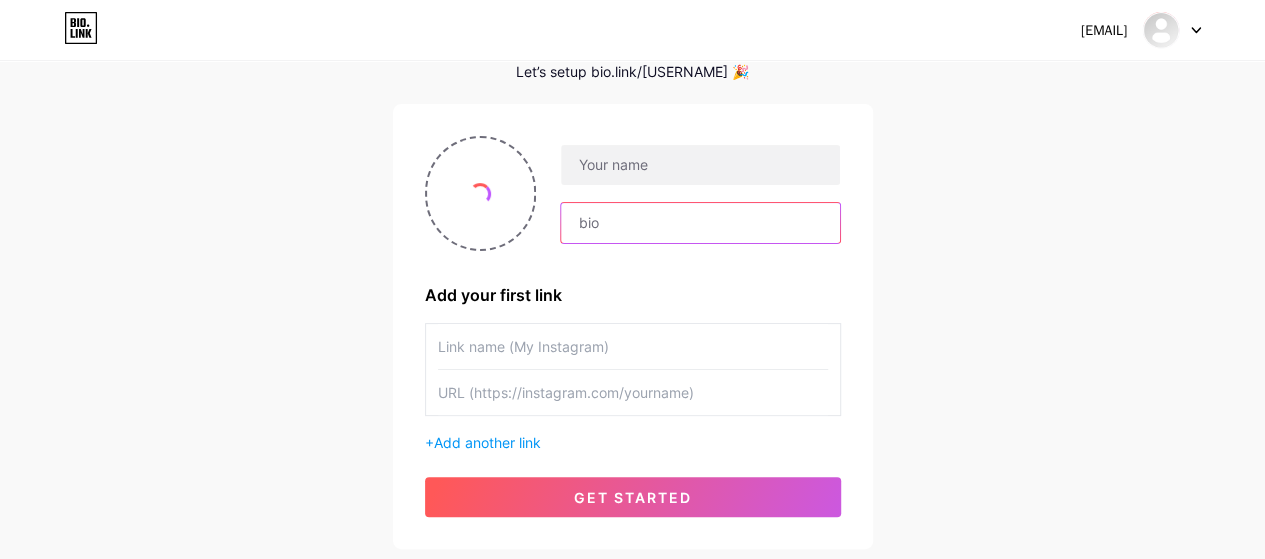 click at bounding box center (700, 223) 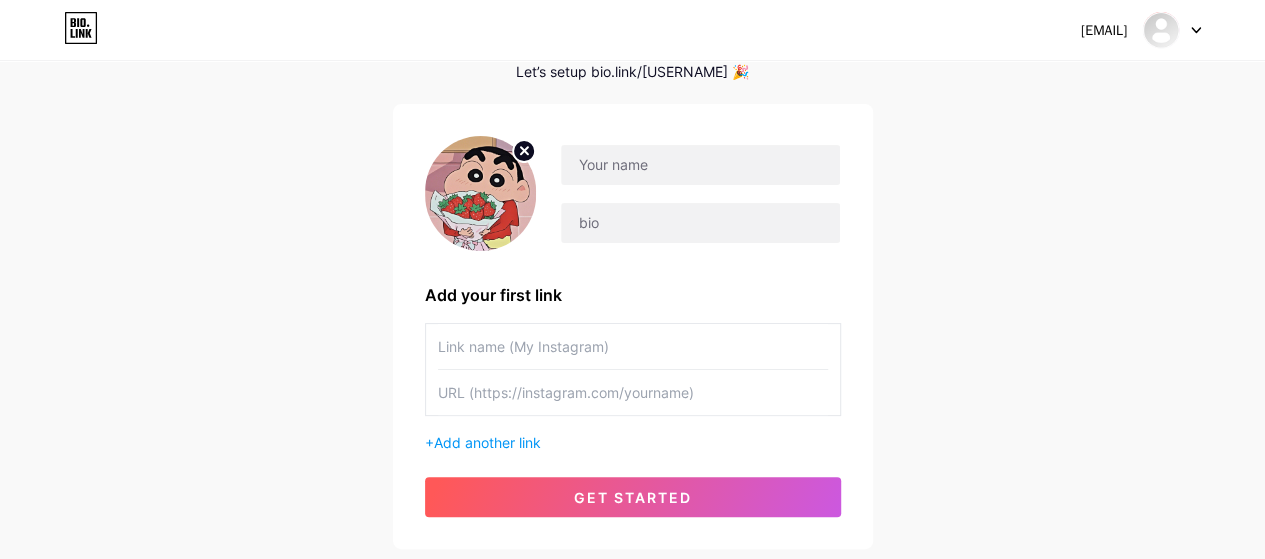 click at bounding box center (633, 346) 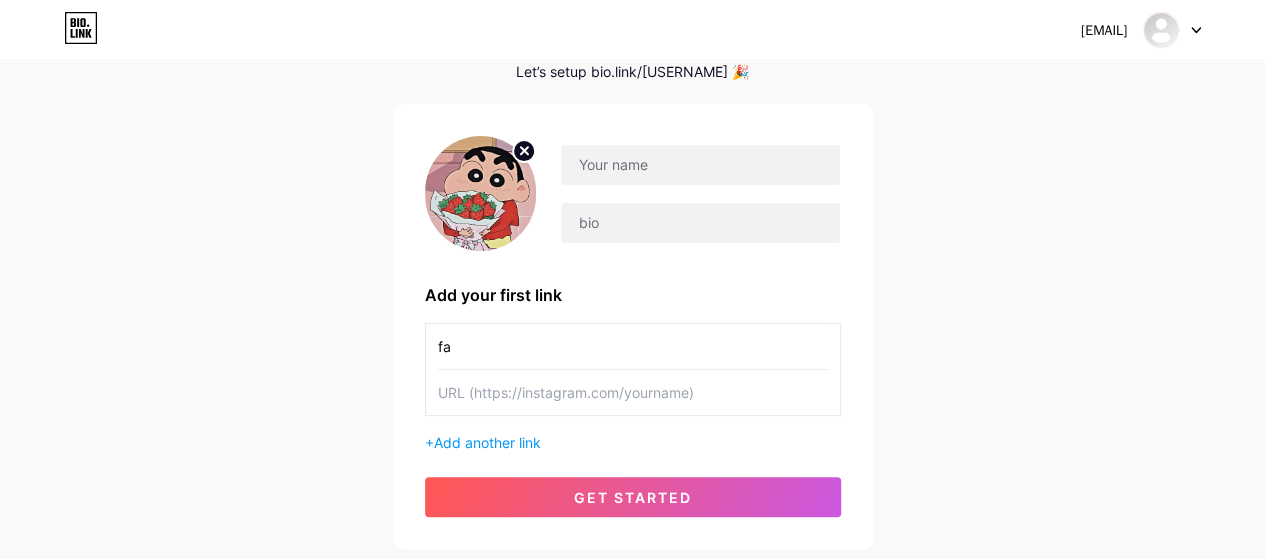 type on "f" 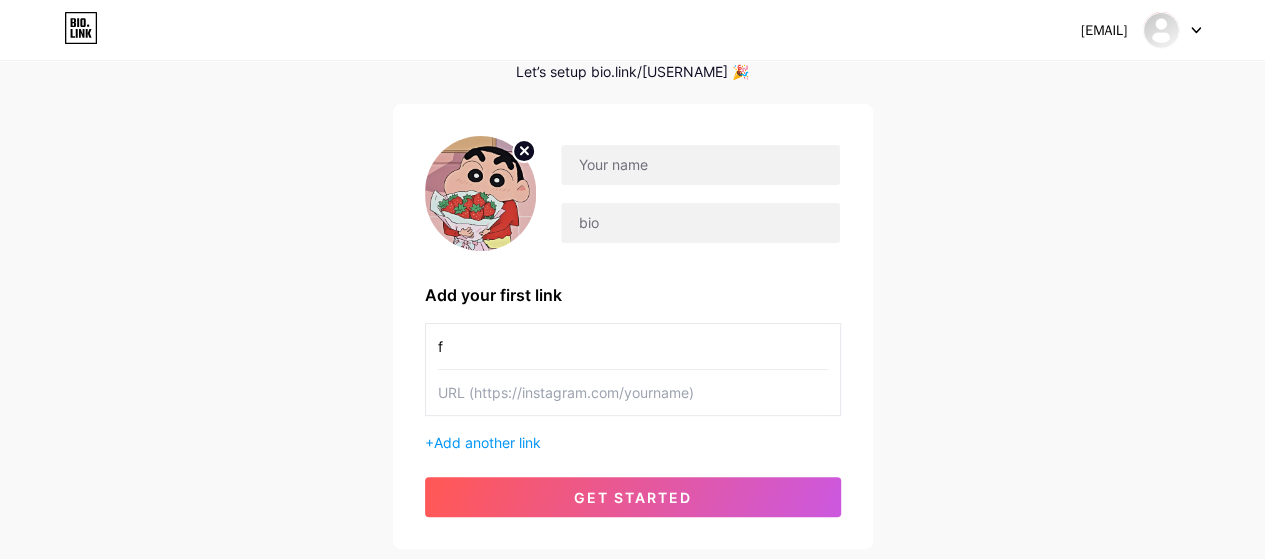 type 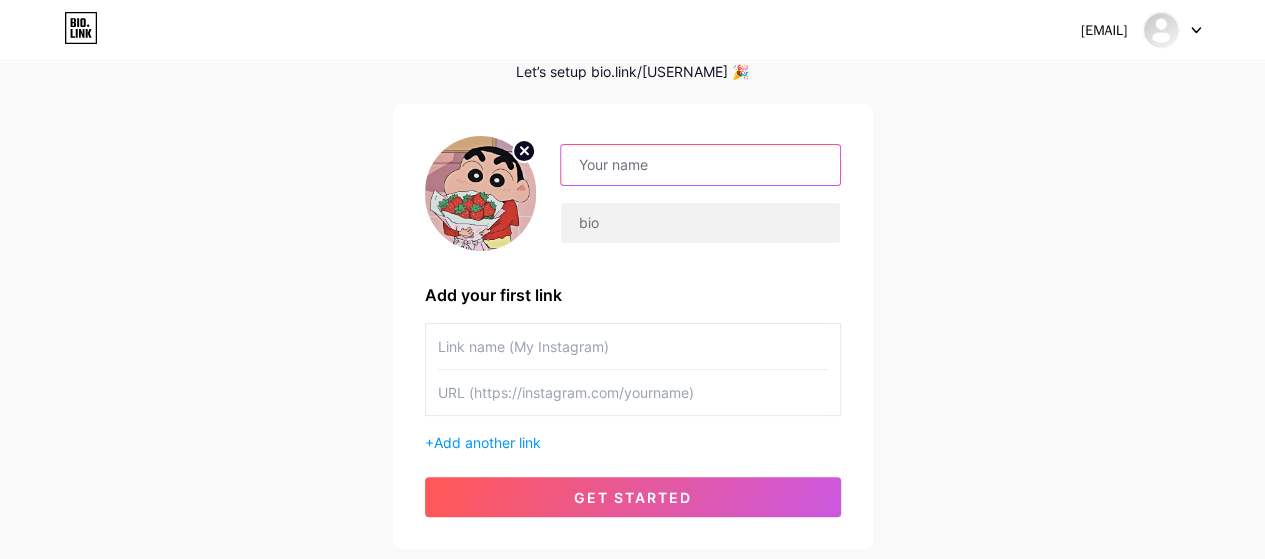 click at bounding box center (700, 165) 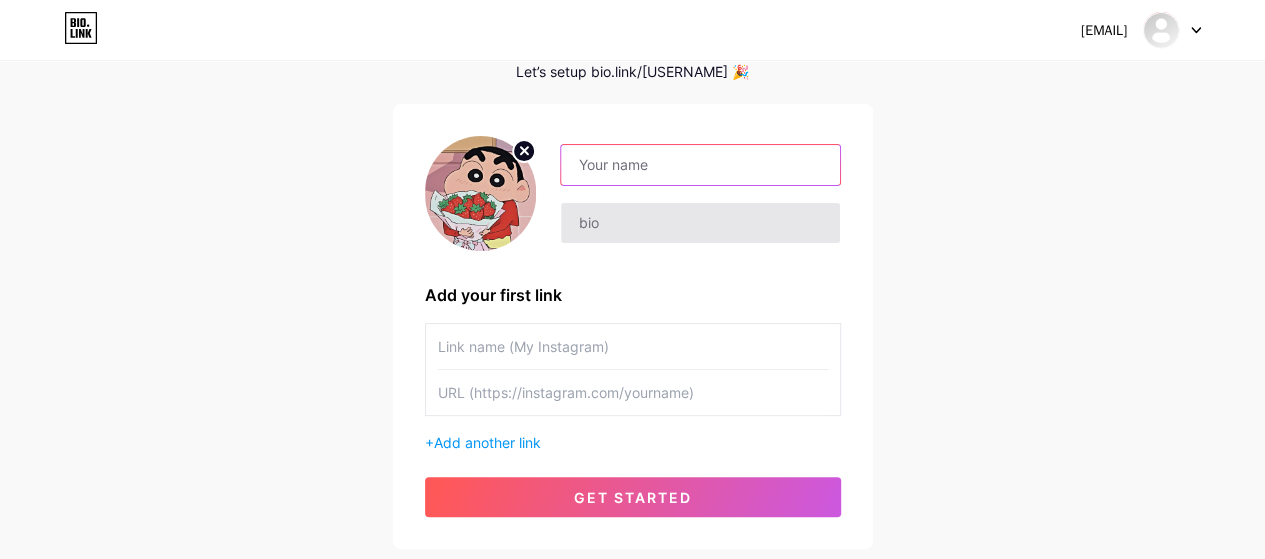 paste on "Lung Linh Corner" 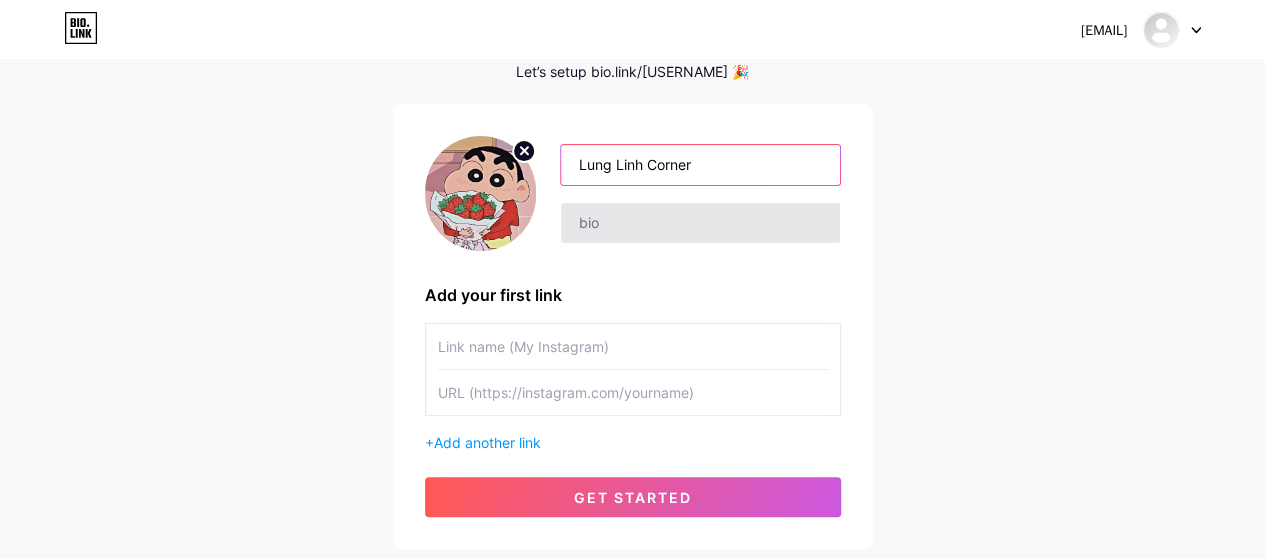 type on "Lung Linh Corner" 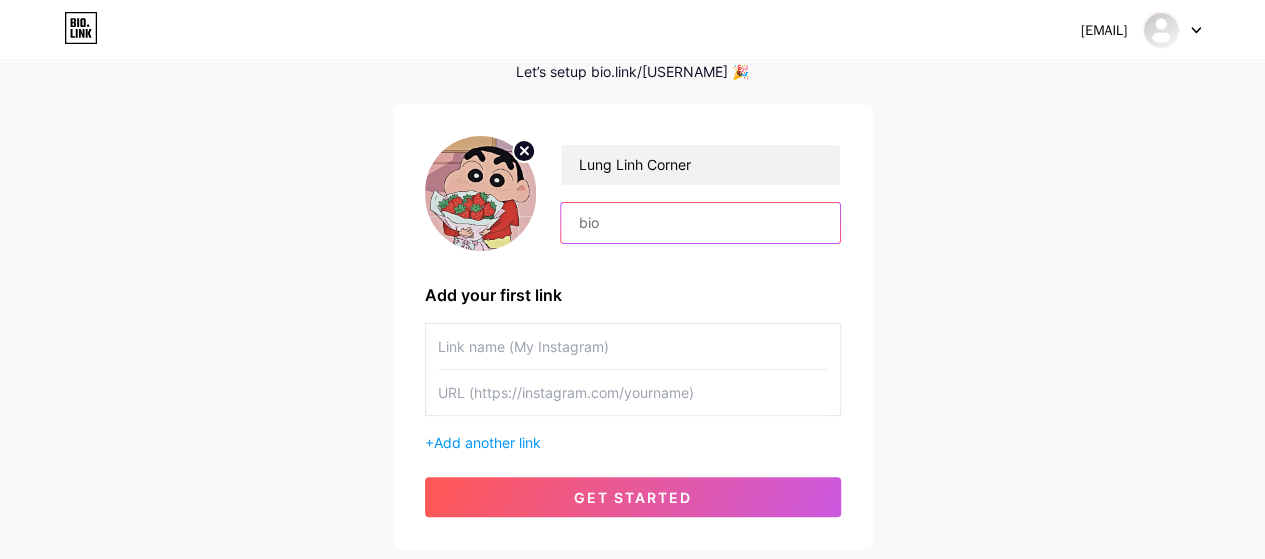 click at bounding box center [700, 223] 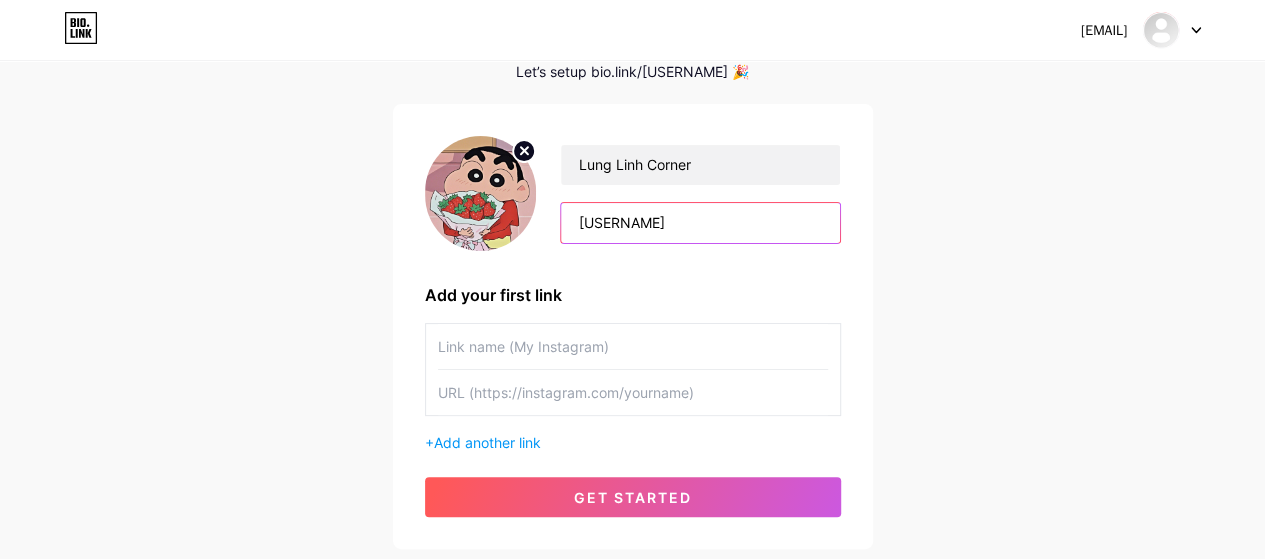 type on "[USERNAME]" 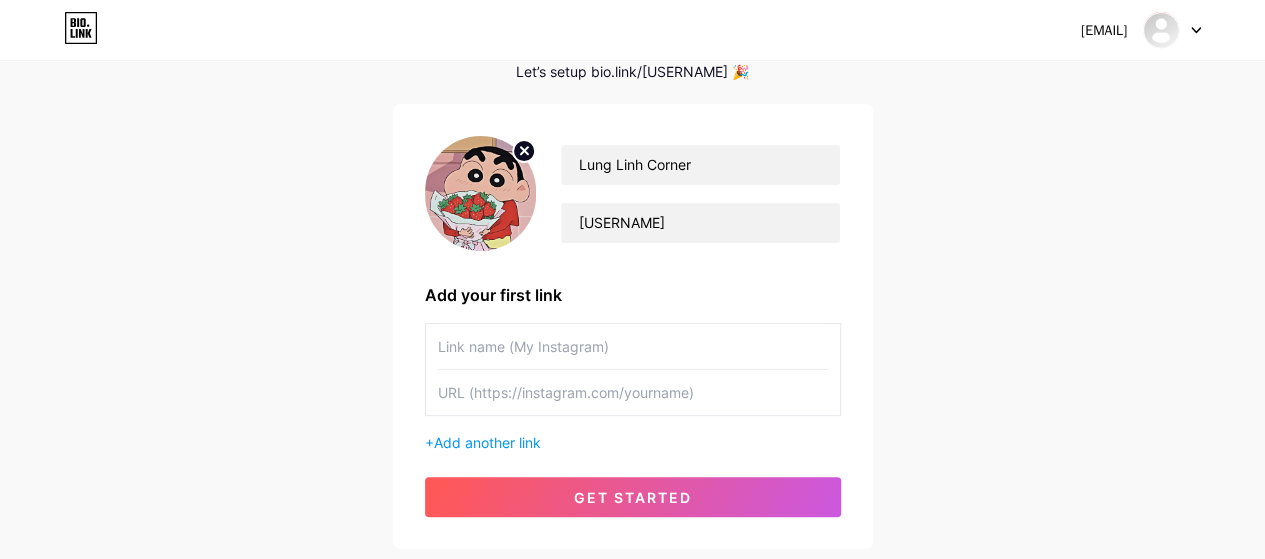 click at bounding box center (633, 346) 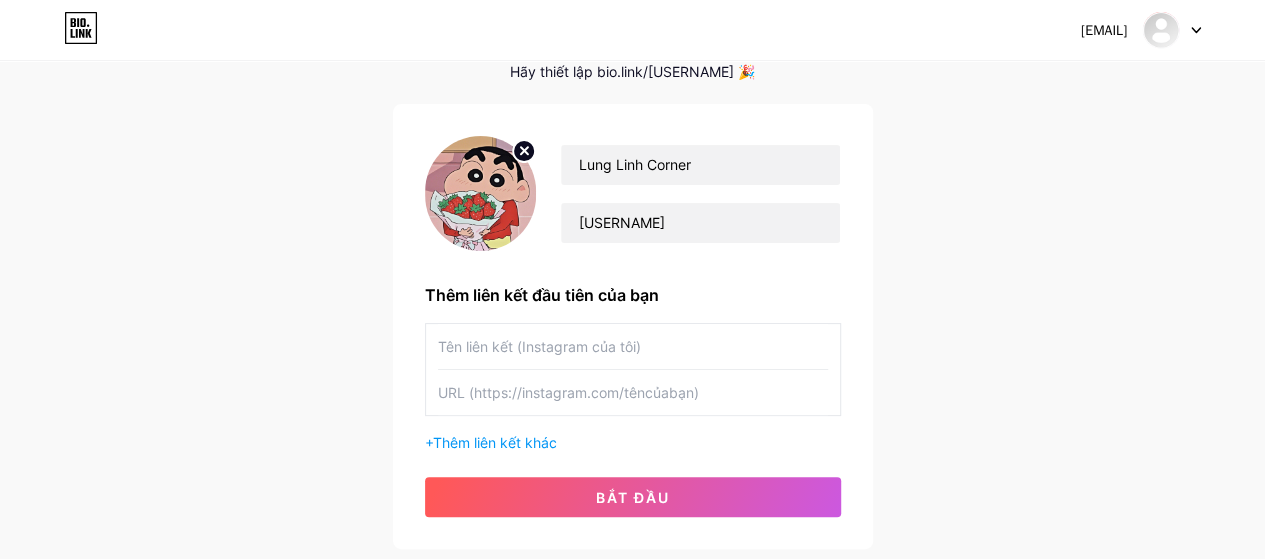 click at bounding box center [633, 346] 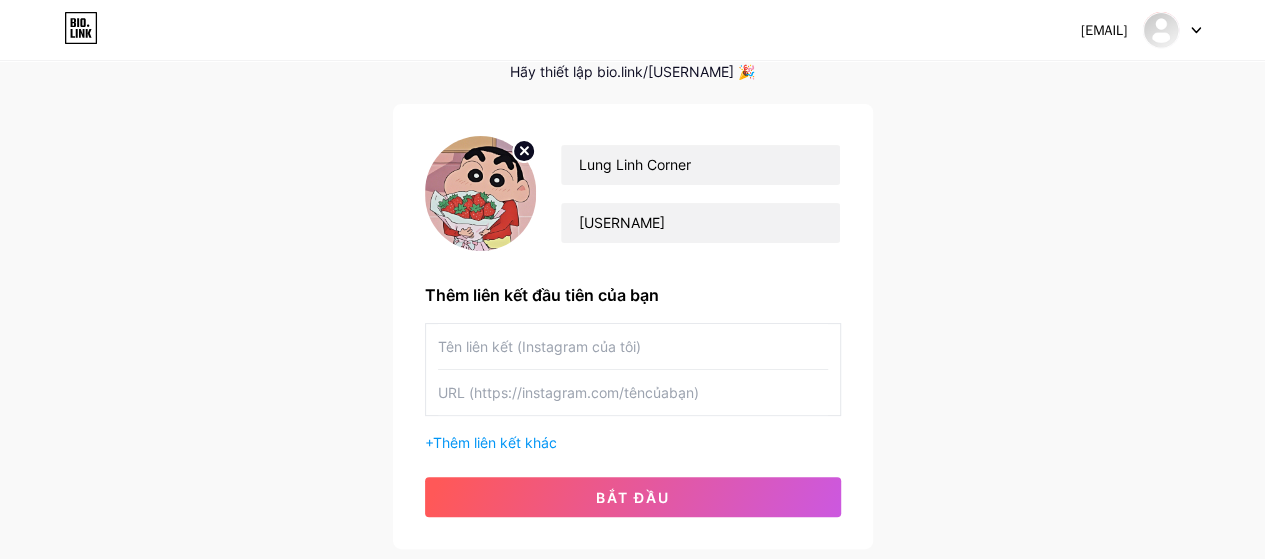 click at bounding box center [633, 346] 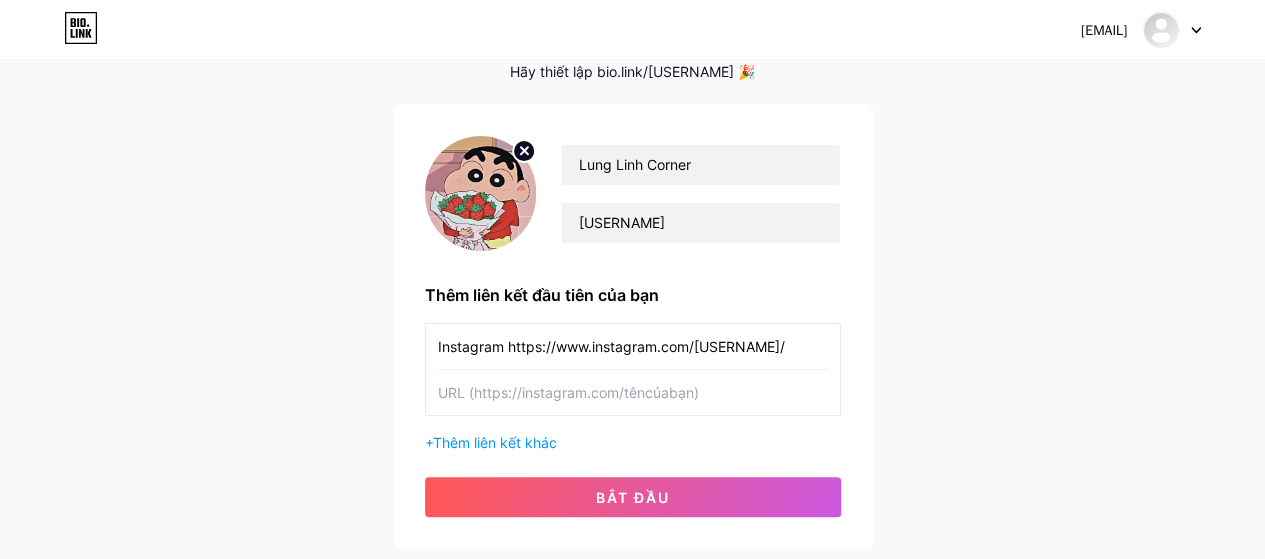 type on "Instagram https://www.instagram.com/[USERNAME]/" 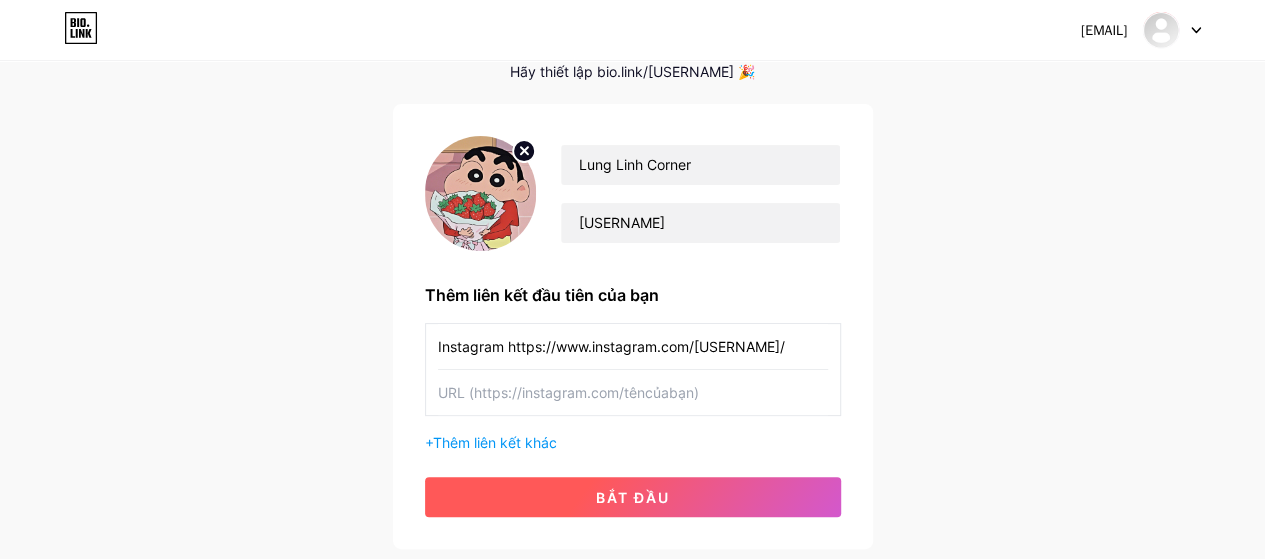 click on "bắt đầu" at bounding box center [633, 497] 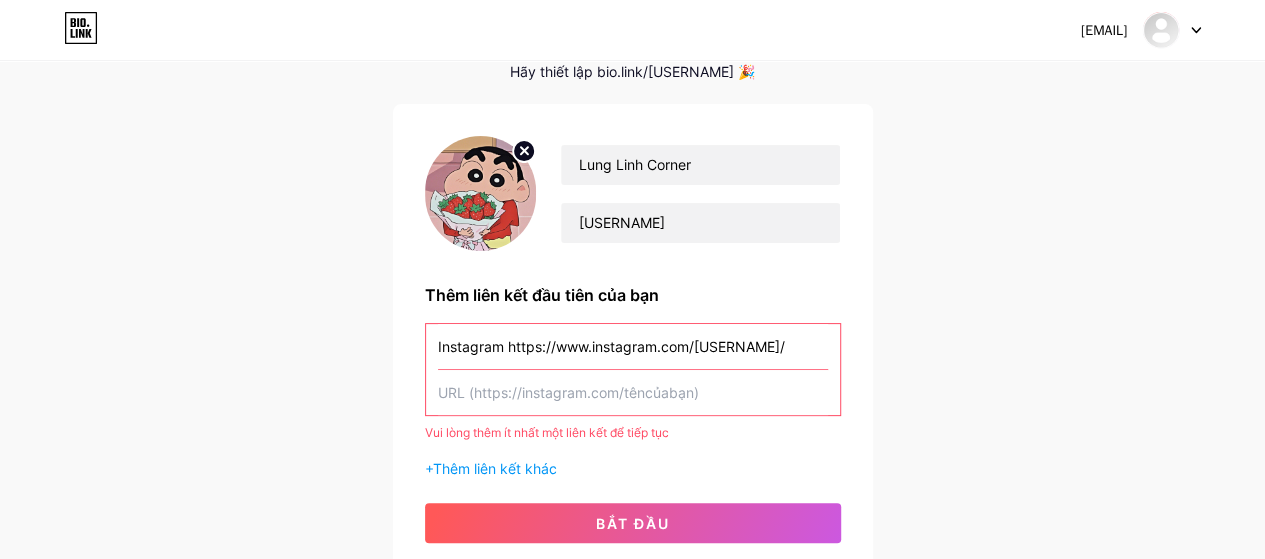 click at bounding box center [633, 392] 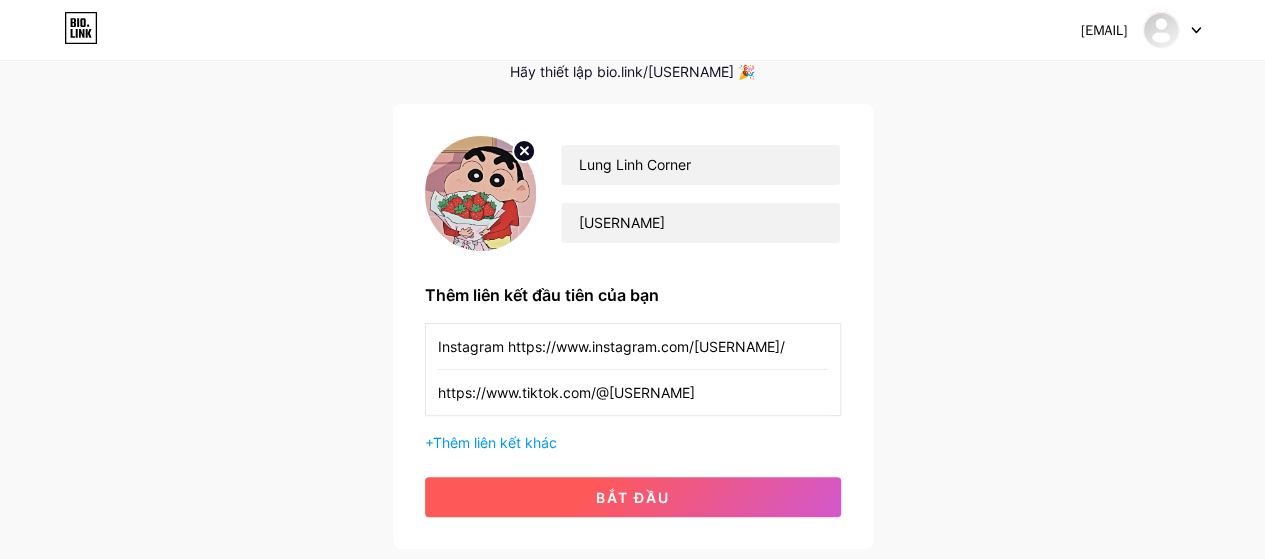 type on "https://www.tiktok.com/@[USERNAME]" 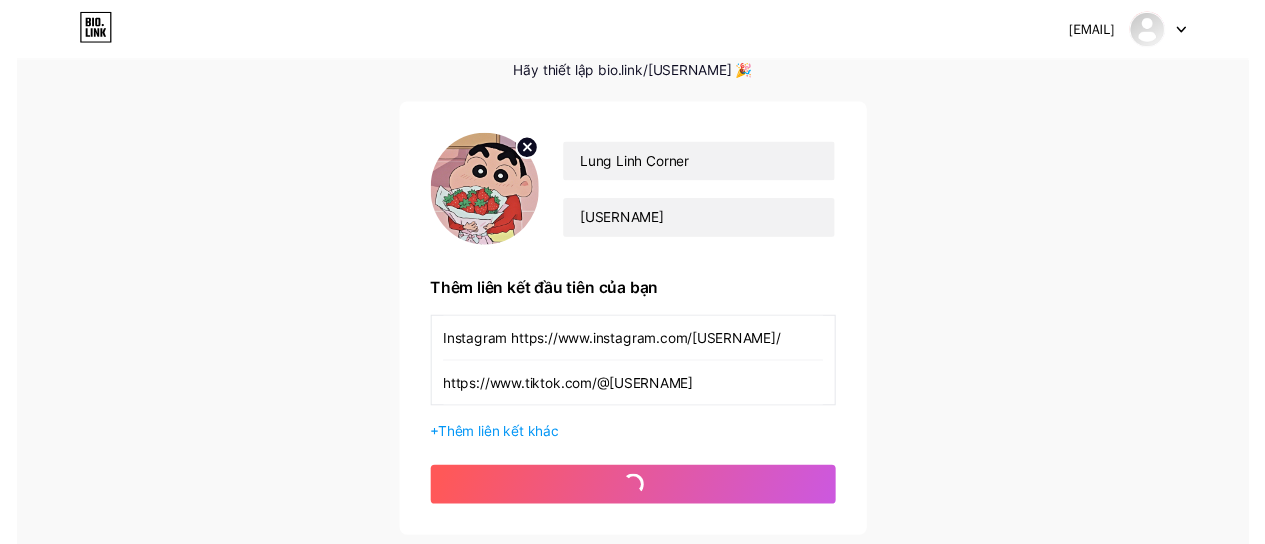 scroll, scrollTop: 0, scrollLeft: 0, axis: both 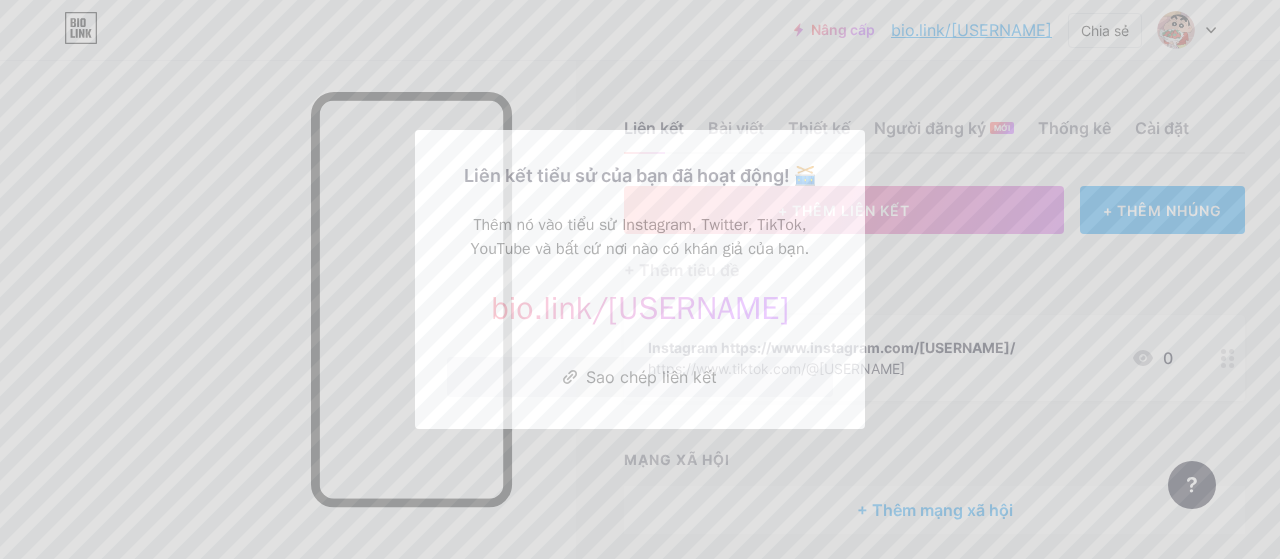 click at bounding box center (640, 279) 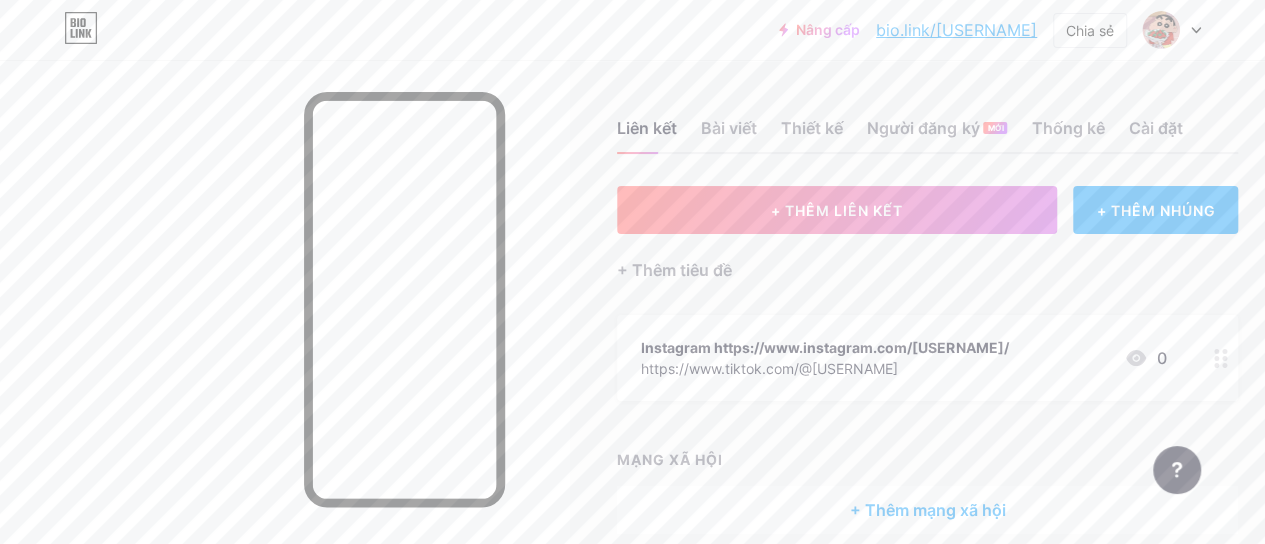 scroll, scrollTop: 89, scrollLeft: 0, axis: vertical 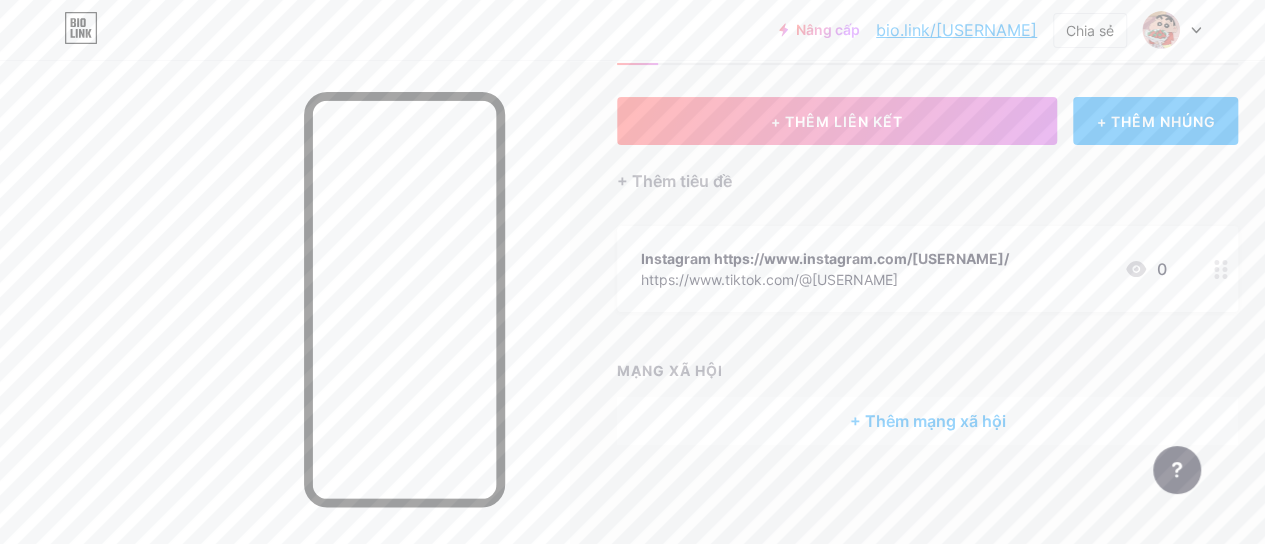 click 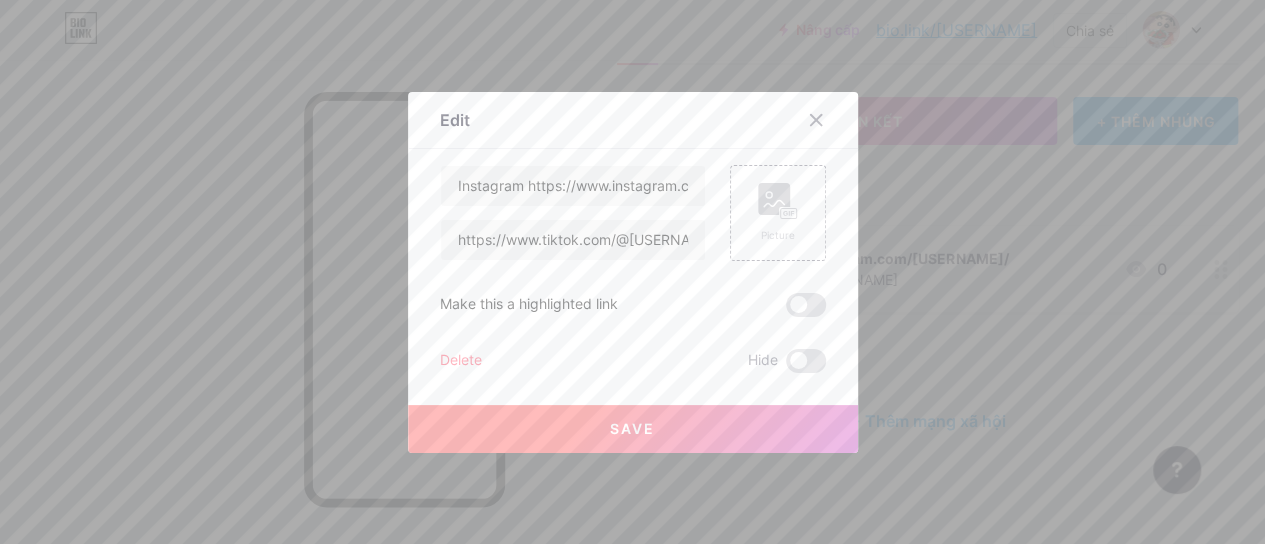 scroll, scrollTop: 74, scrollLeft: 0, axis: vertical 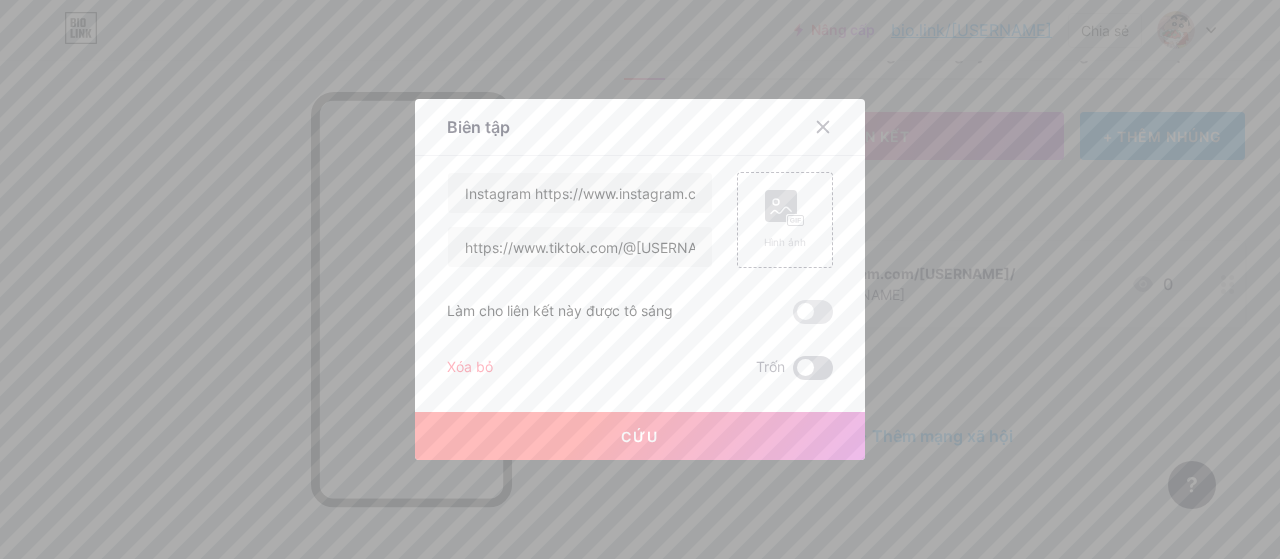 click at bounding box center [813, 368] 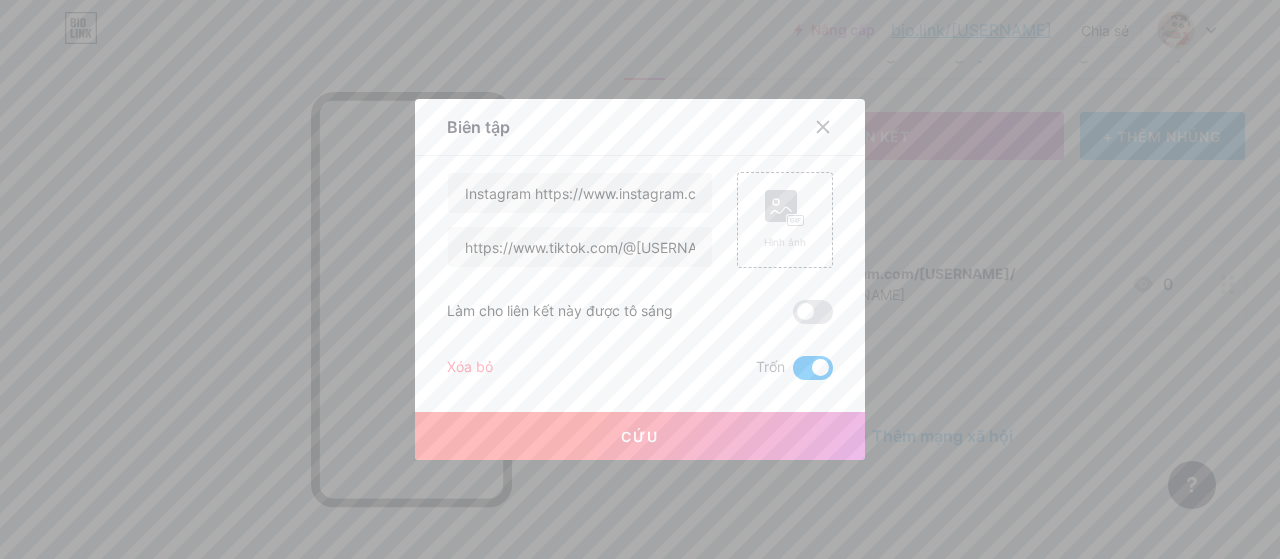 click on "Cứu" at bounding box center (640, 436) 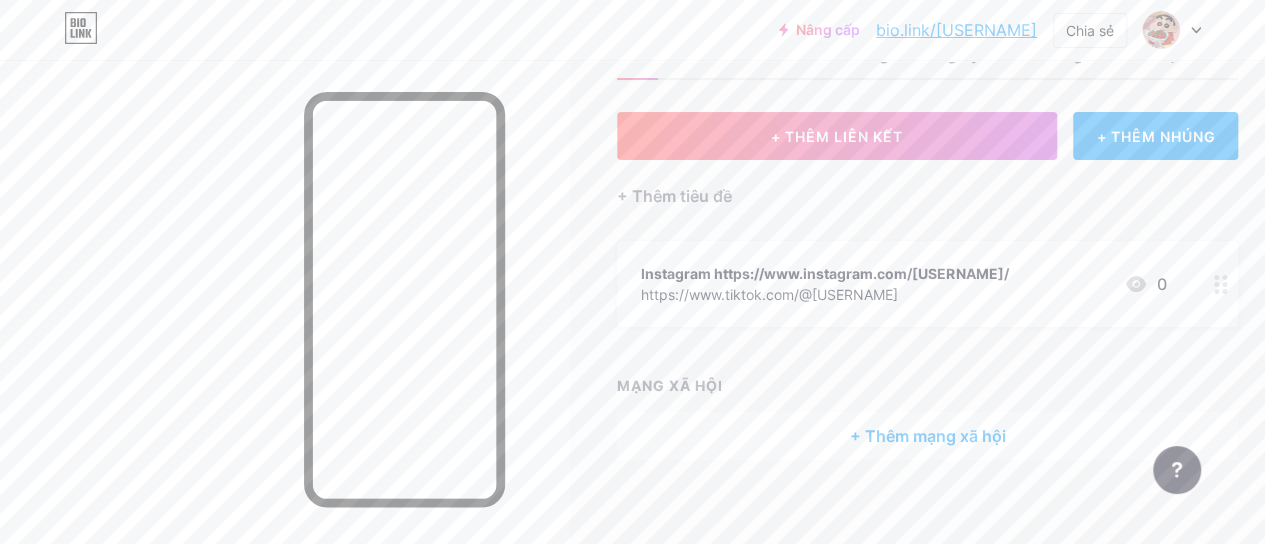 drag, startPoint x: 866, startPoint y: 297, endPoint x: 738, endPoint y: 435, distance: 188.22327 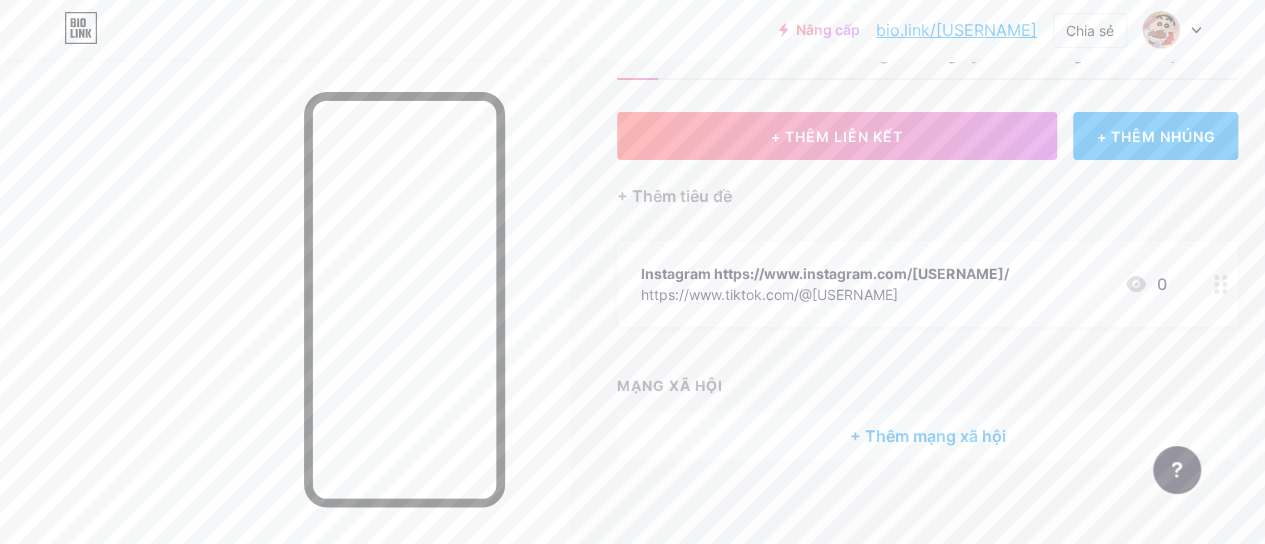 click on "+ Thêm mạng xã hội" at bounding box center (927, 436) 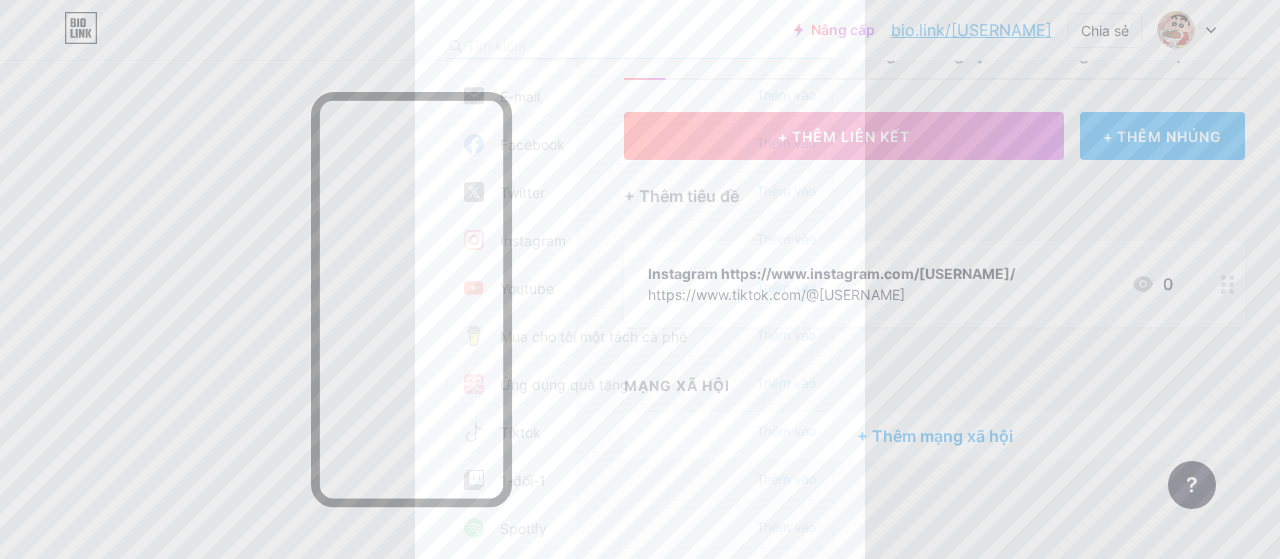 click at bounding box center (640, 279) 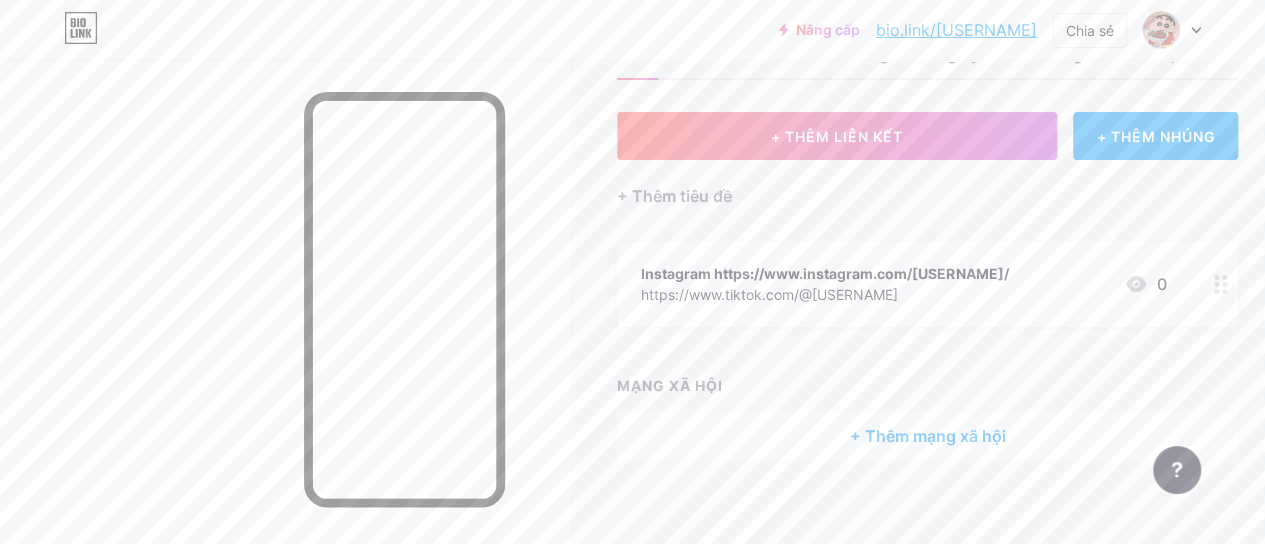 click 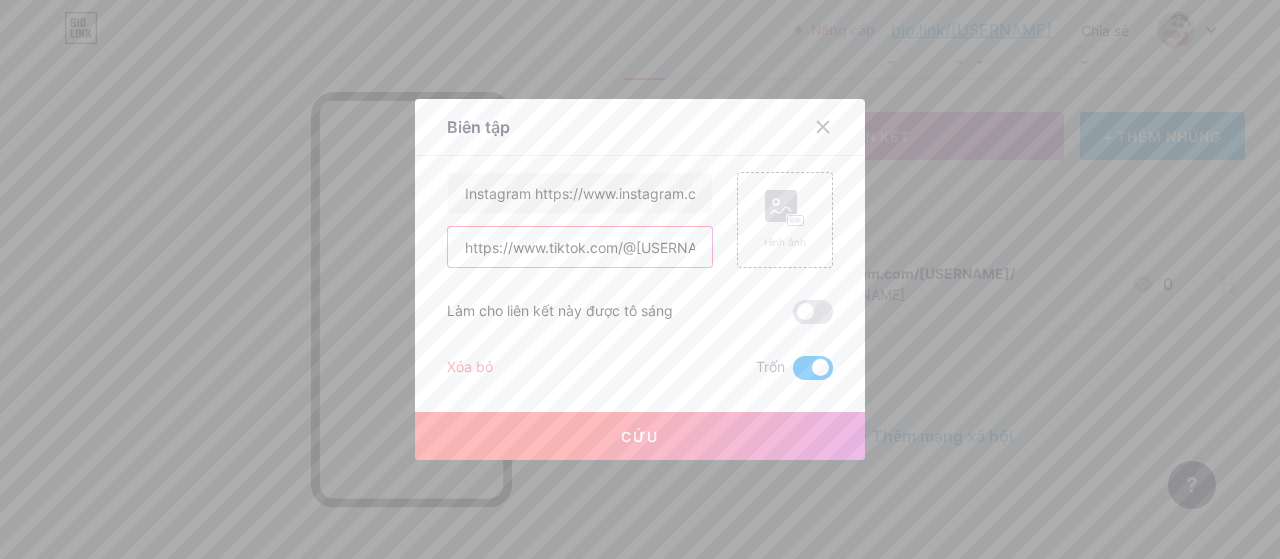 click on "https://www.tiktok.com/@[USERNAME]" at bounding box center [580, 247] 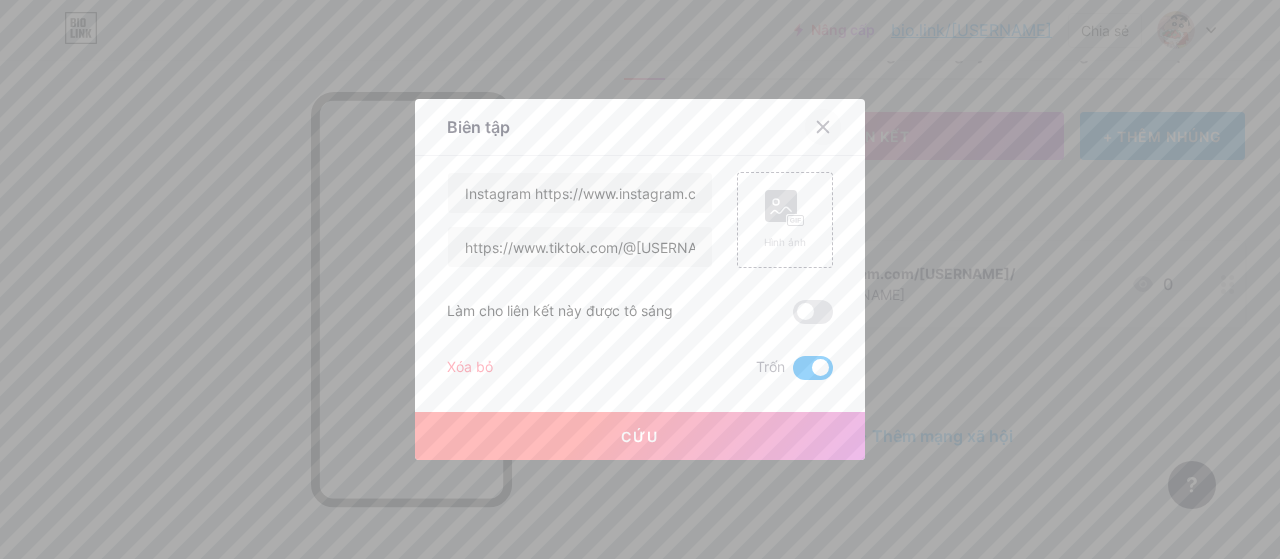 click 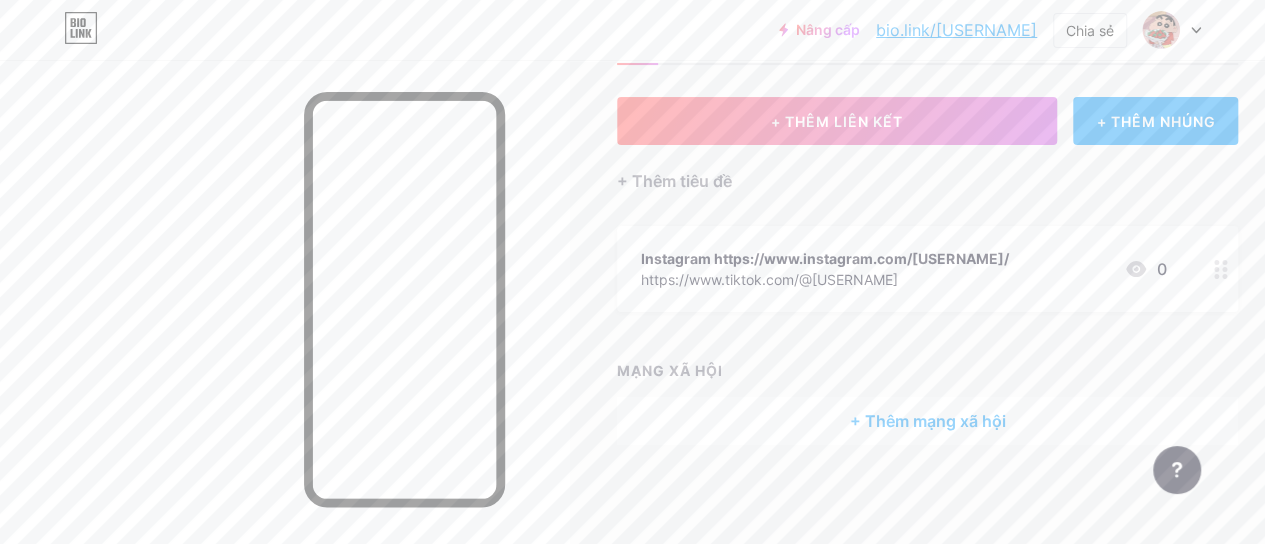 scroll, scrollTop: 0, scrollLeft: 0, axis: both 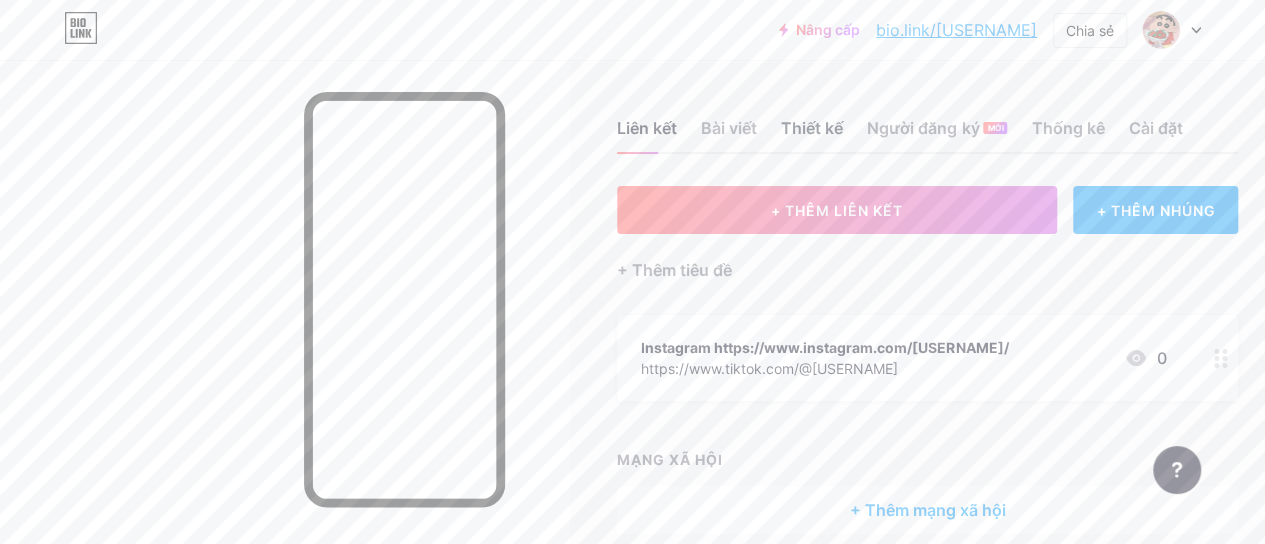 click on "Thiết kế" at bounding box center (812, 128) 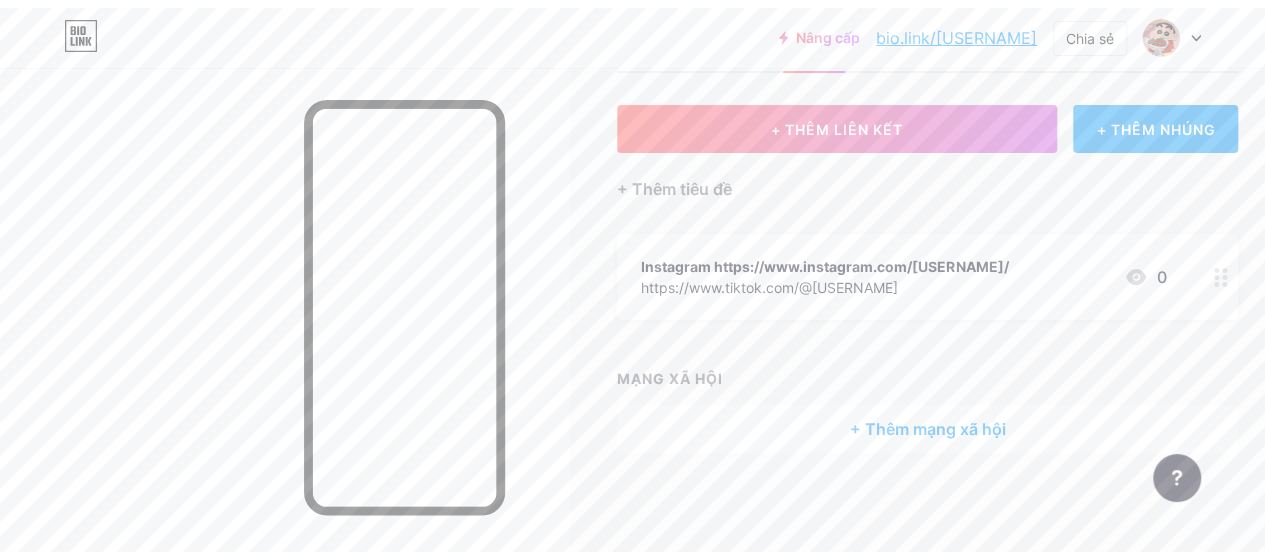 scroll, scrollTop: 0, scrollLeft: 0, axis: both 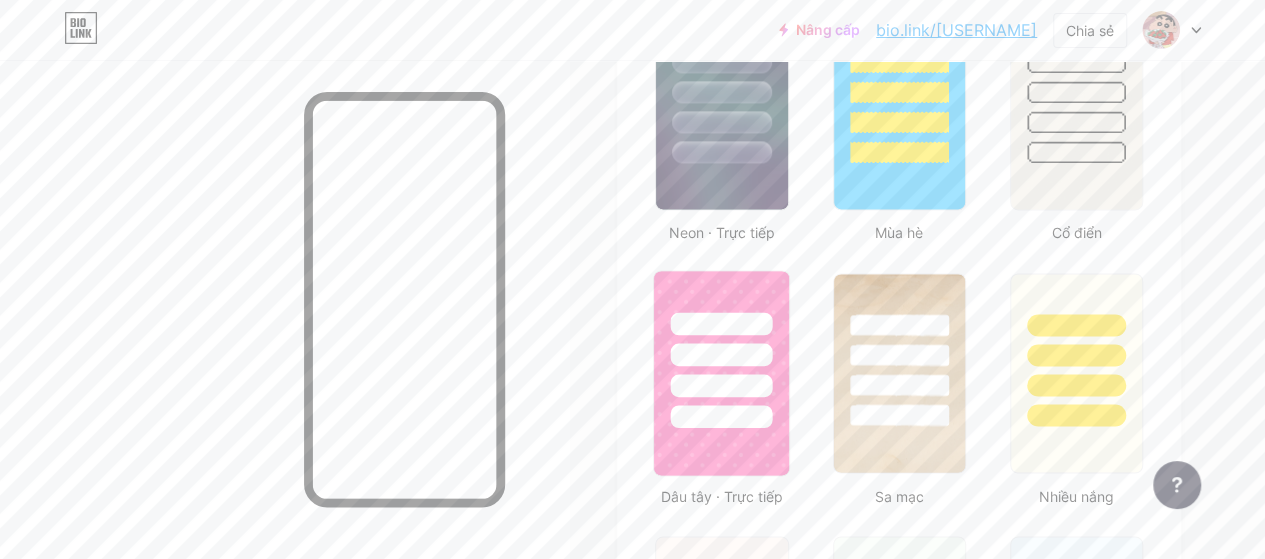 click at bounding box center (722, 323) 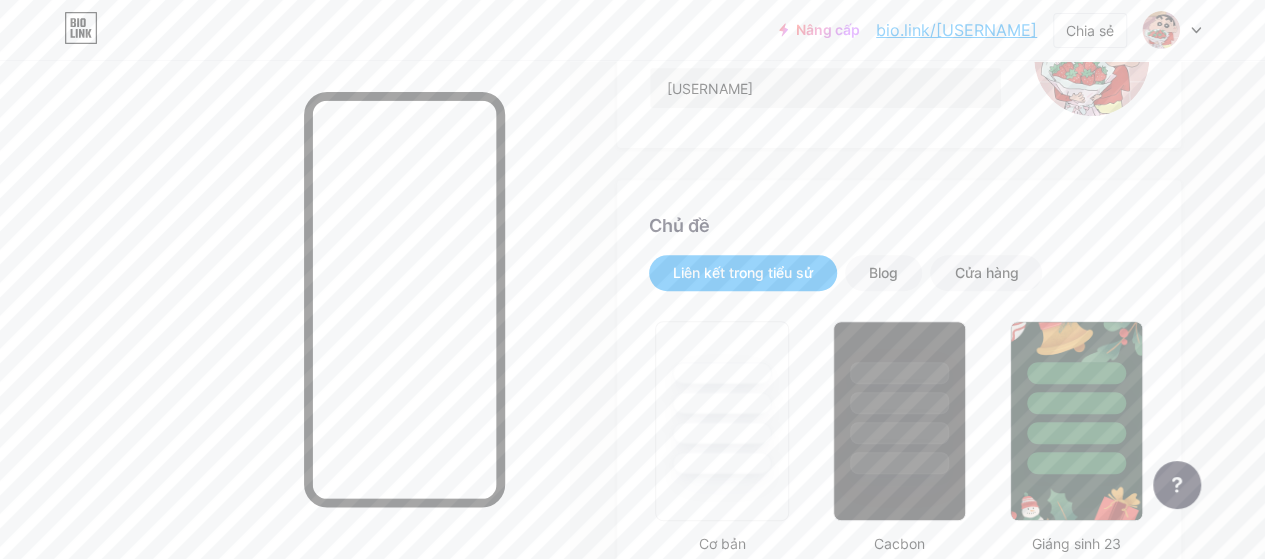 scroll, scrollTop: 0, scrollLeft: 0, axis: both 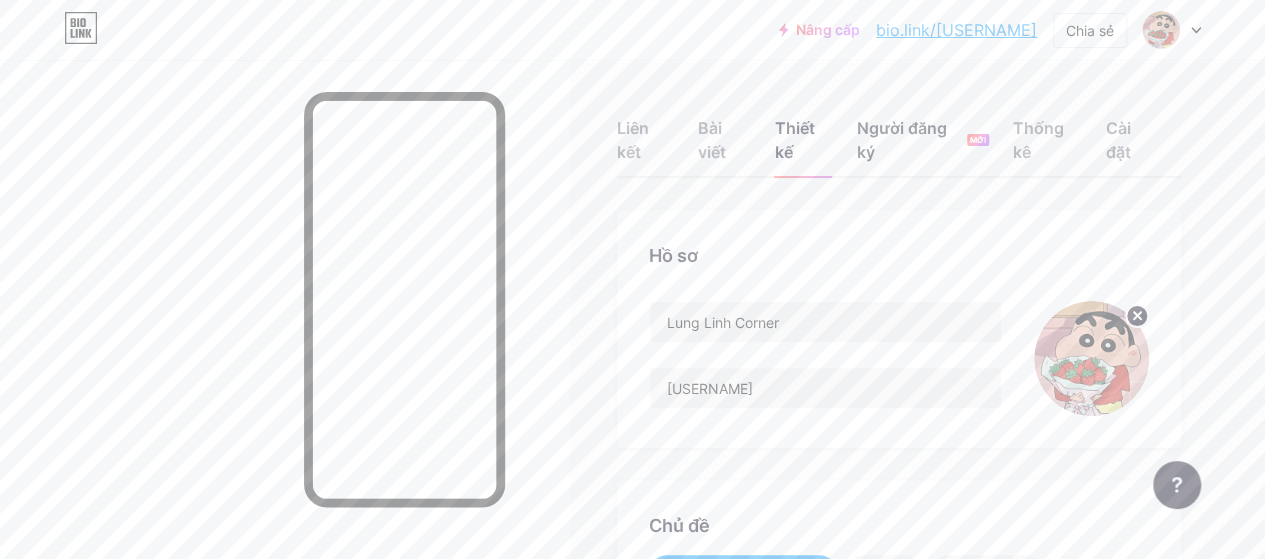click on "Người đăng ký" at bounding box center (902, 140) 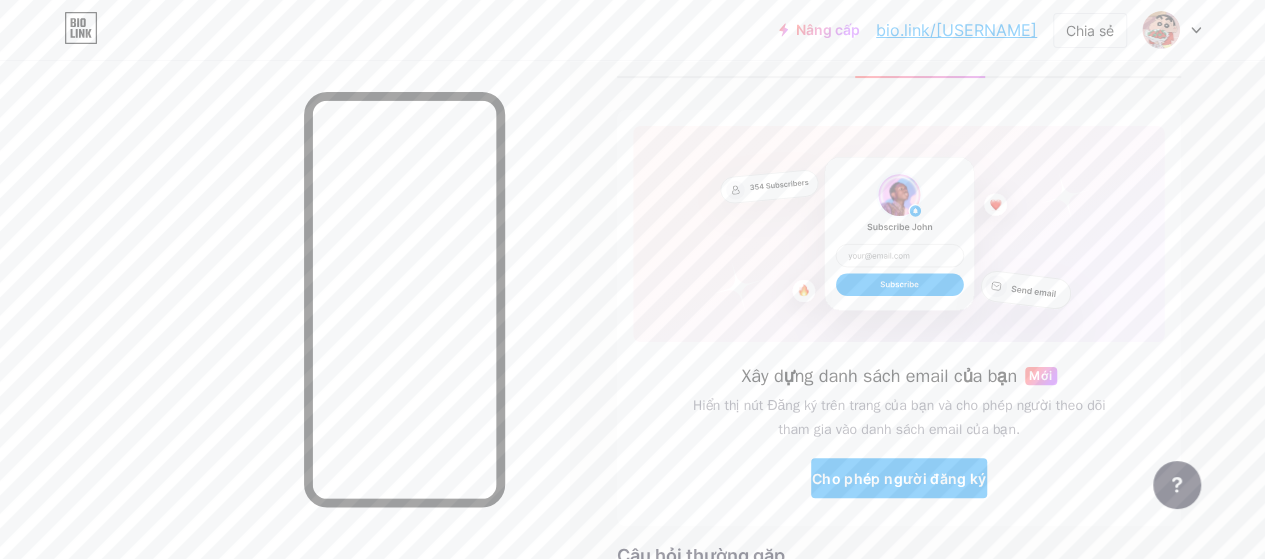 scroll, scrollTop: 0, scrollLeft: 0, axis: both 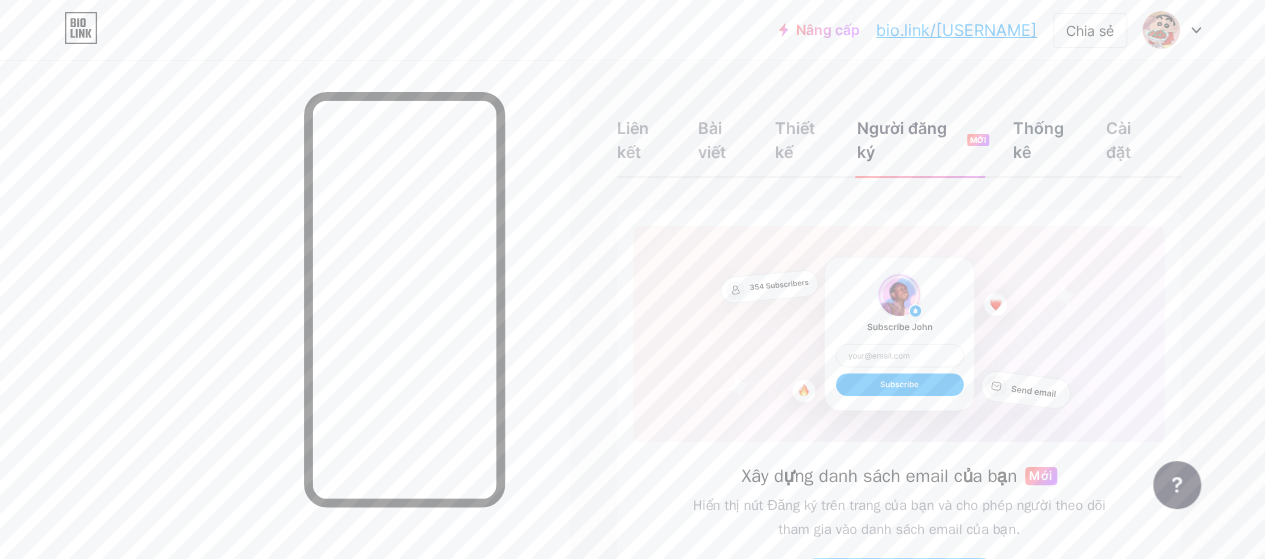 click on "Thống kê" at bounding box center [1047, 146] 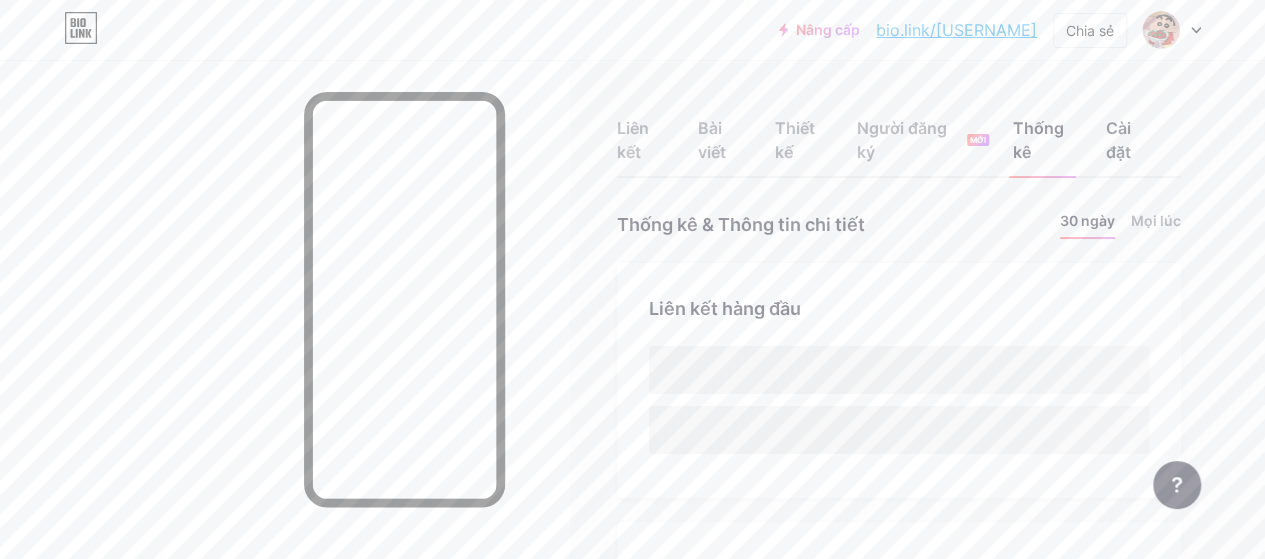click on "Cài đặt" at bounding box center (1118, 140) 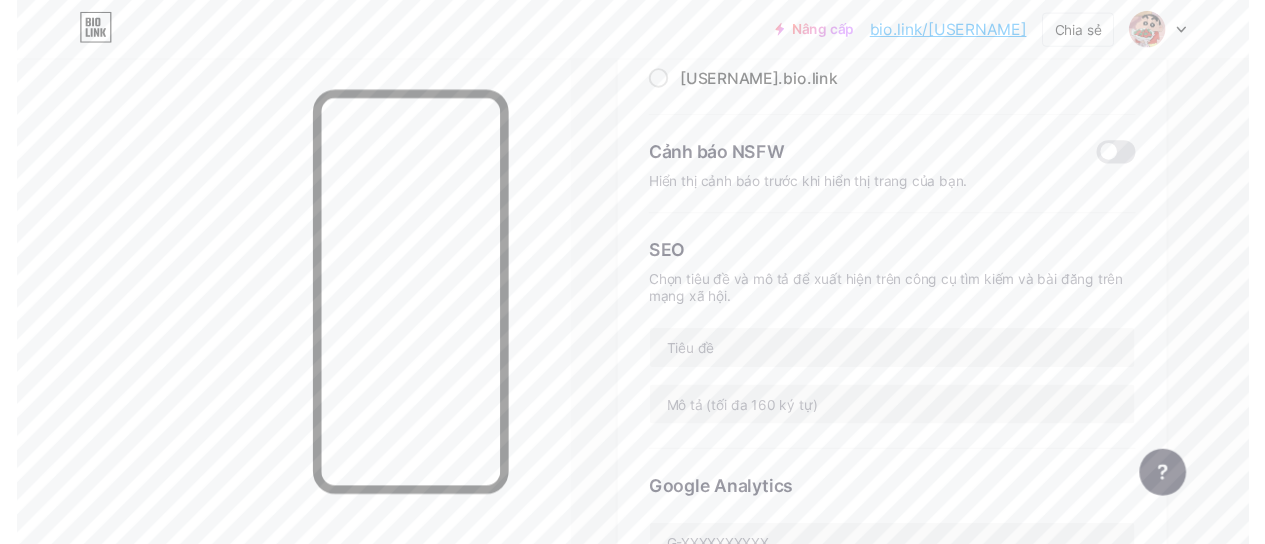 scroll, scrollTop: 0, scrollLeft: 0, axis: both 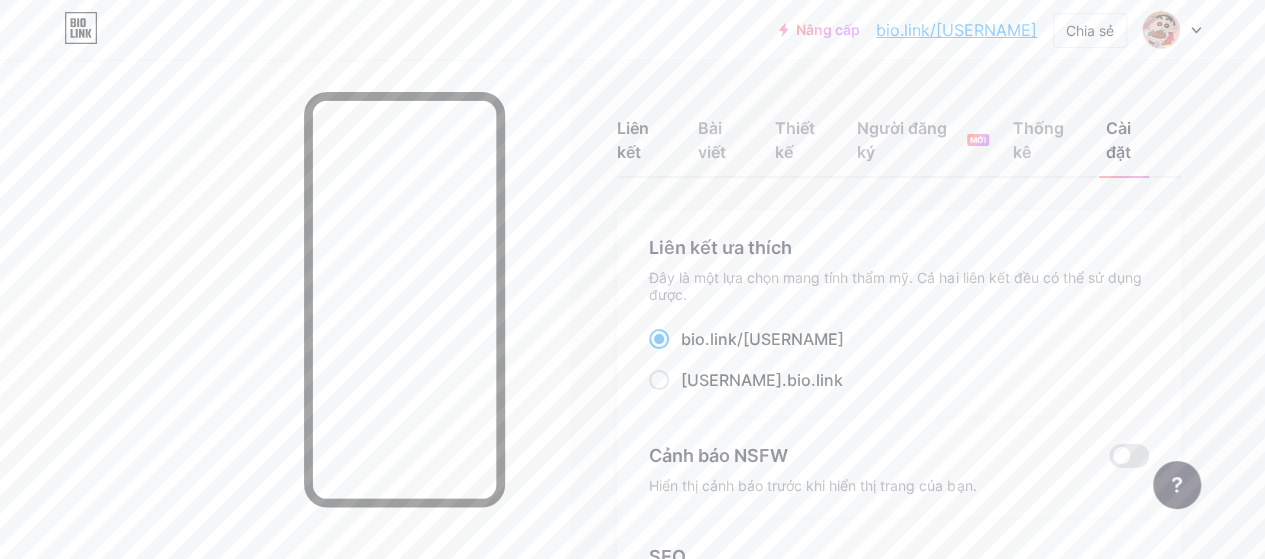 click on "Liên kết" at bounding box center [633, 140] 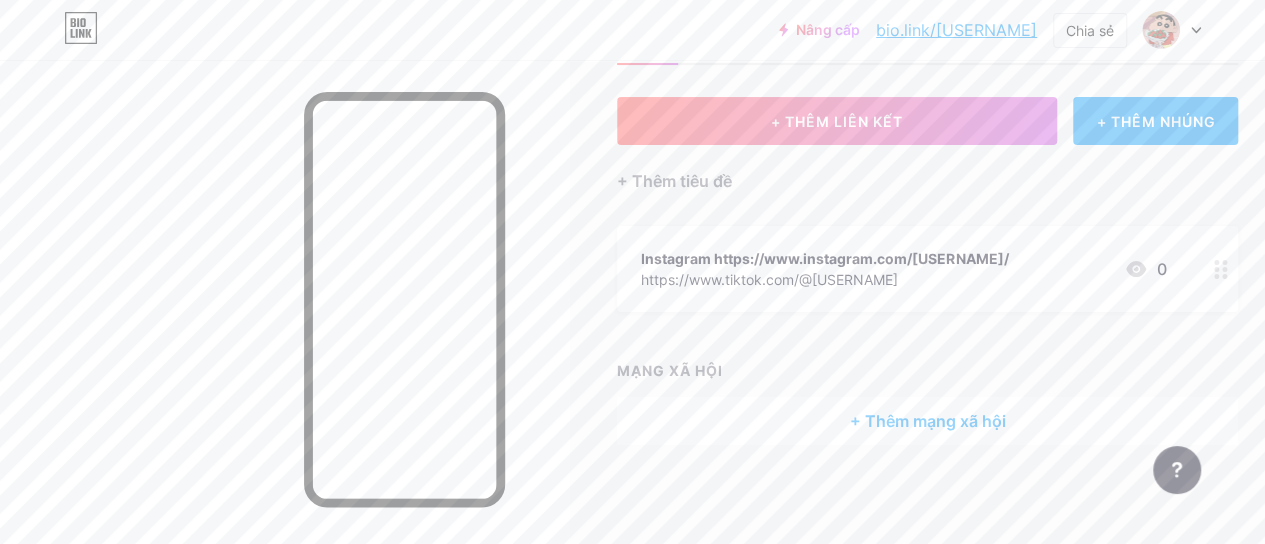 click on "+ Thêm mạng xã hội" at bounding box center [928, 421] 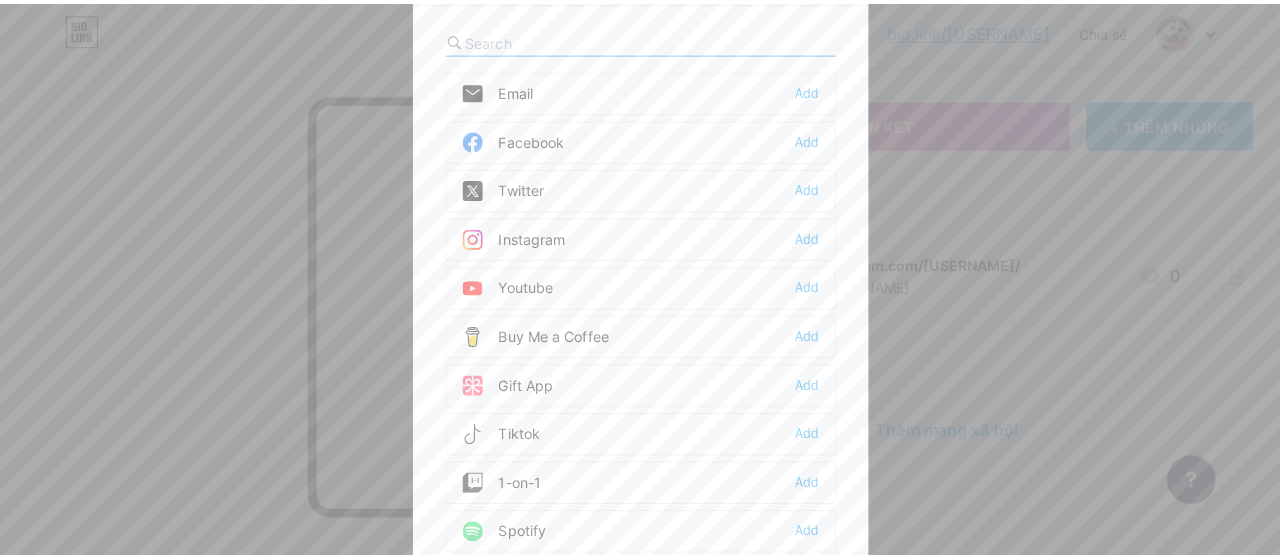 scroll, scrollTop: 74, scrollLeft: 0, axis: vertical 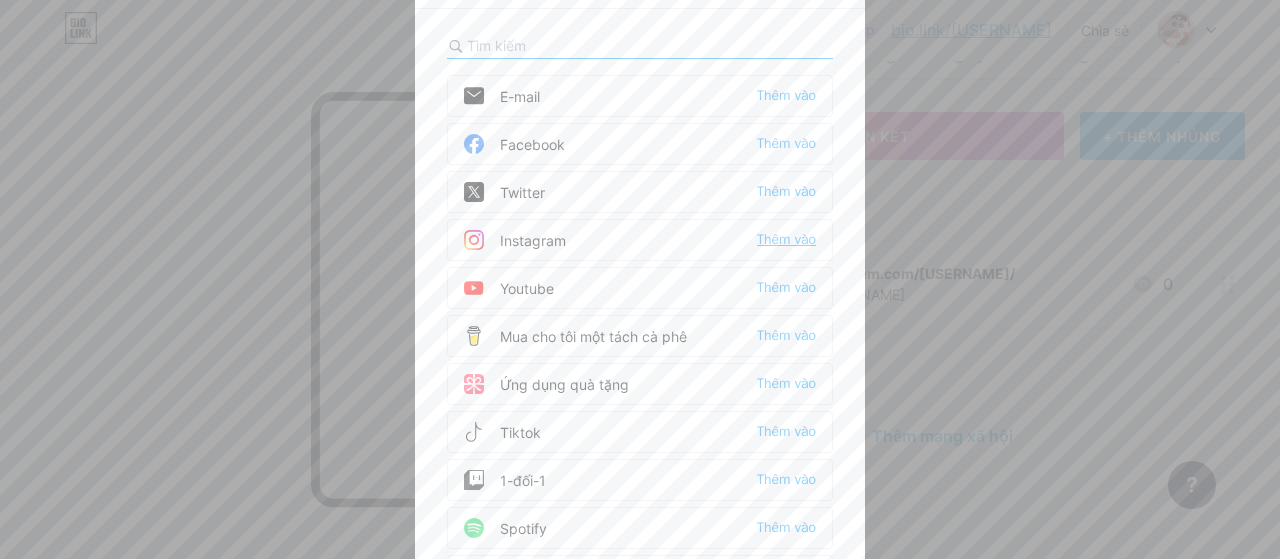 click on "Thêm vào" at bounding box center (786, 239) 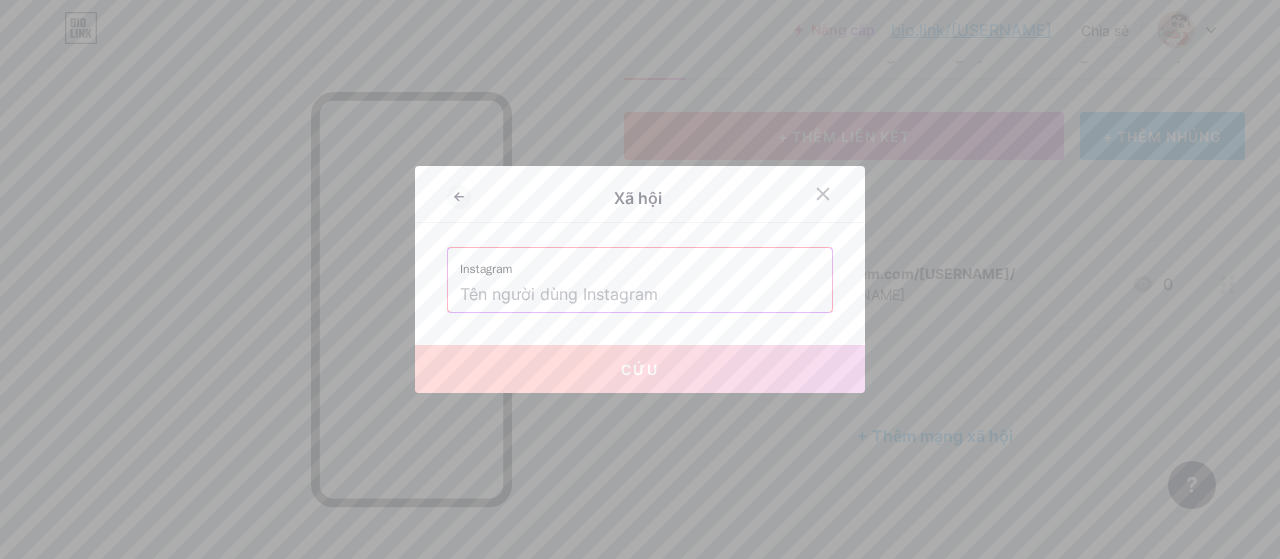 click at bounding box center [640, 295] 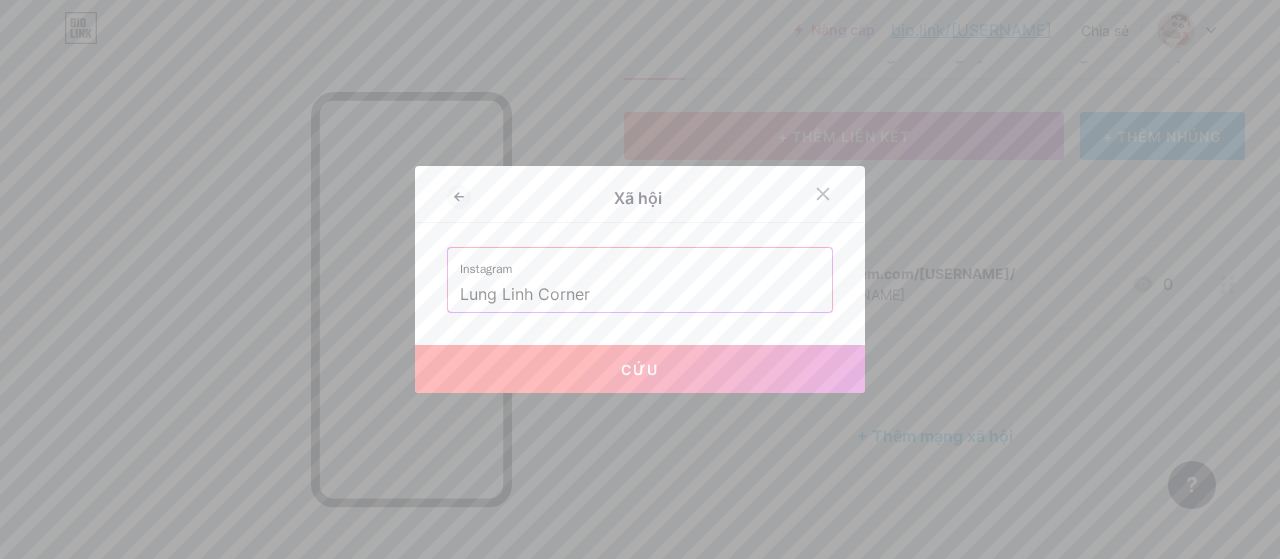click on "Cứu" at bounding box center [640, 369] 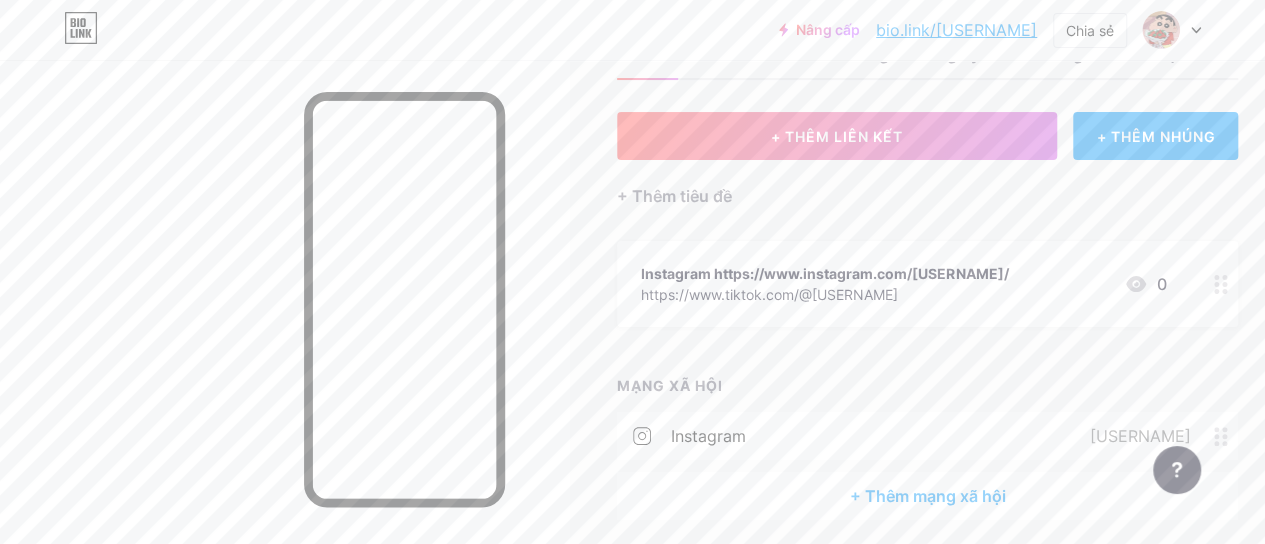 click on "Instagram [USERNAME]" at bounding box center (927, 436) 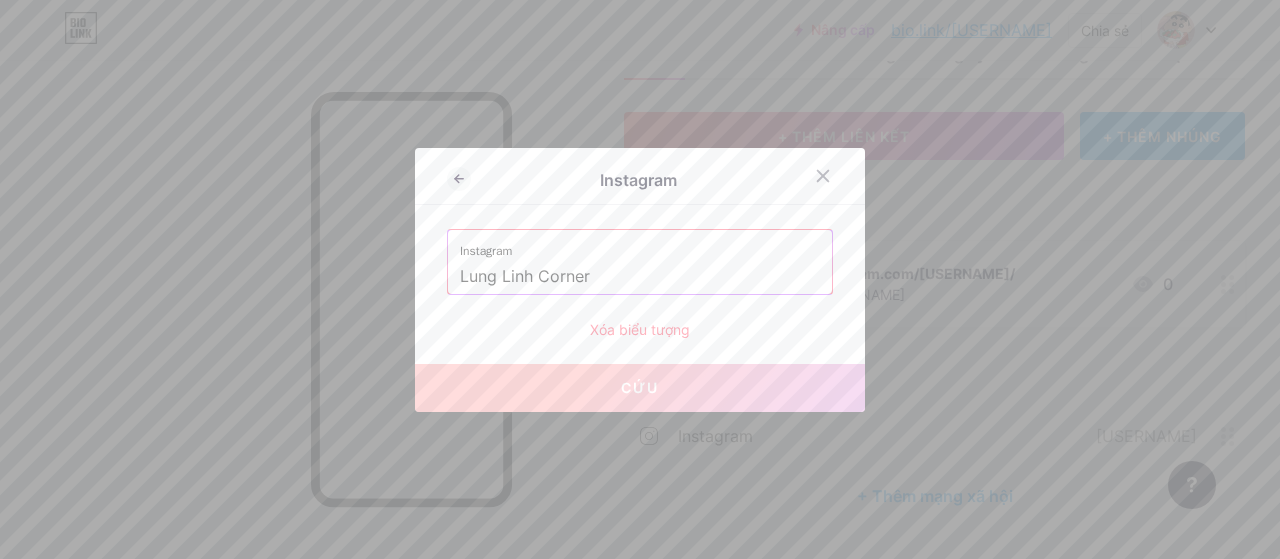 drag, startPoint x: 619, startPoint y: 269, endPoint x: 393, endPoint y: 275, distance: 226.07964 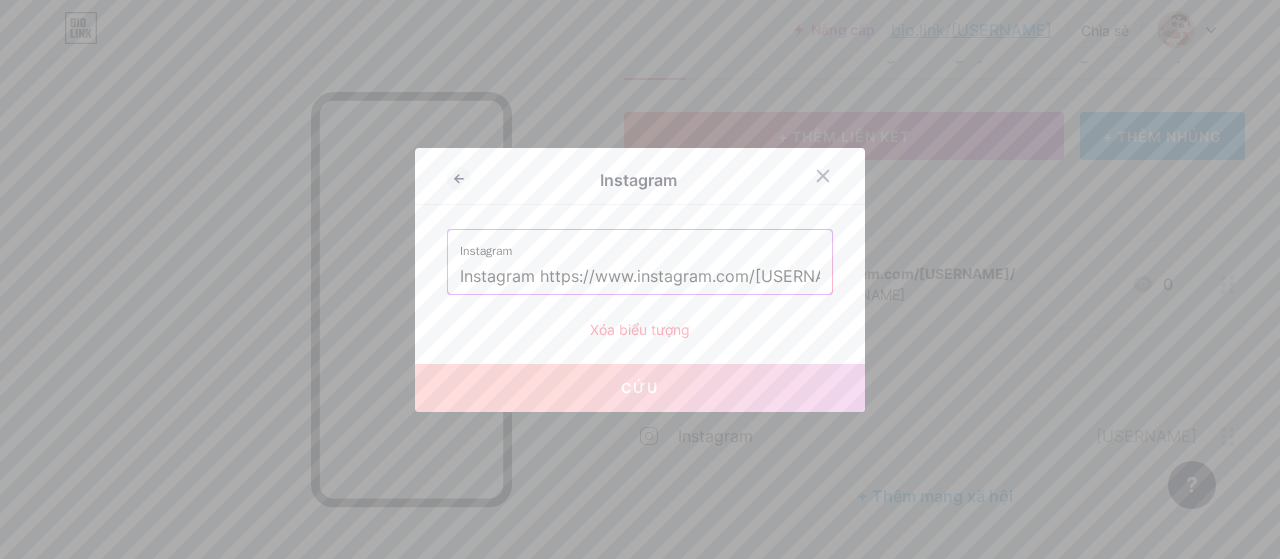 scroll, scrollTop: 0, scrollLeft: 39, axis: horizontal 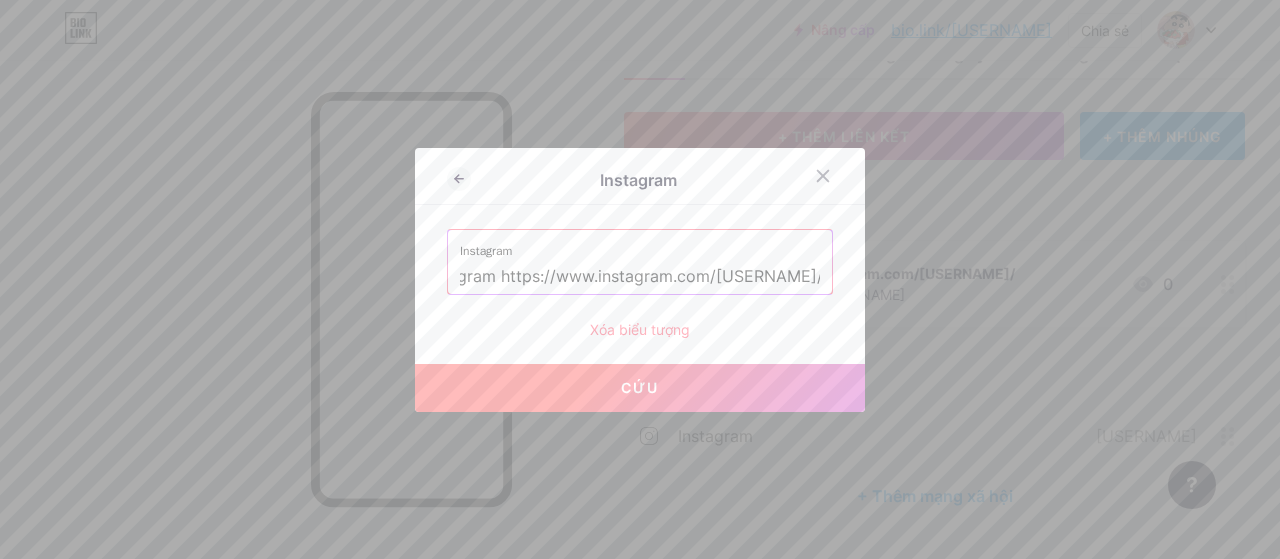 click on "Cứu" at bounding box center [640, 387] 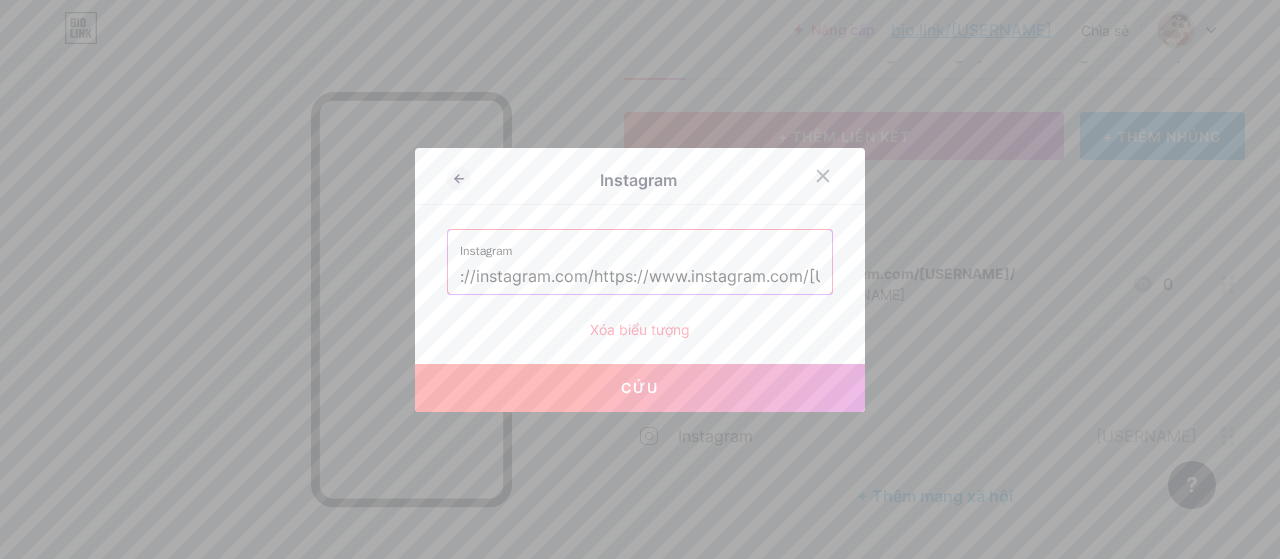 scroll, scrollTop: 0, scrollLeft: 0, axis: both 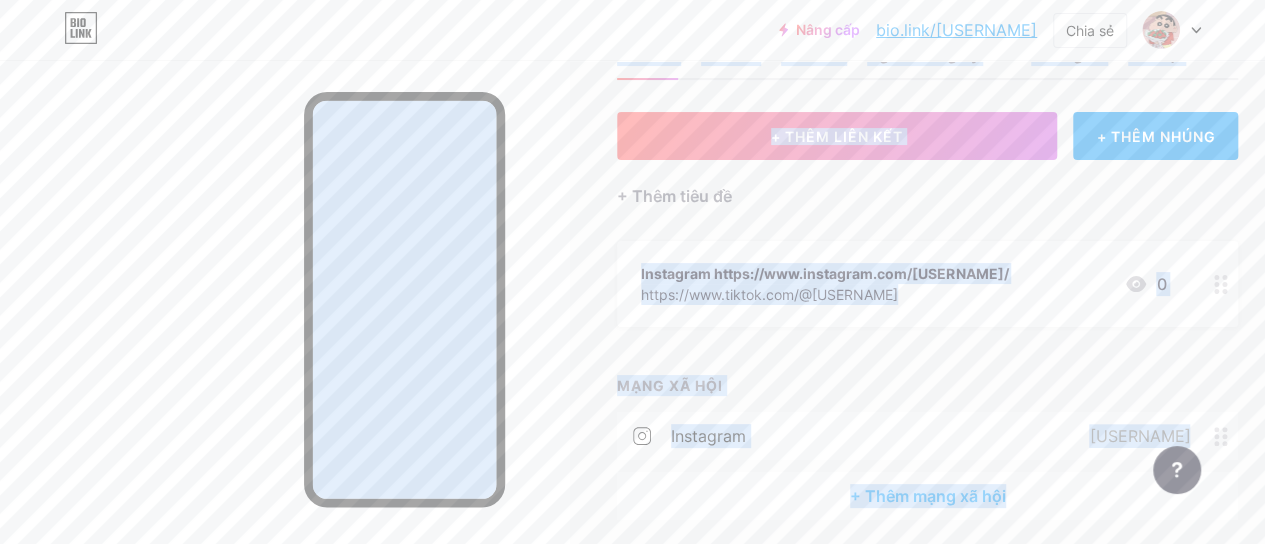 click on "https://www.instagram.com/[USERNAME]/ https://www.tiktok.com/@[USERNAME] 0" at bounding box center (927, 284) 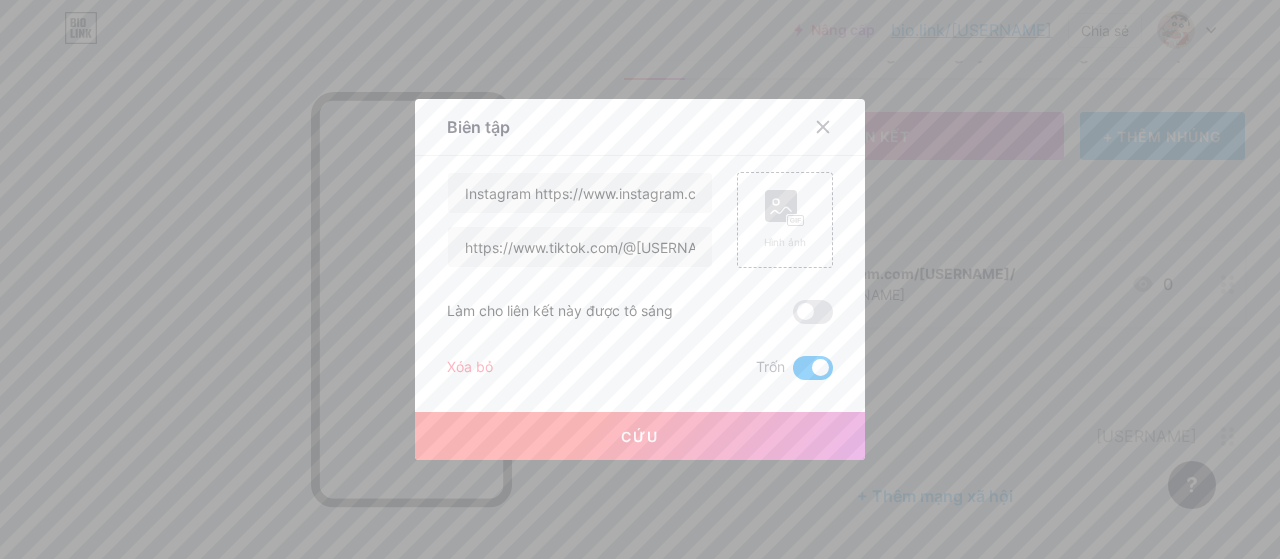 drag, startPoint x: 808, startPoint y: 130, endPoint x: 835, endPoint y: 247, distance: 120.074974 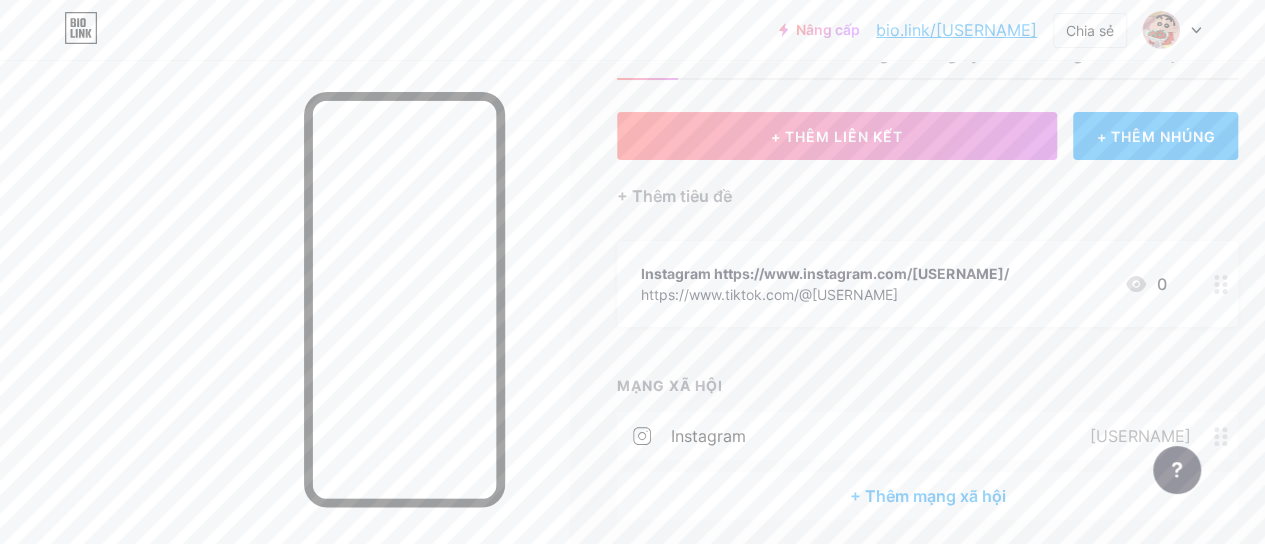 click on "Instagram [USERNAME]" at bounding box center [927, 436] 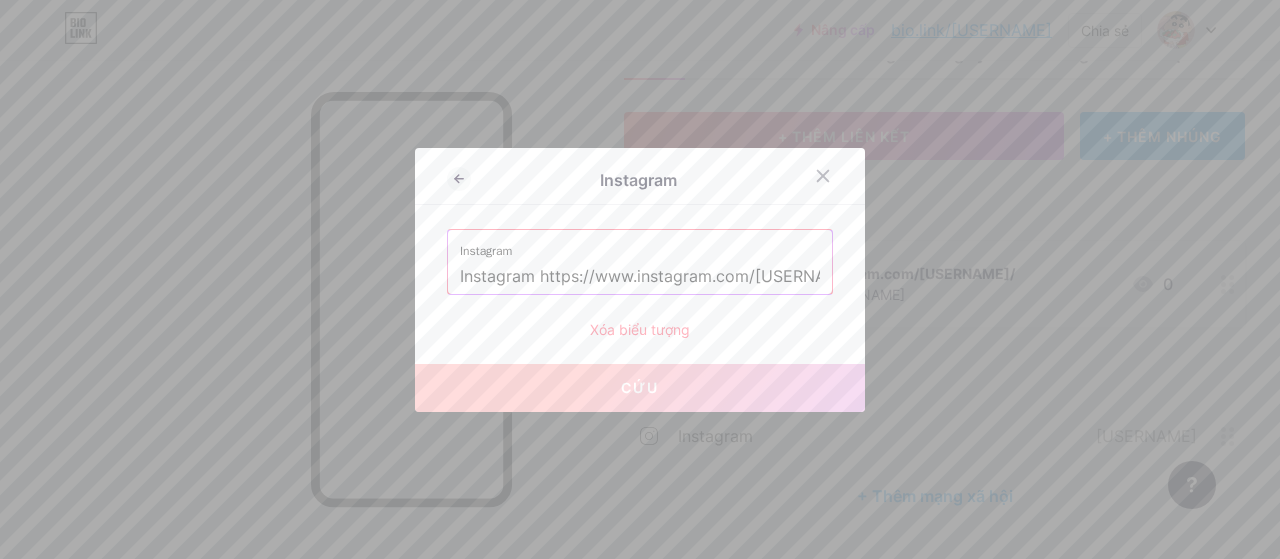 click on "Instagram https://www.instagram.com/[USERNAME]/" at bounding box center (640, 277) 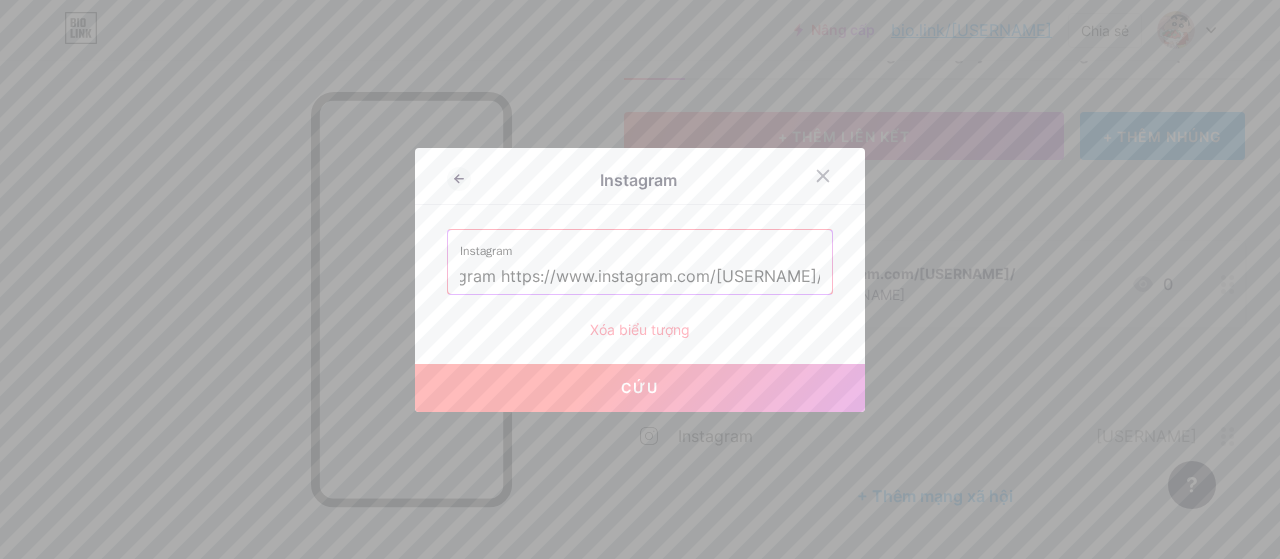 click on "Cứu" at bounding box center [640, 388] 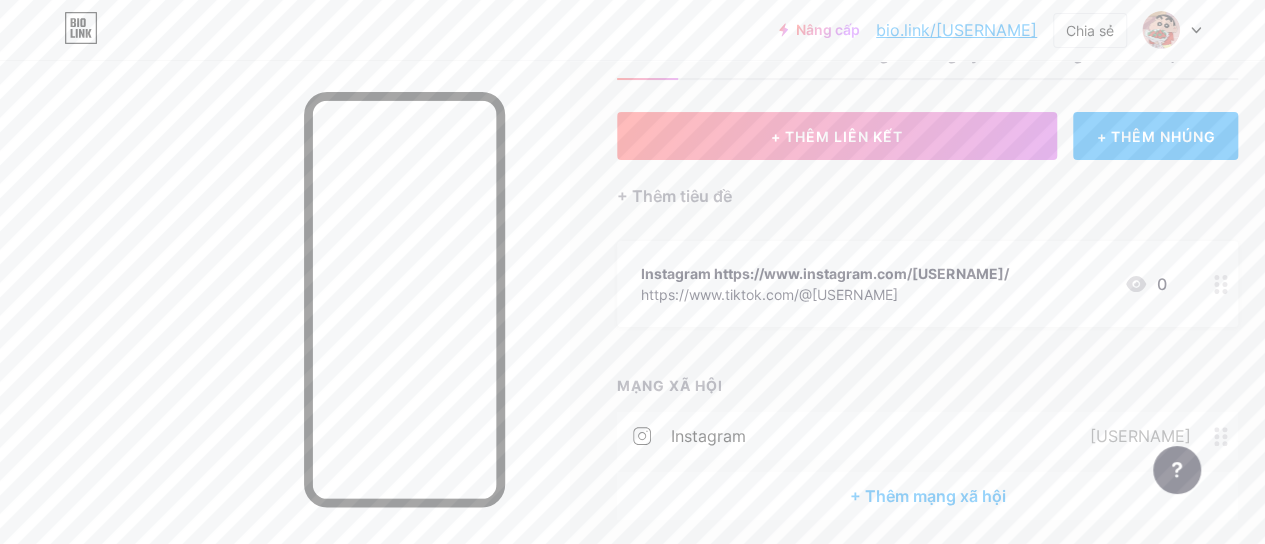 click on "Instagram [USERNAME]" at bounding box center (927, 436) 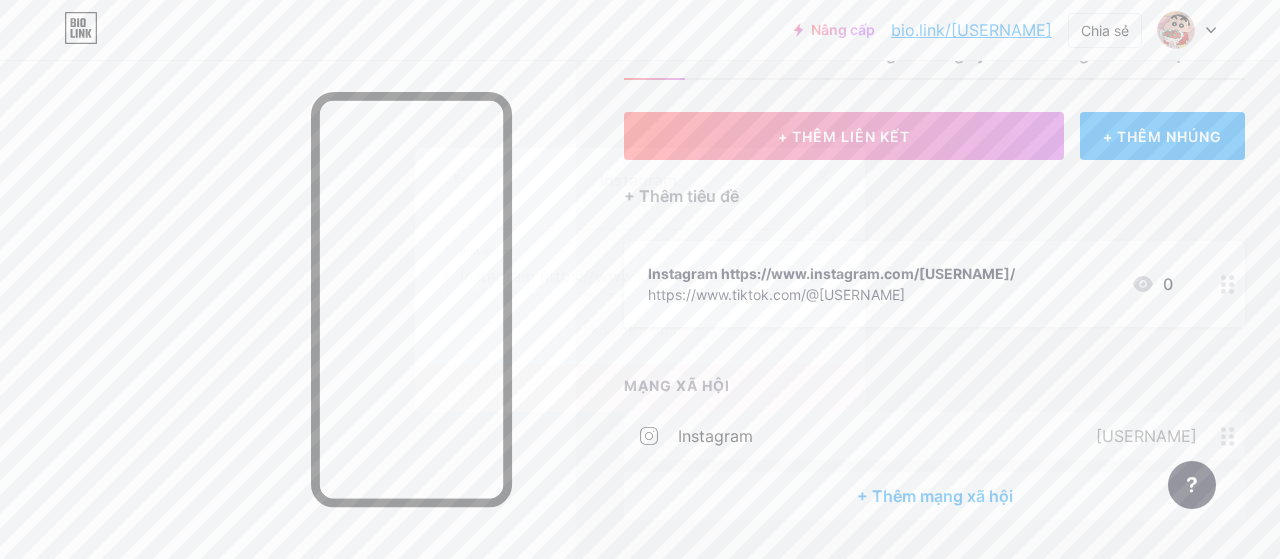 drag, startPoint x: 451, startPoint y: 271, endPoint x: 689, endPoint y: 280, distance: 238.1701 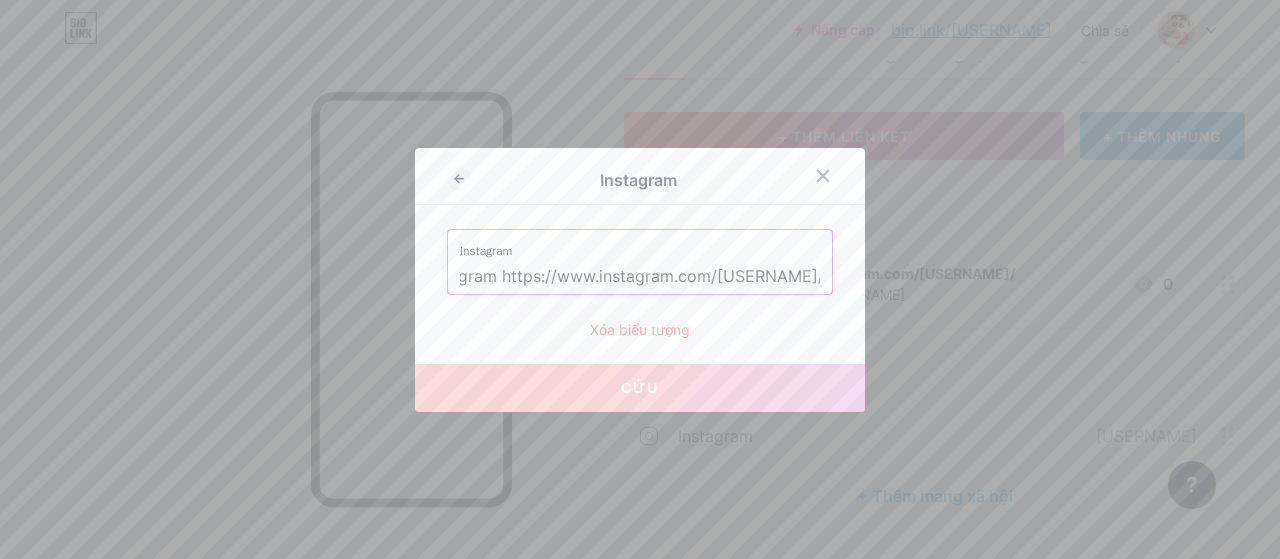scroll, scrollTop: 0, scrollLeft: 39, axis: horizontal 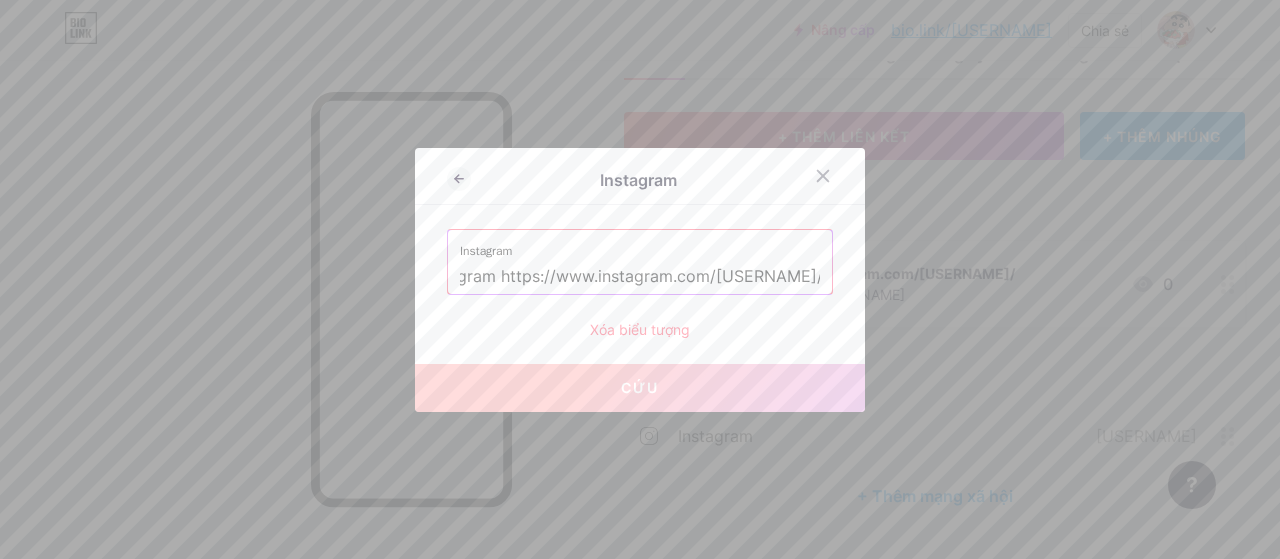 drag, startPoint x: 456, startPoint y: 277, endPoint x: 852, endPoint y: 279, distance: 396.00504 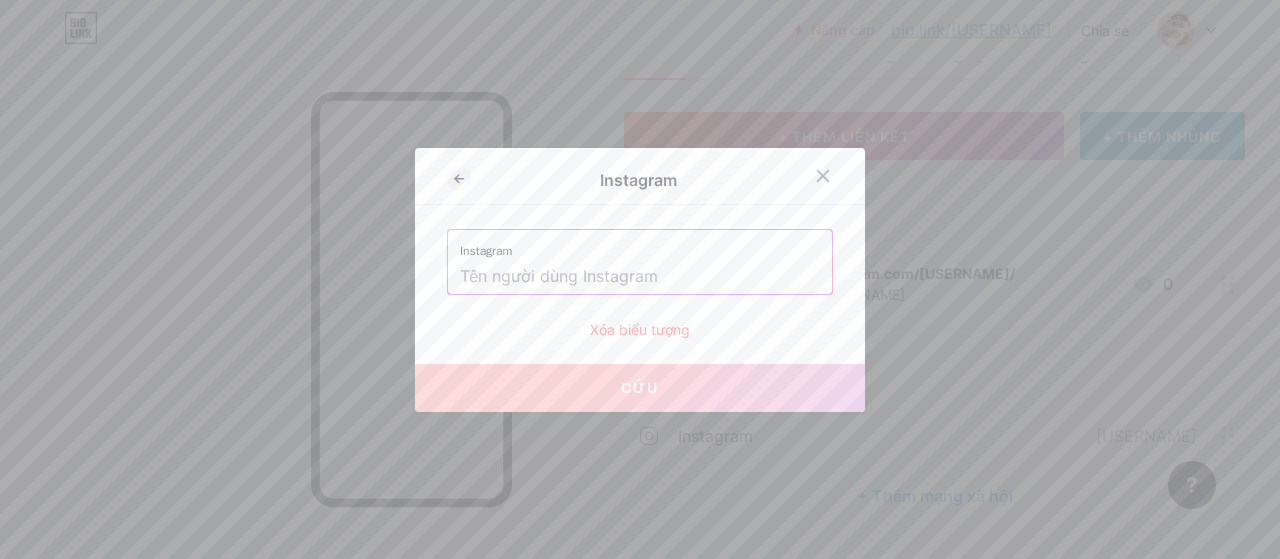 scroll, scrollTop: 0, scrollLeft: 0, axis: both 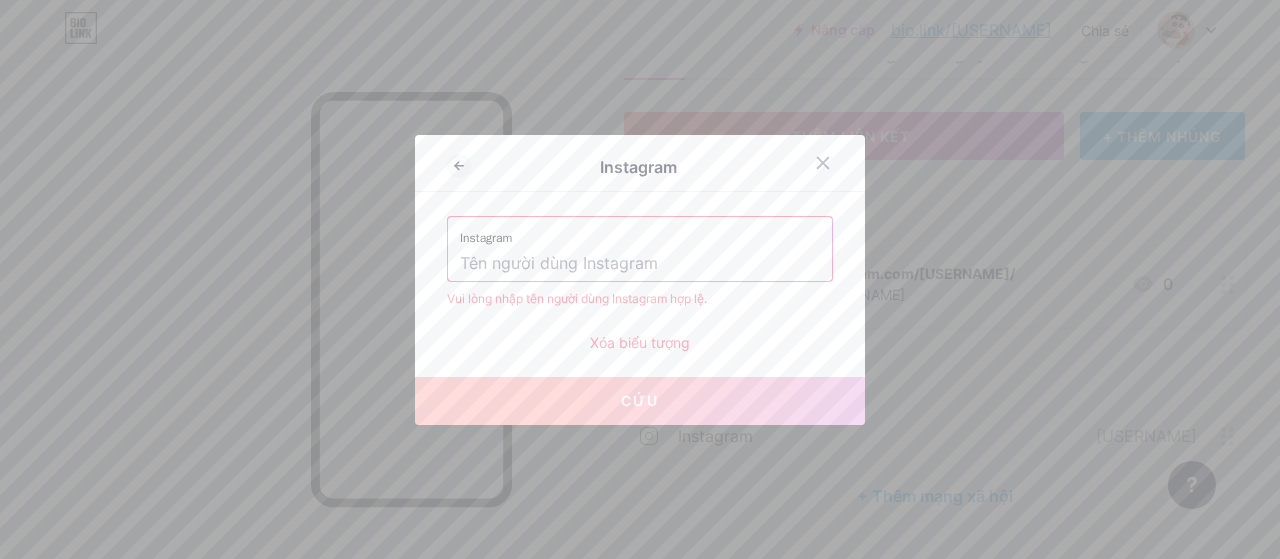 click at bounding box center [640, 264] 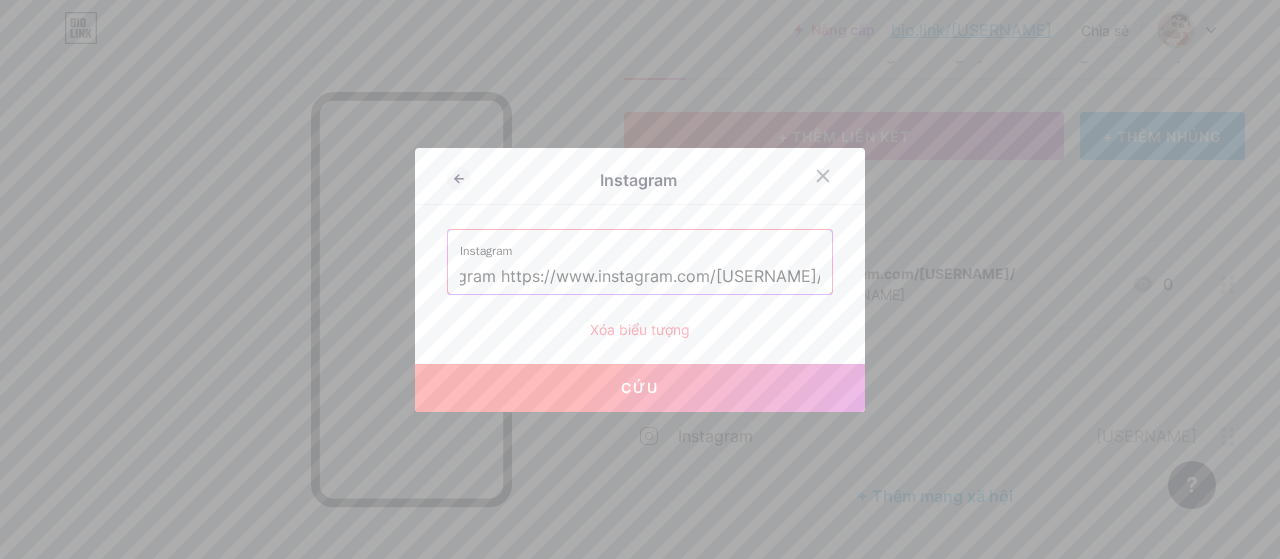 scroll, scrollTop: 0, scrollLeft: 0, axis: both 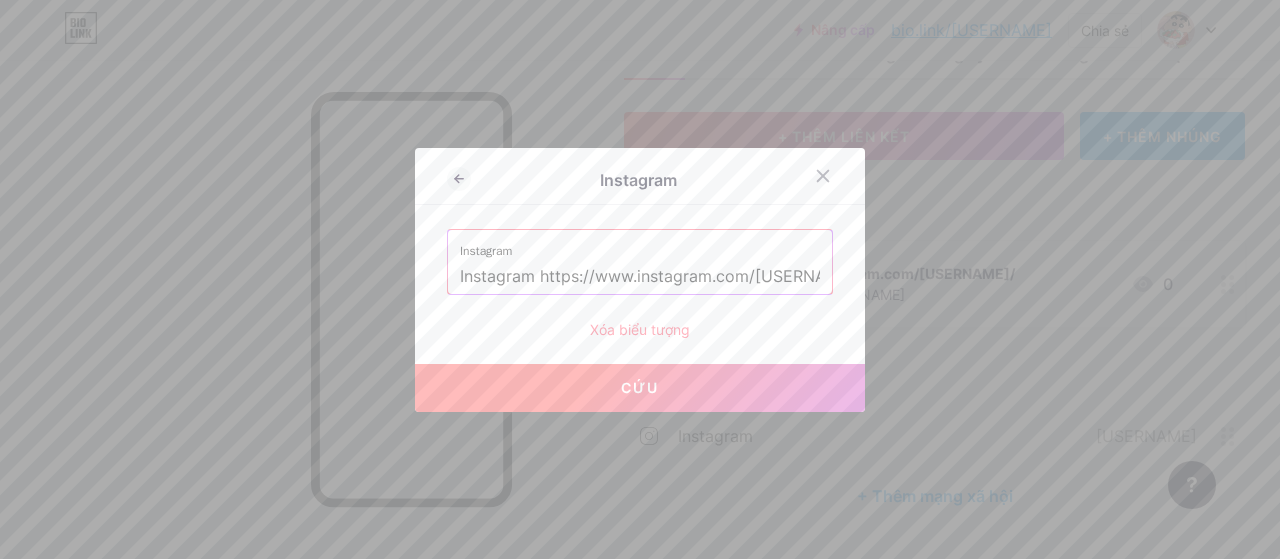 drag, startPoint x: 611, startPoint y: 272, endPoint x: 432, endPoint y: 303, distance: 181.66452 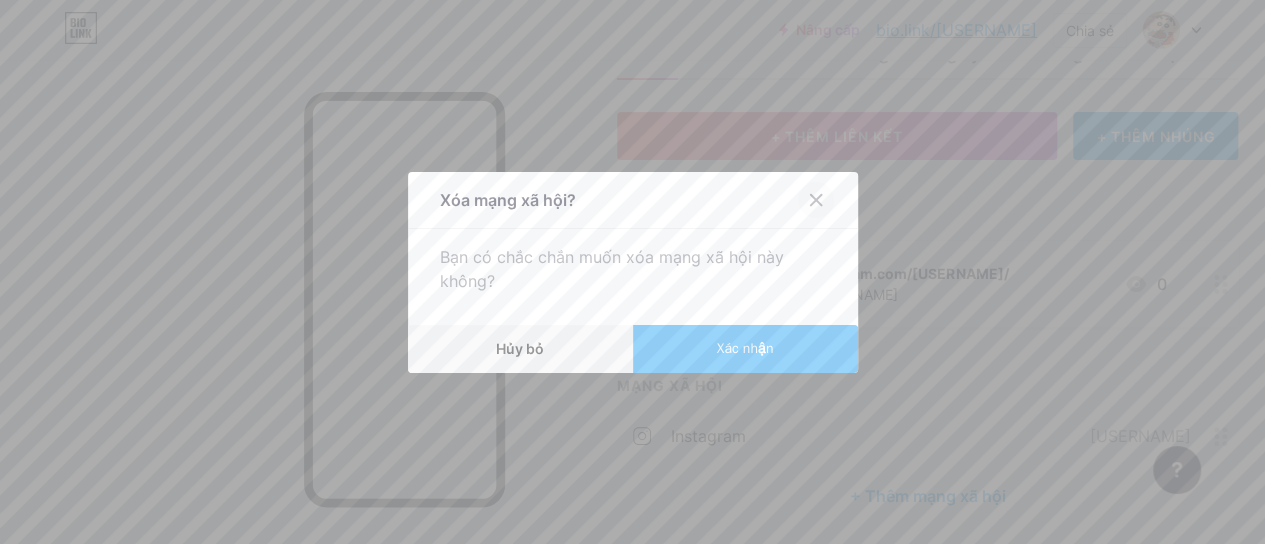 click at bounding box center [816, 200] 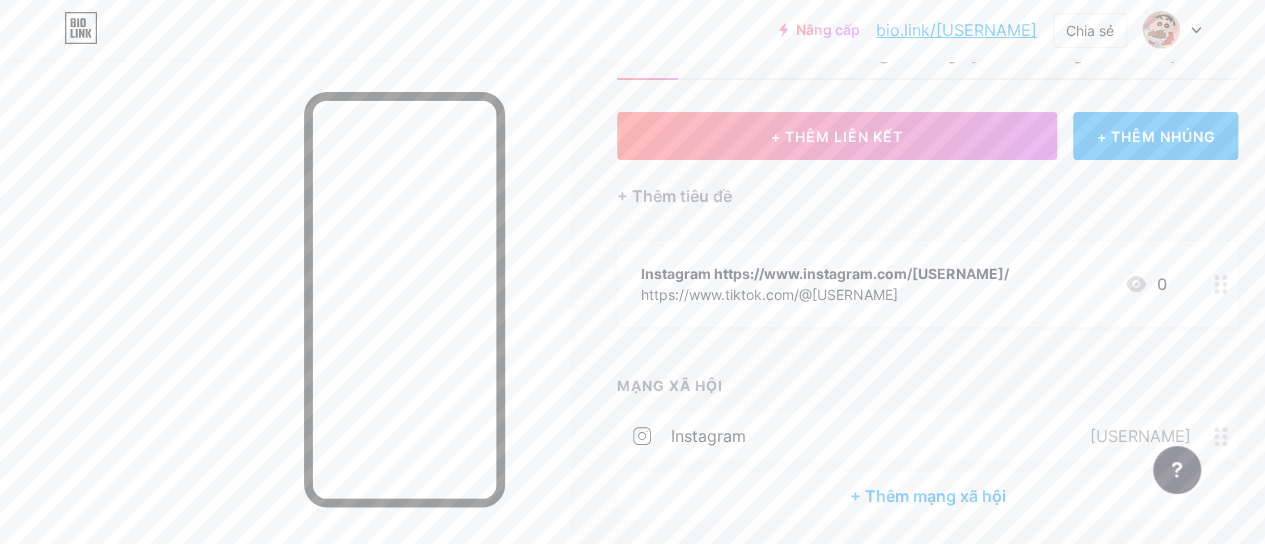click on "Instagram [USERNAME]" at bounding box center (927, 436) 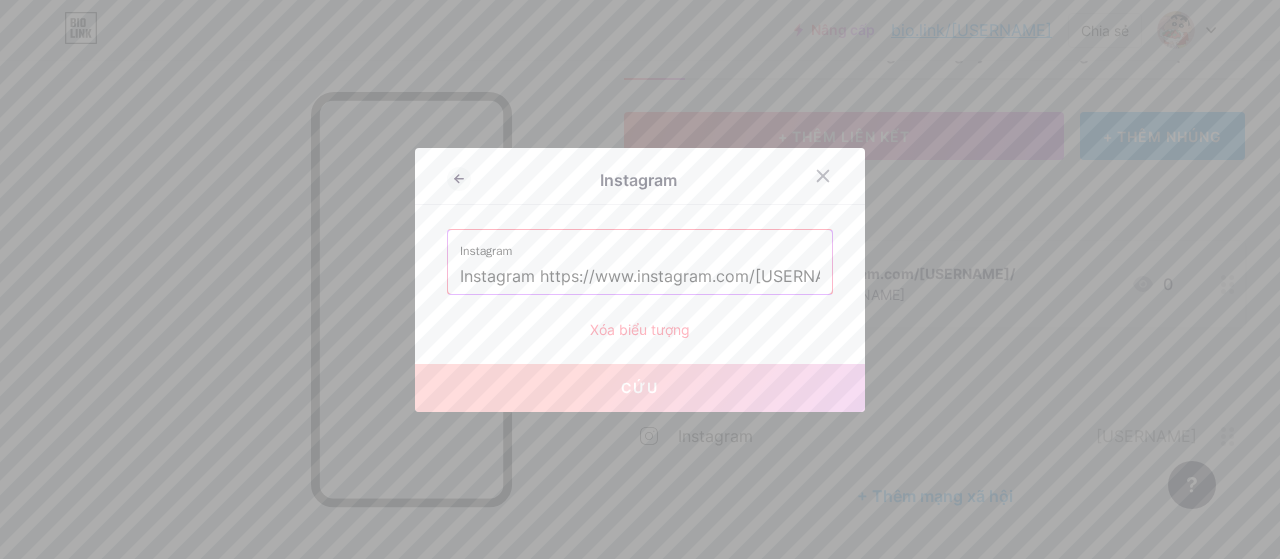 drag, startPoint x: 444, startPoint y: 271, endPoint x: 560, endPoint y: 283, distance: 116.61904 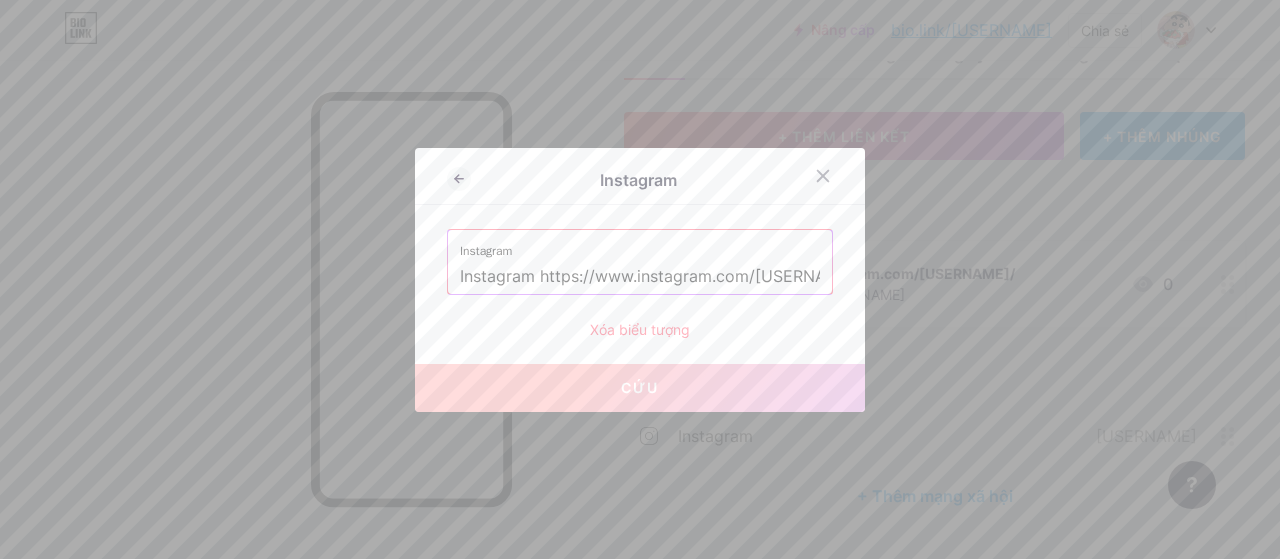 click on "Instagram https://www.instagram.com/[USERNAME]/" at bounding box center [640, 262] 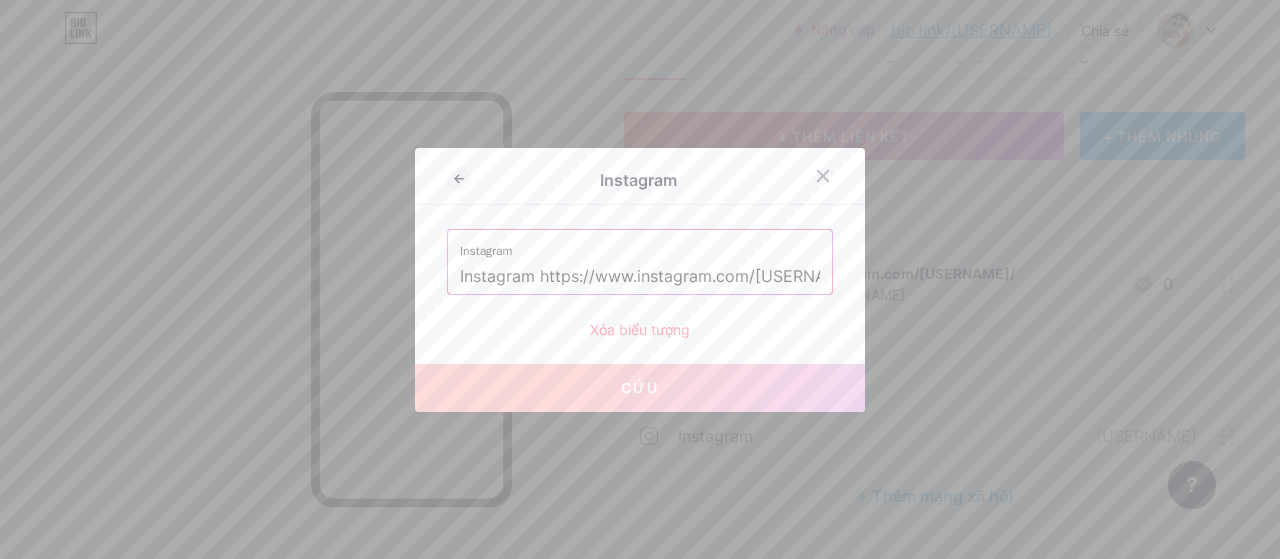 type on "/" 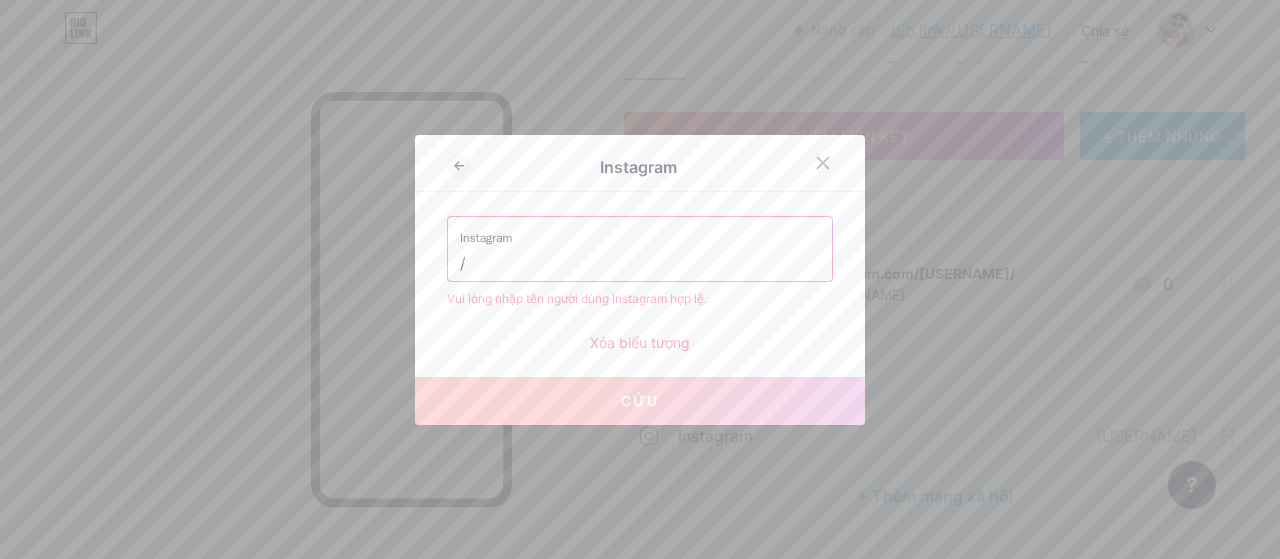 click on "/" at bounding box center [640, 264] 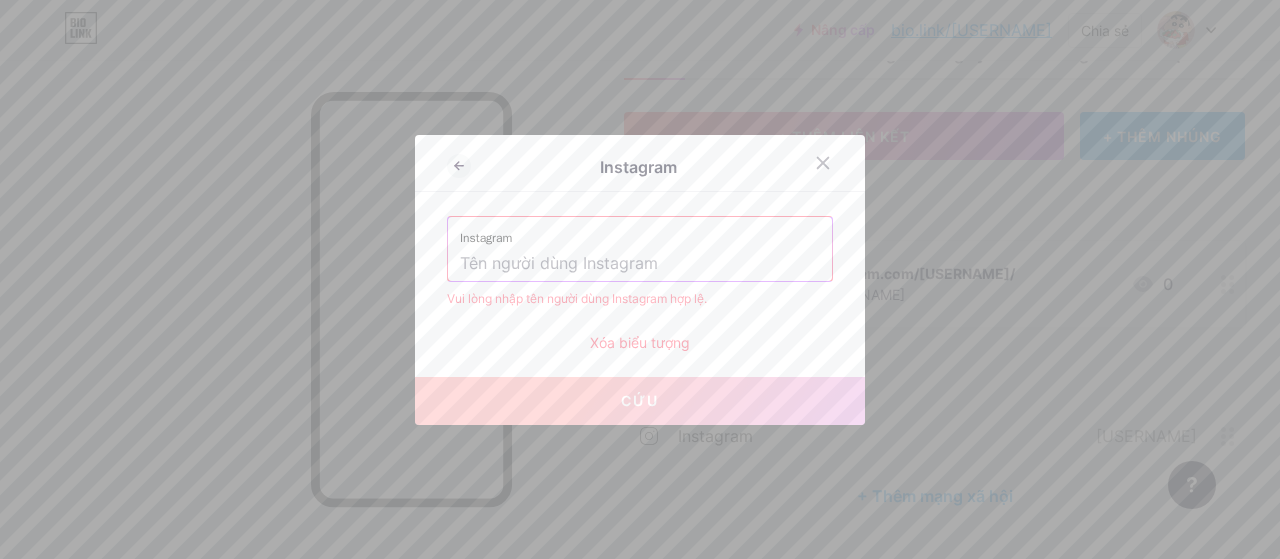 paste on "Instagram https://www.instagram.com/[USERNAME]/" 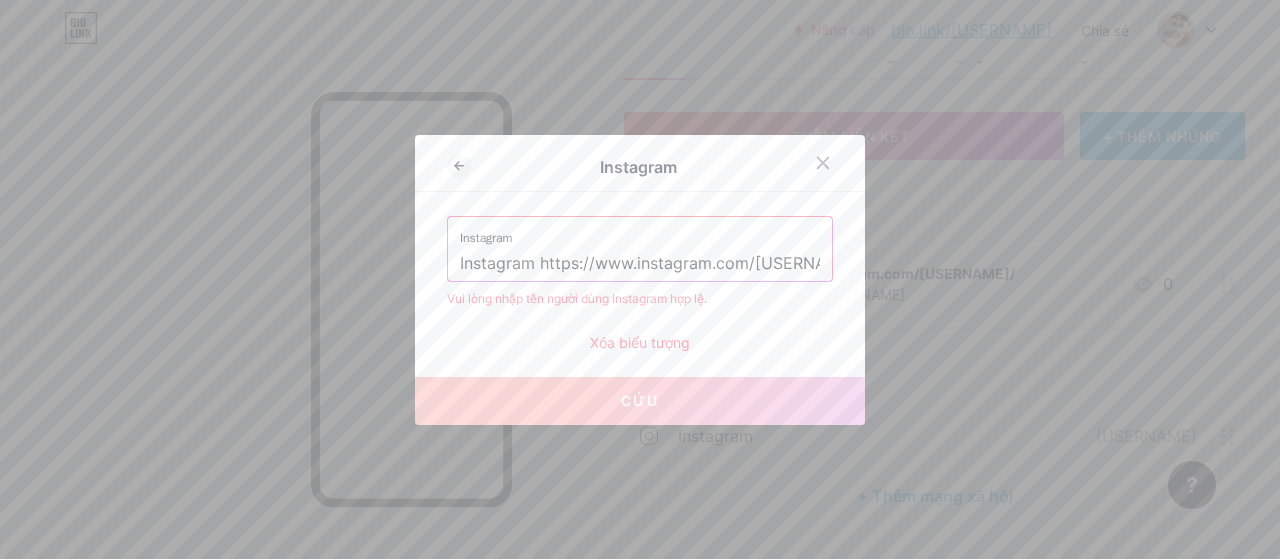 scroll, scrollTop: 0, scrollLeft: 39, axis: horizontal 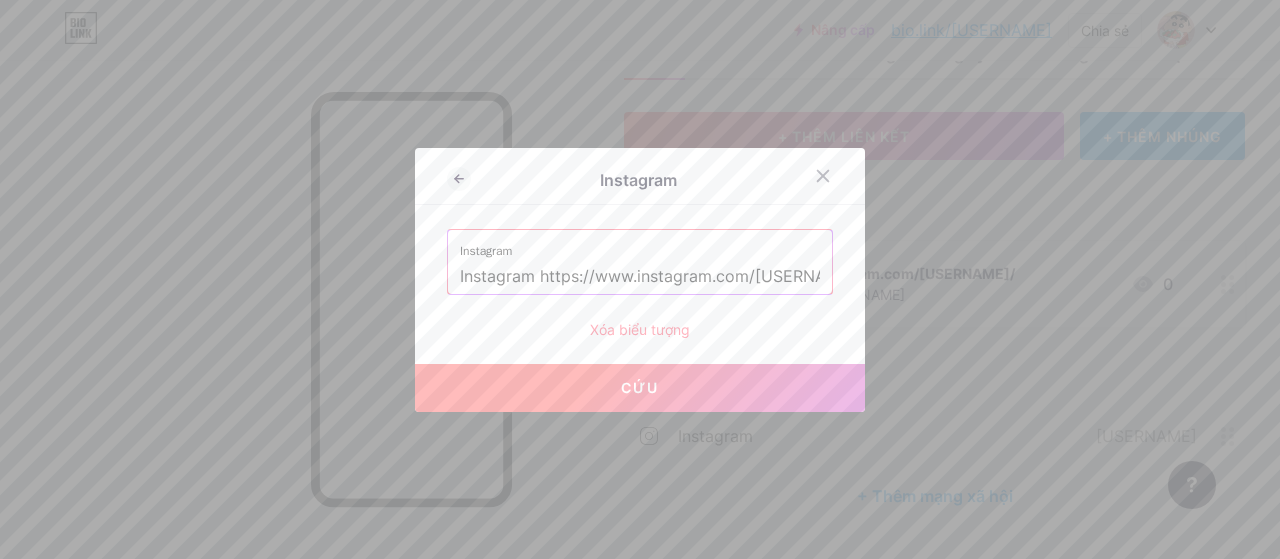 click on "Cứu" at bounding box center (640, 388) 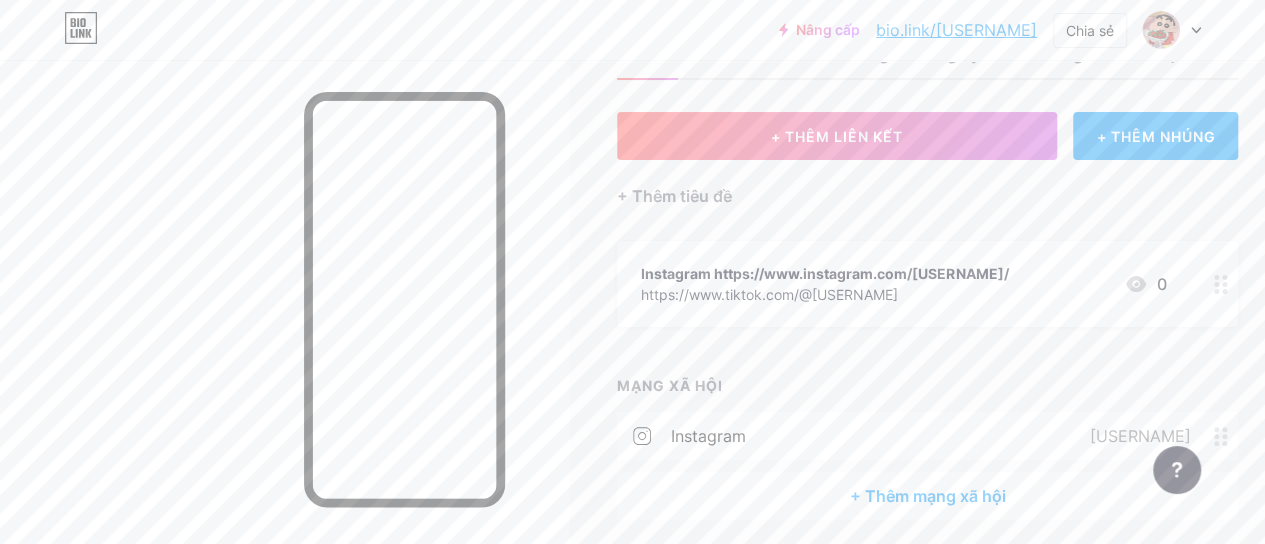 click on "Instagram [USERNAME]" at bounding box center (927, 436) 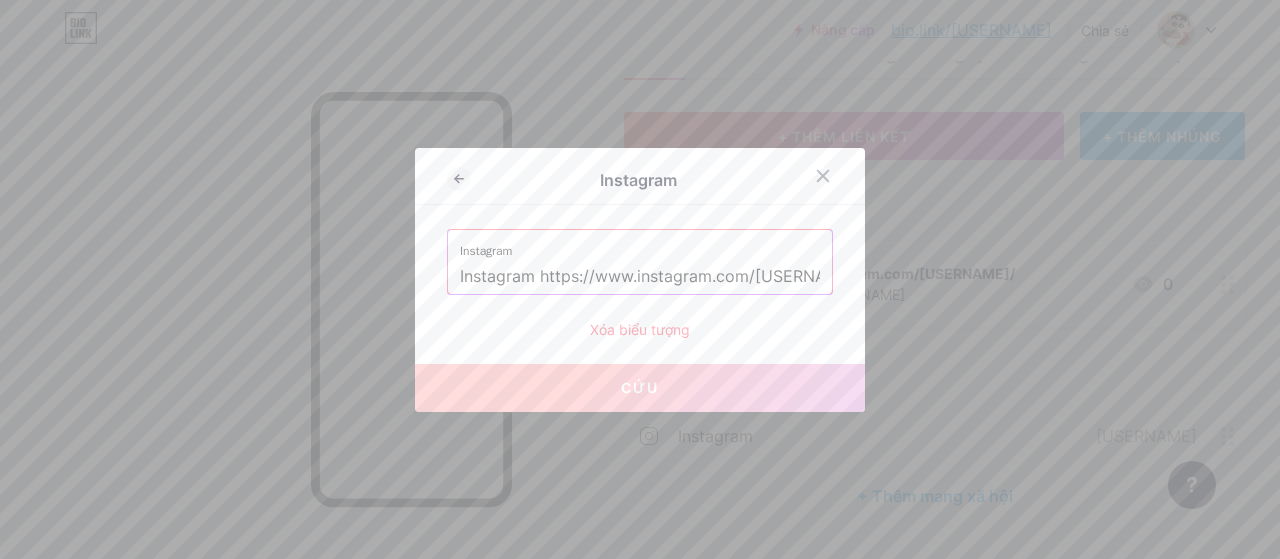 click on "Instagram https://www.instagram.com/[USERNAME]/" at bounding box center (640, 277) 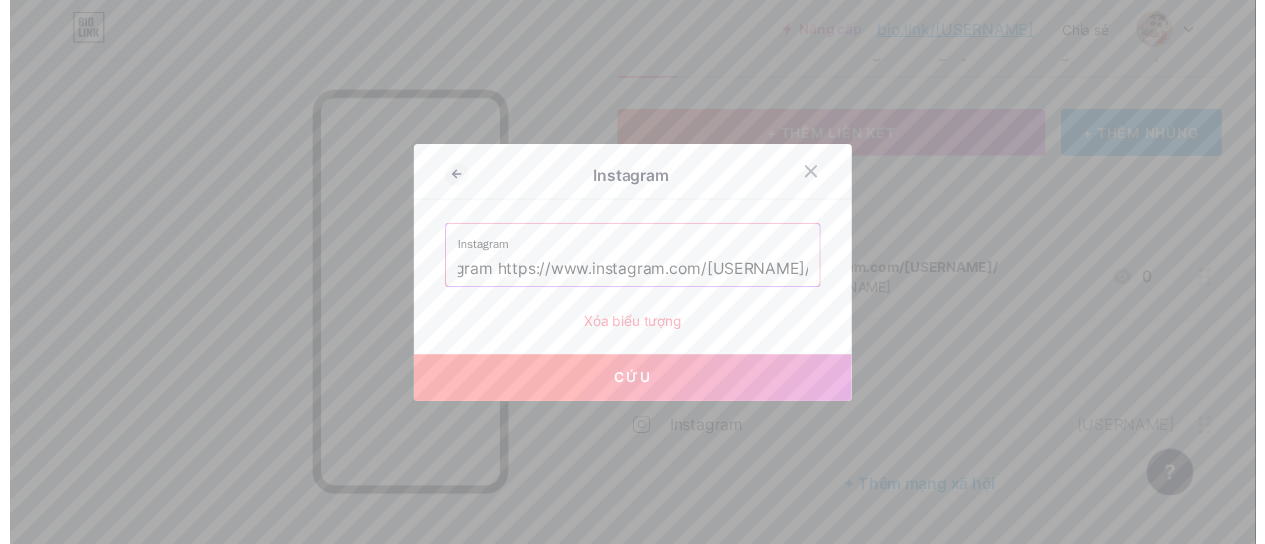 scroll, scrollTop: 0, scrollLeft: 0, axis: both 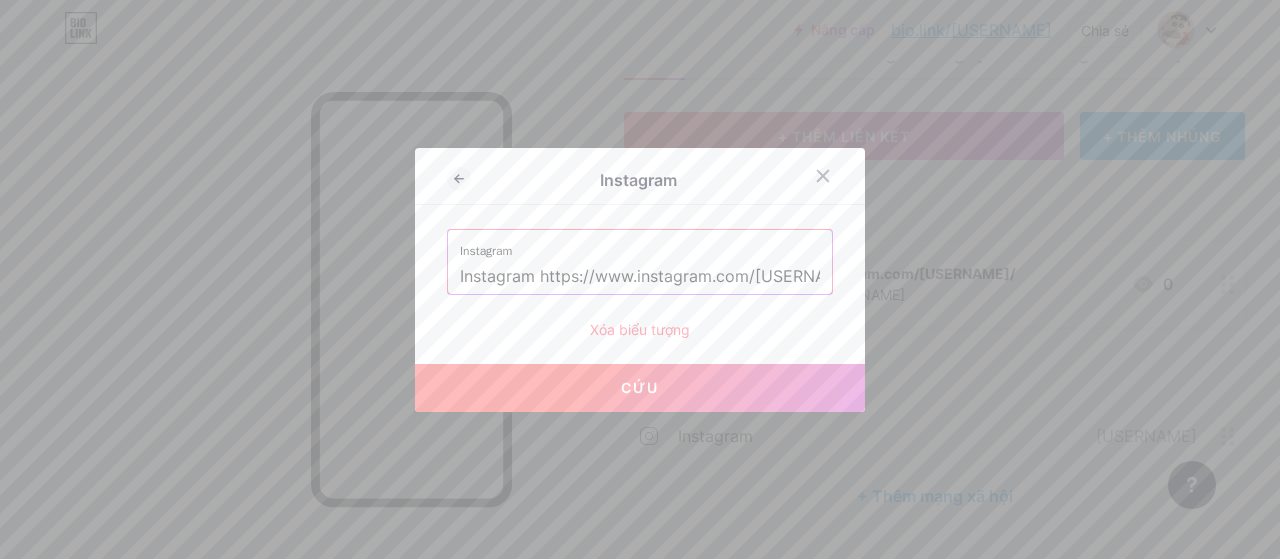 drag, startPoint x: 642, startPoint y: 275, endPoint x: 302, endPoint y: 289, distance: 340.28812 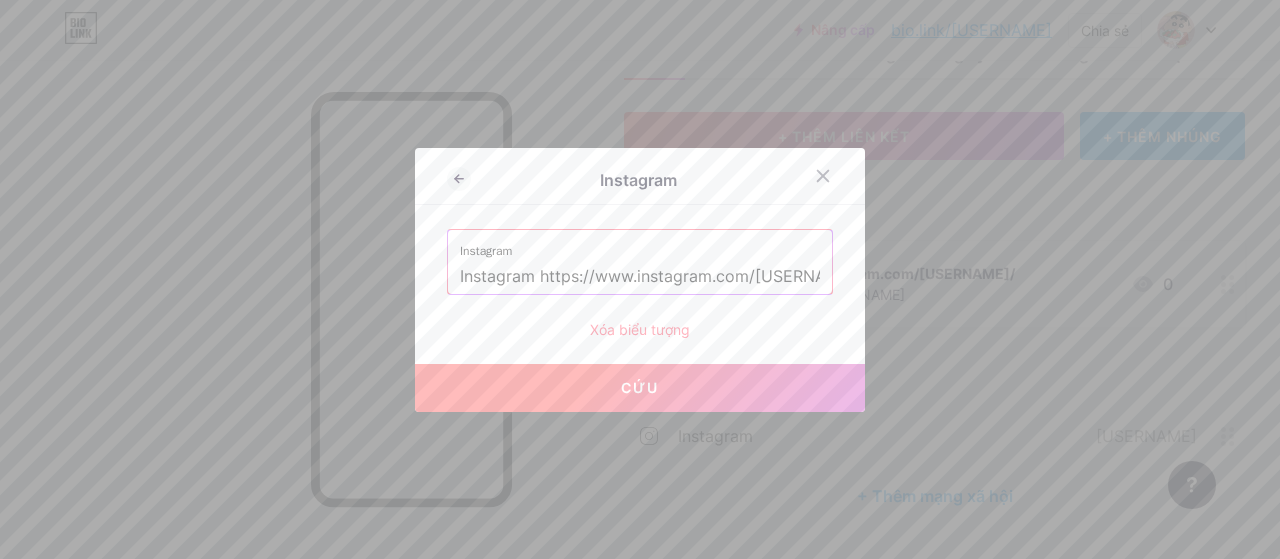 click on "Instagram Instagram https://www.instagram.com/[USERNAME]/ Xóa biểu tượng Cứu" at bounding box center [640, 279] 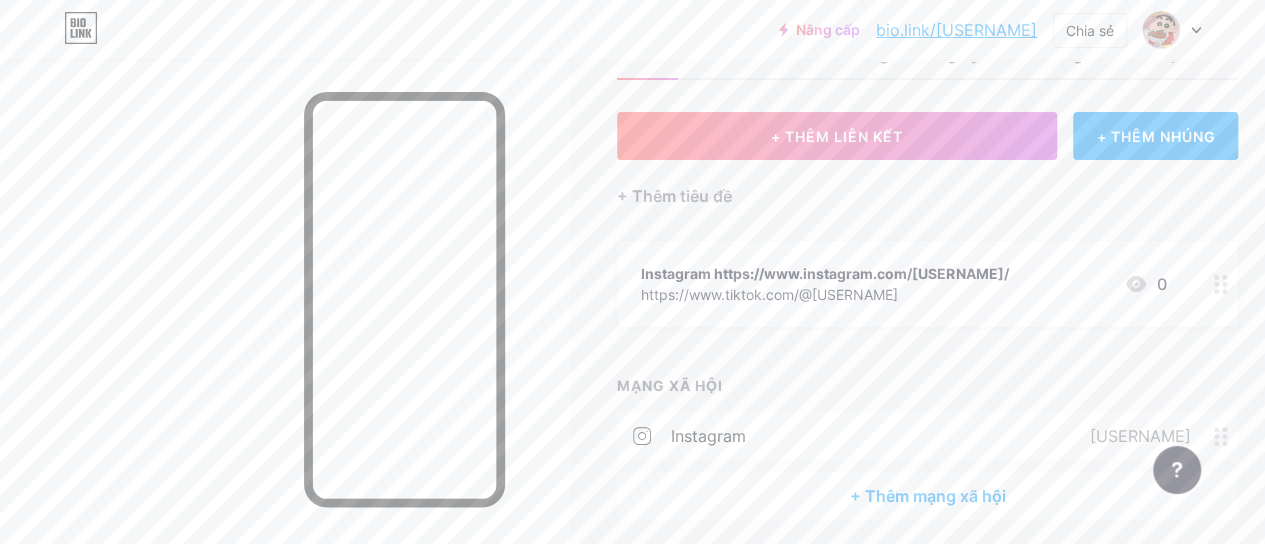 click on "https://www.instagram.com/[USERNAME]/ https://www.tiktok.com/@[USERNAME] 0" at bounding box center [903, 284] 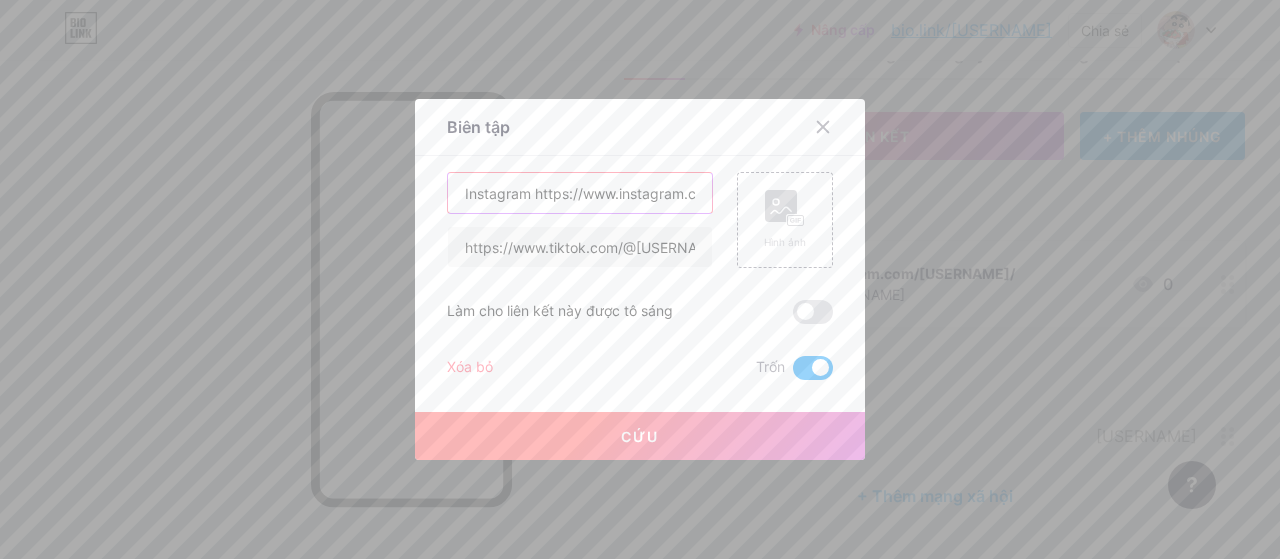 click on "Instagram https://www.instagram.com/[USERNAME]/" at bounding box center [580, 193] 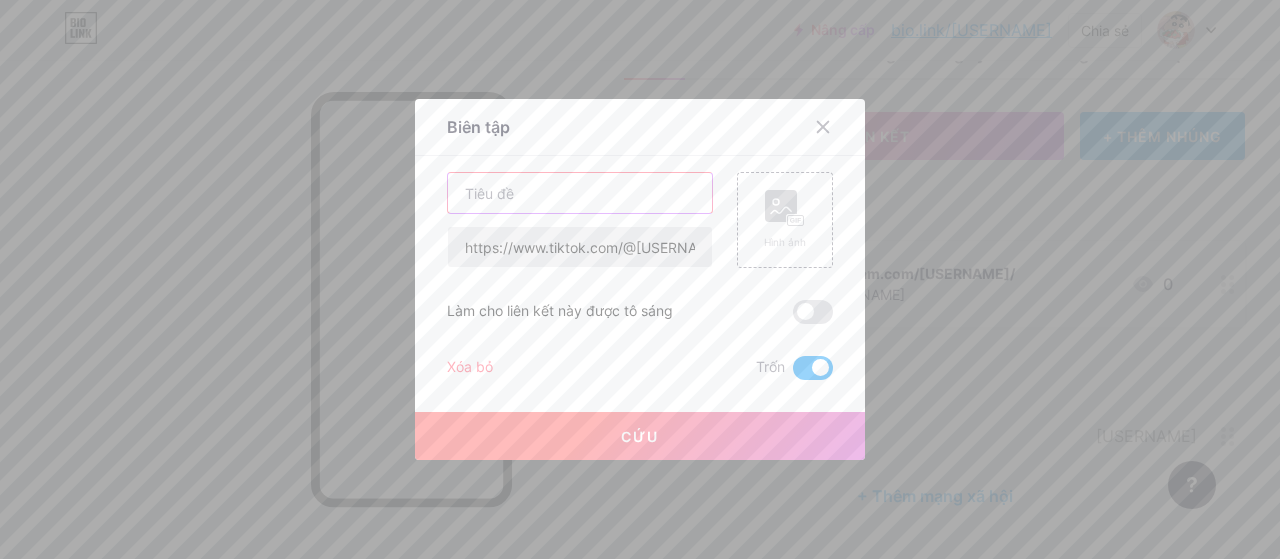 type 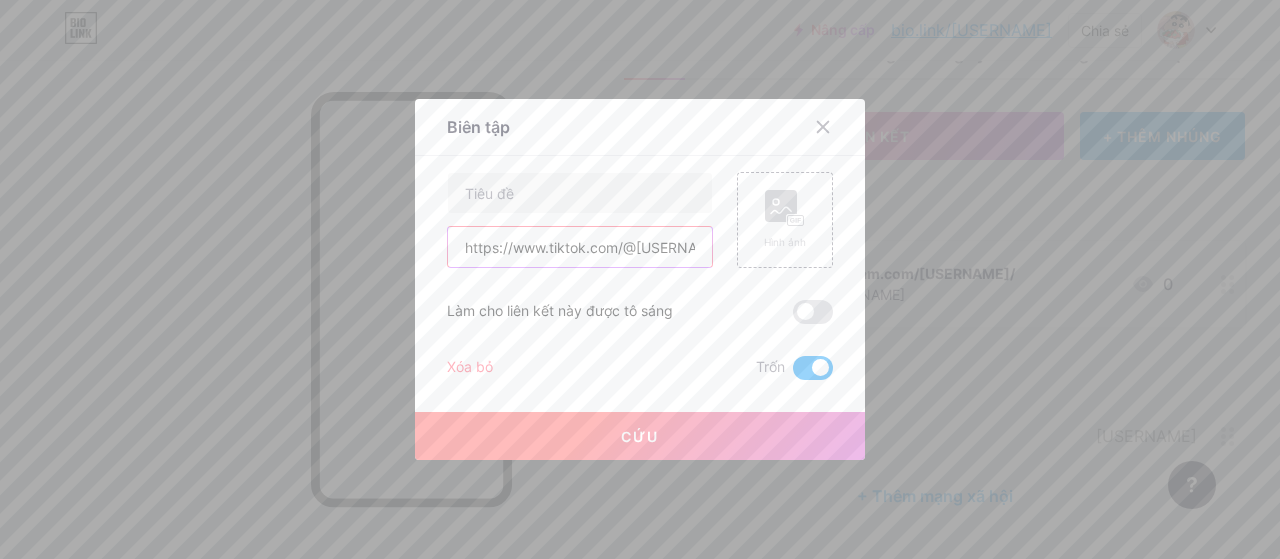 click on "https://www.tiktok.com/@[USERNAME]" at bounding box center [580, 247] 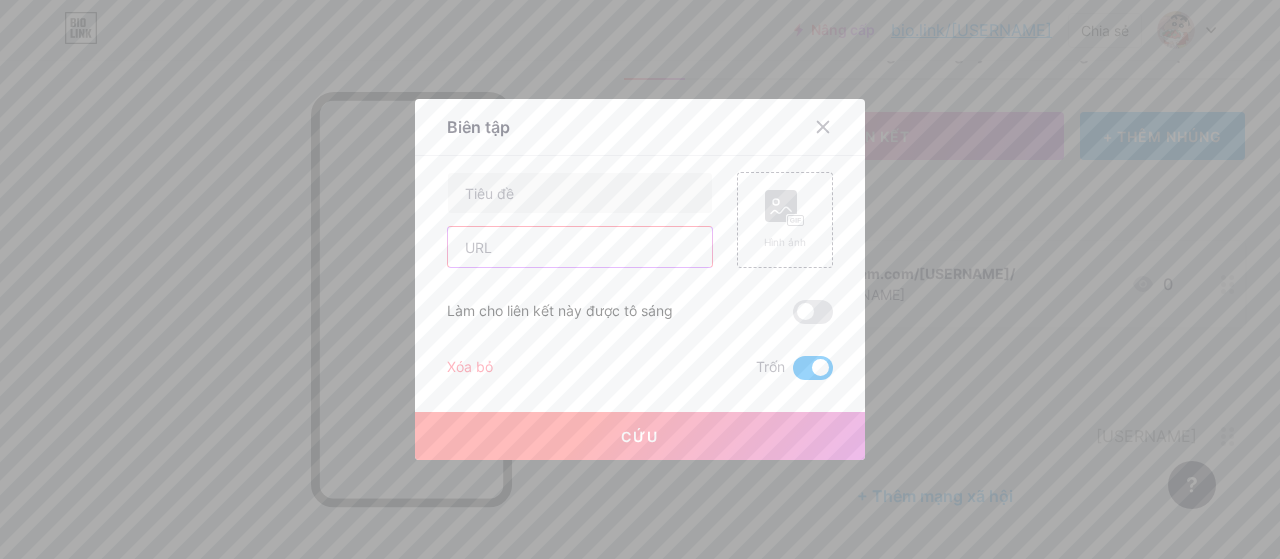 type 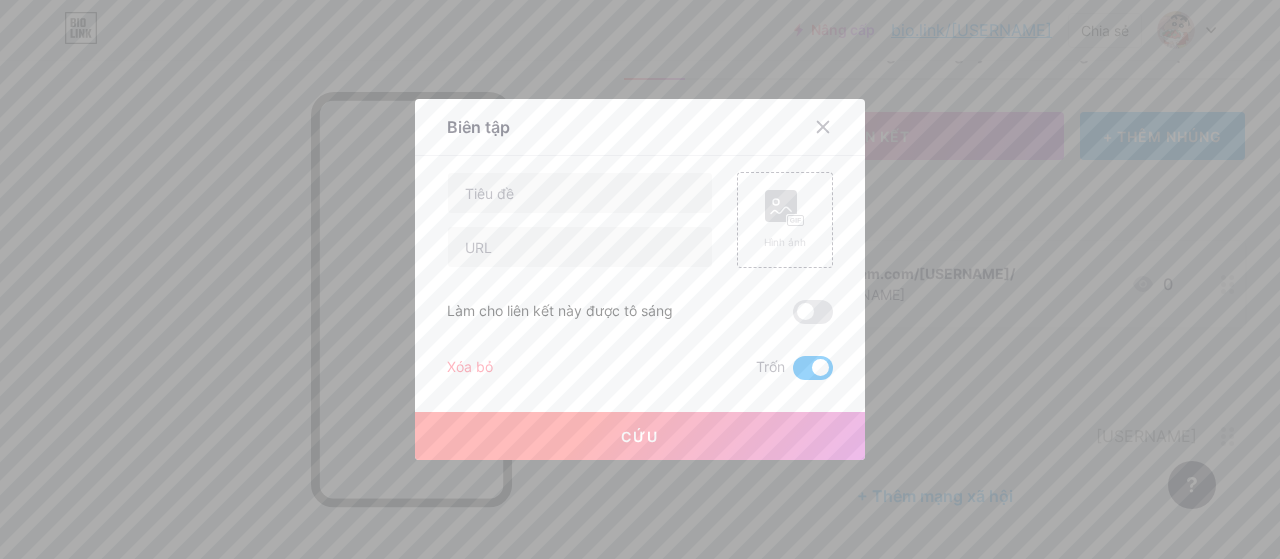 click on "Cứu" at bounding box center [640, 436] 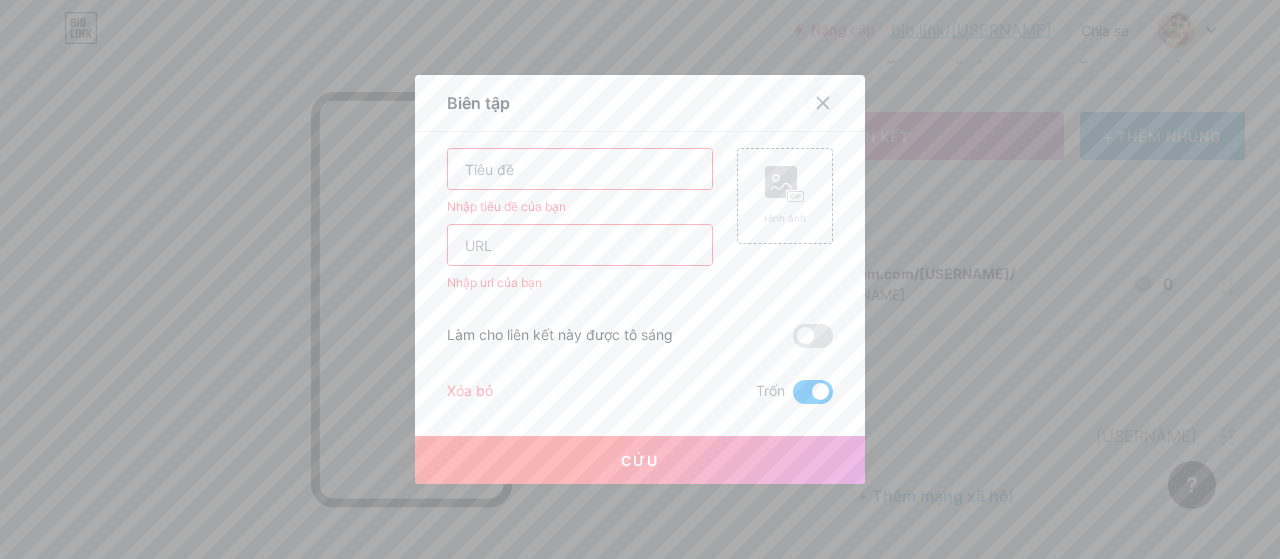 click 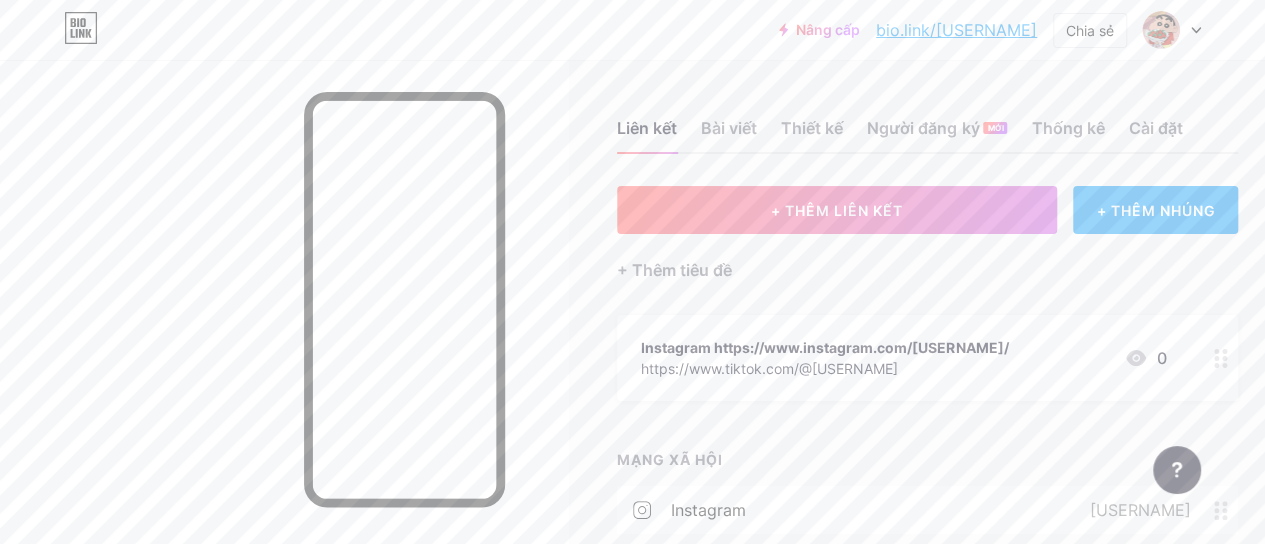 scroll, scrollTop: 149, scrollLeft: 0, axis: vertical 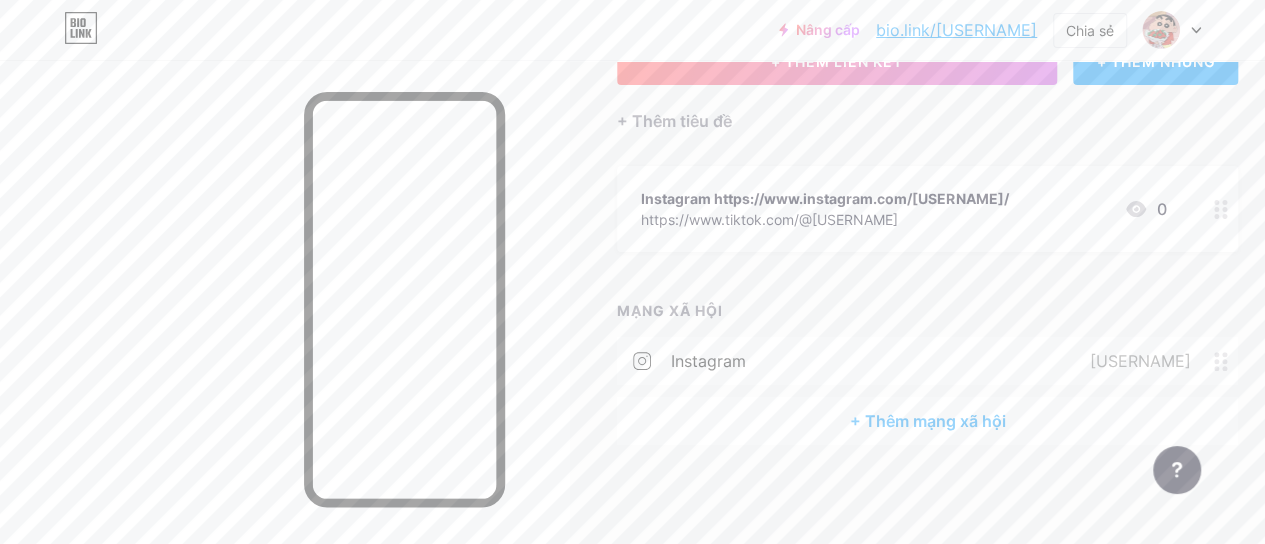 click on "[USERNAME]" at bounding box center (1139, 361) 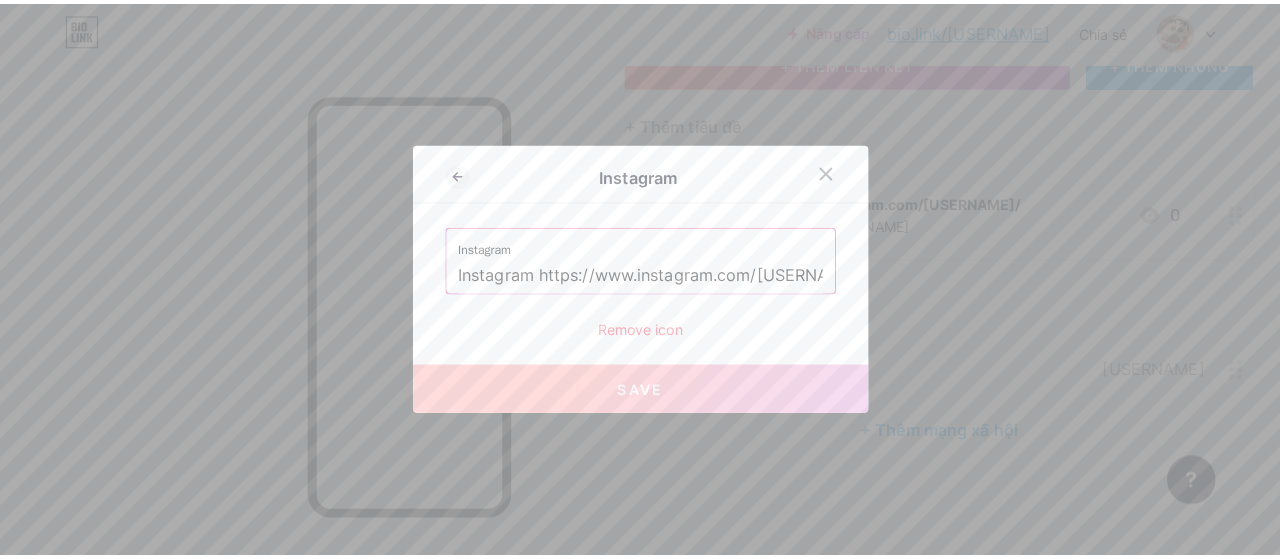 scroll, scrollTop: 134, scrollLeft: 0, axis: vertical 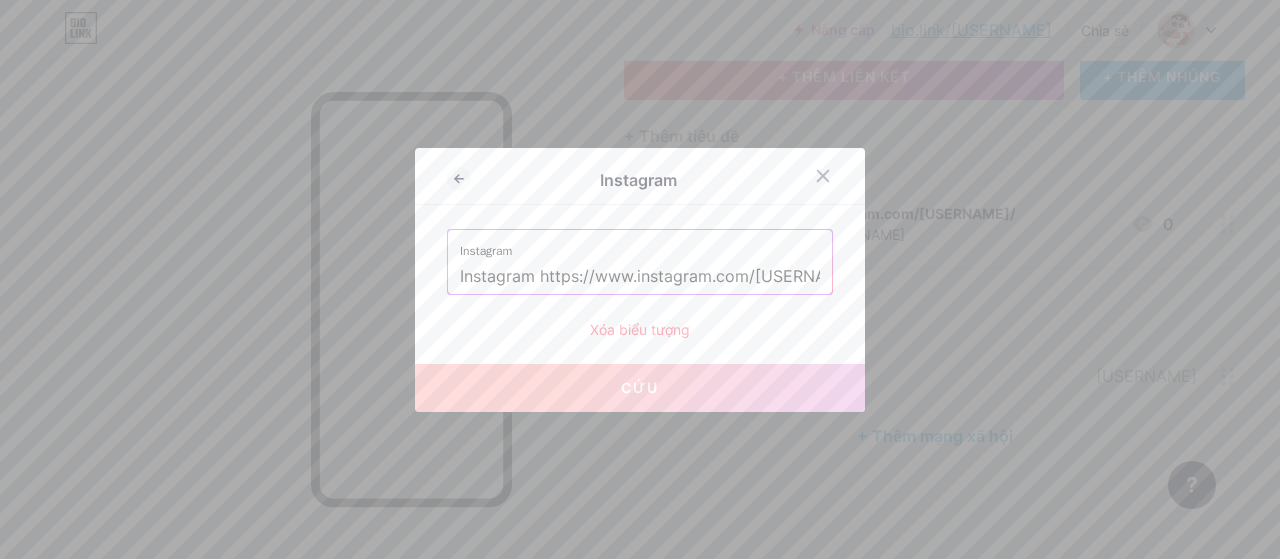 drag, startPoint x: 445, startPoint y: 276, endPoint x: 708, endPoint y: 275, distance: 263.0019 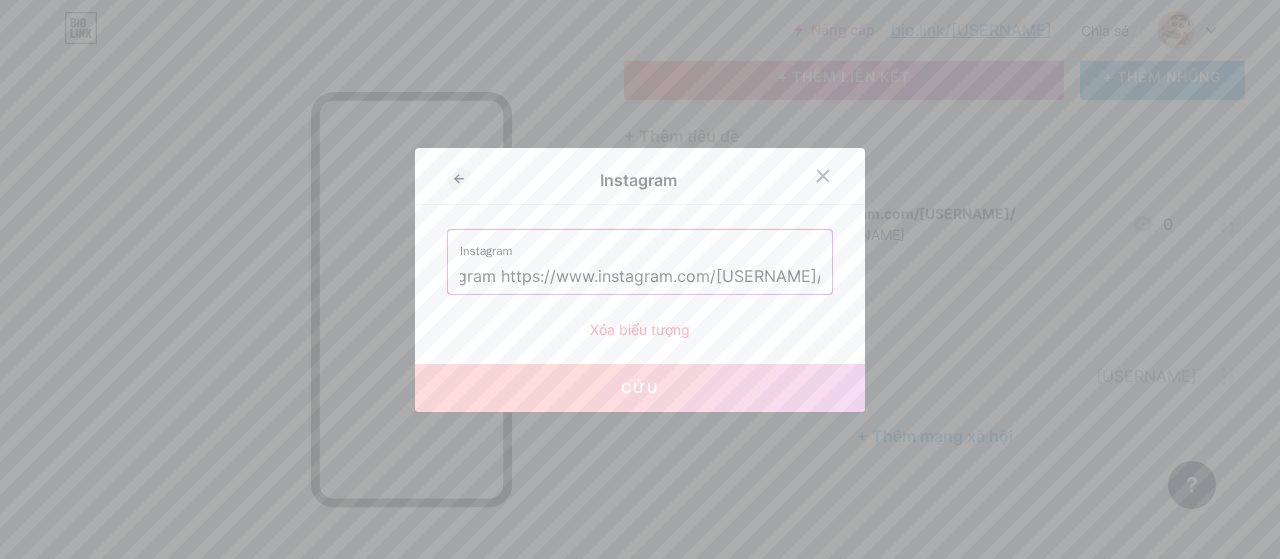 drag, startPoint x: 708, startPoint y: 275, endPoint x: 989, endPoint y: 274, distance: 281.00177 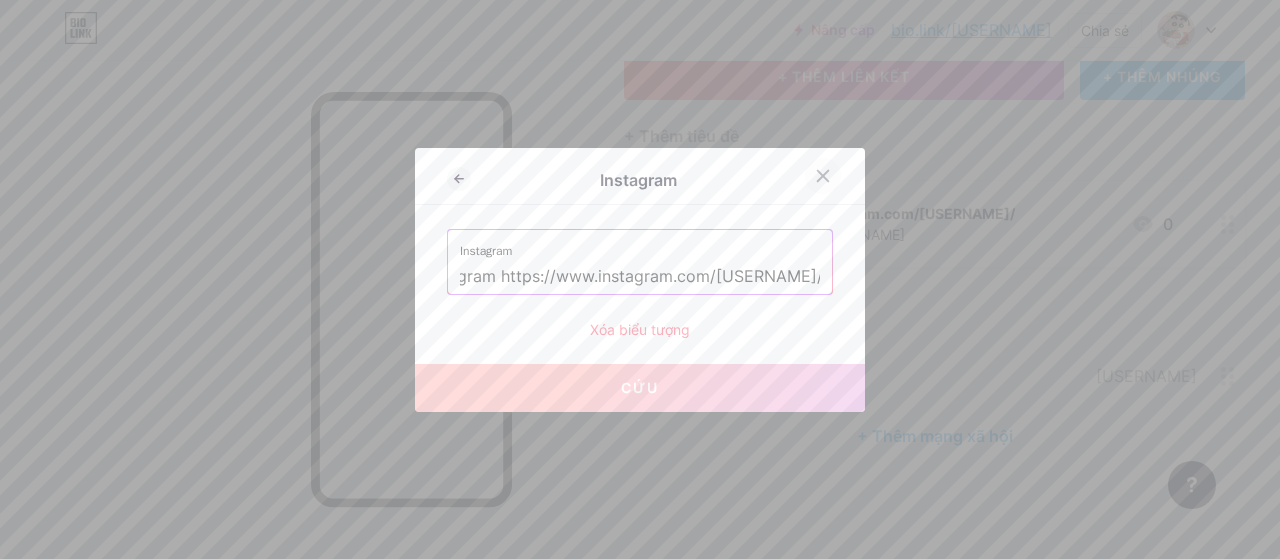 click 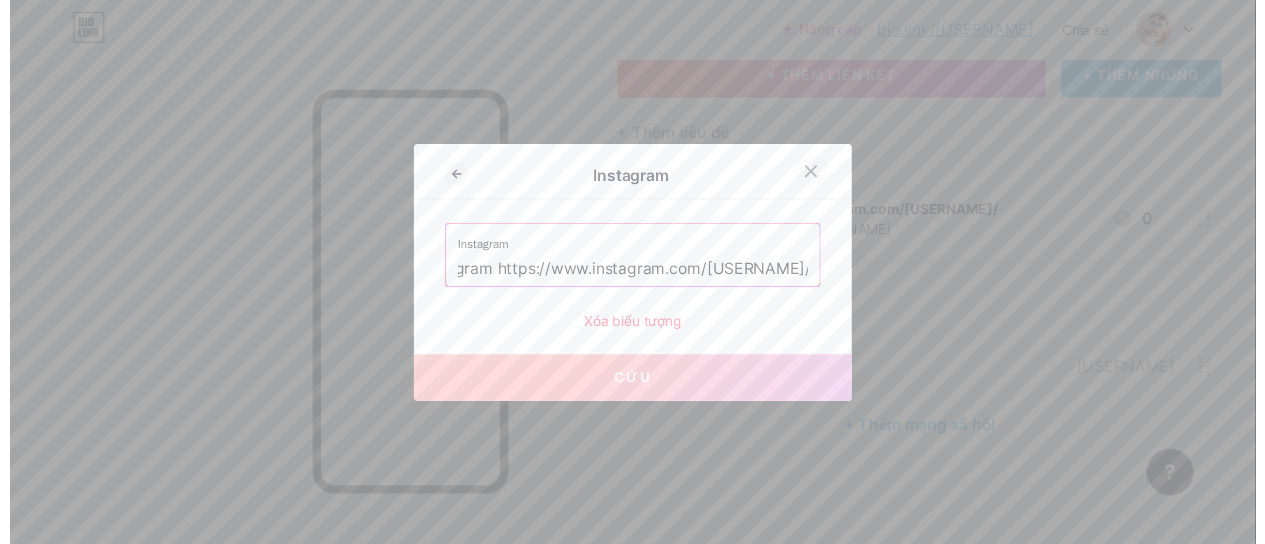scroll, scrollTop: 0, scrollLeft: 0, axis: both 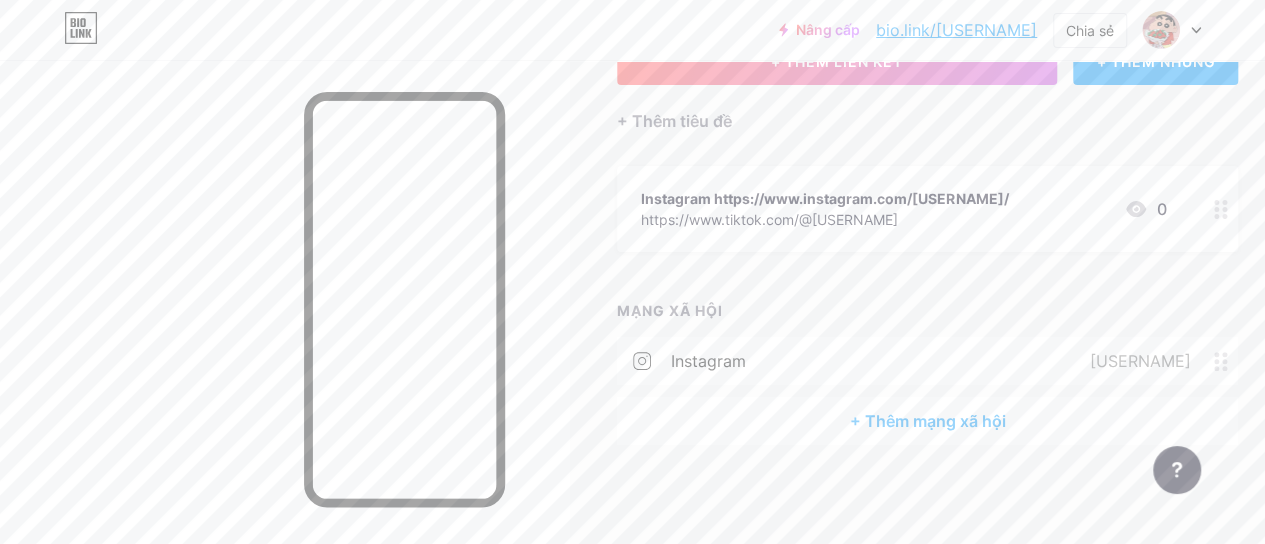 click on "+ Thêm mạng xã hội" at bounding box center (928, 421) 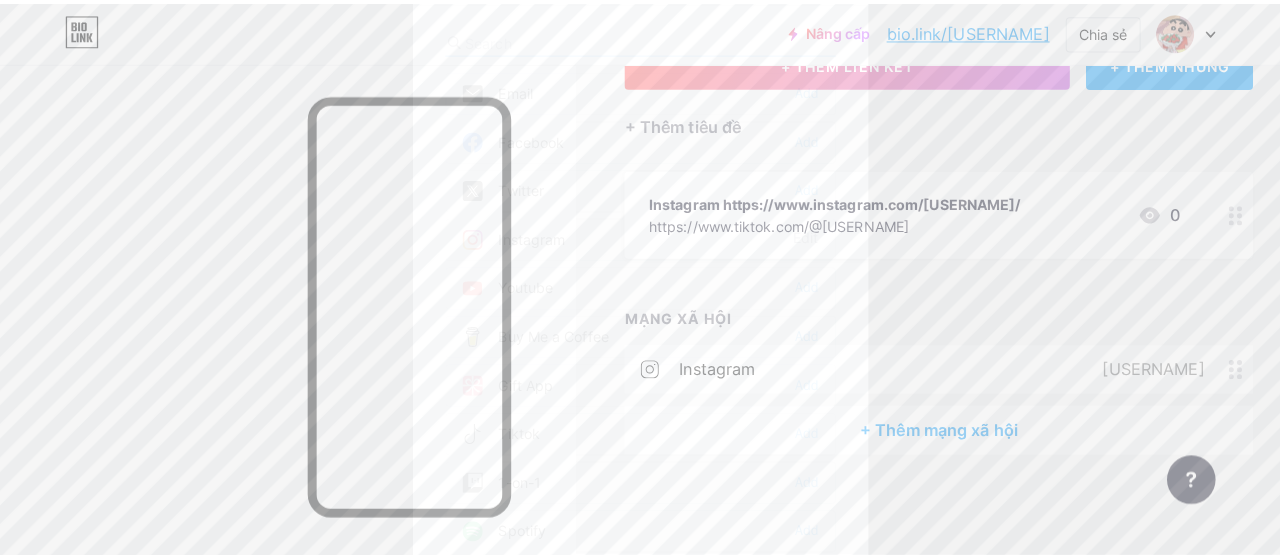 scroll, scrollTop: 134, scrollLeft: 0, axis: vertical 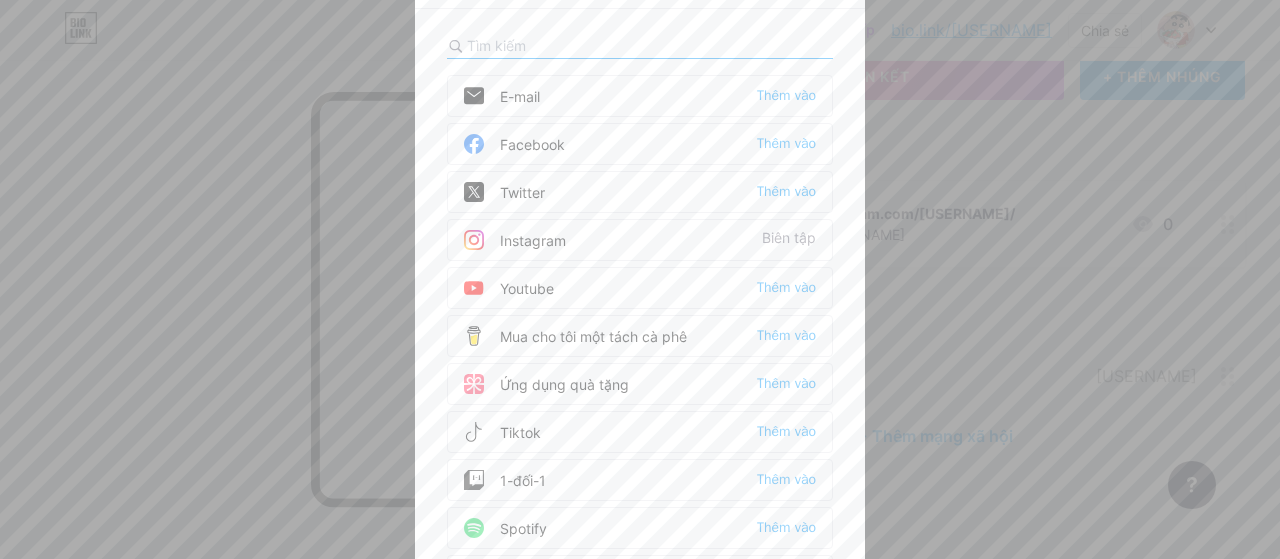 click at bounding box center [577, 45] 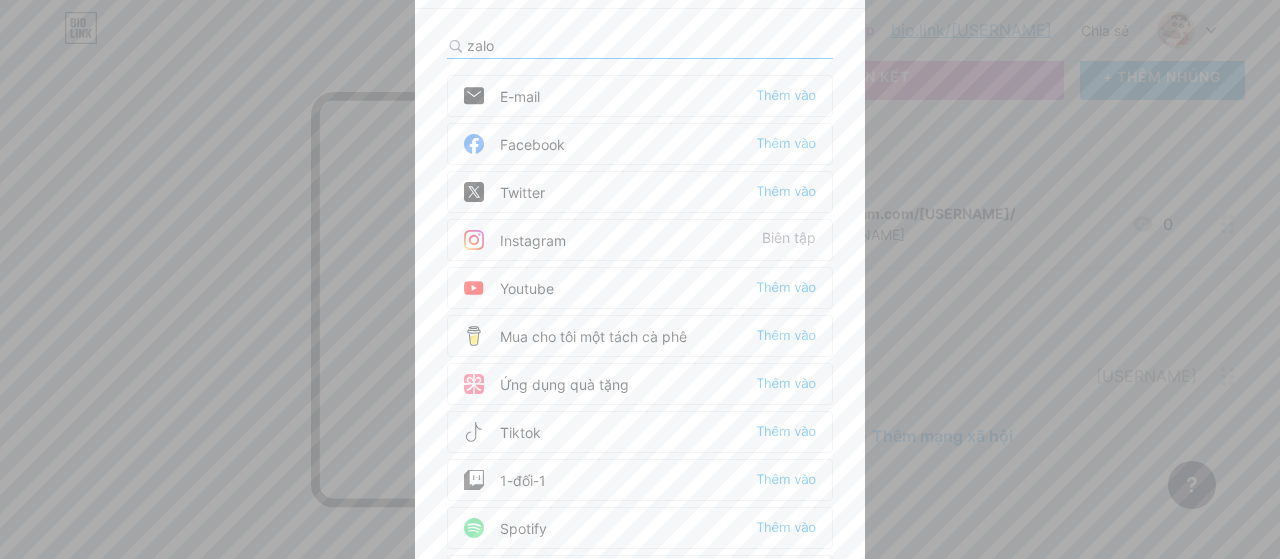 type on "zalo" 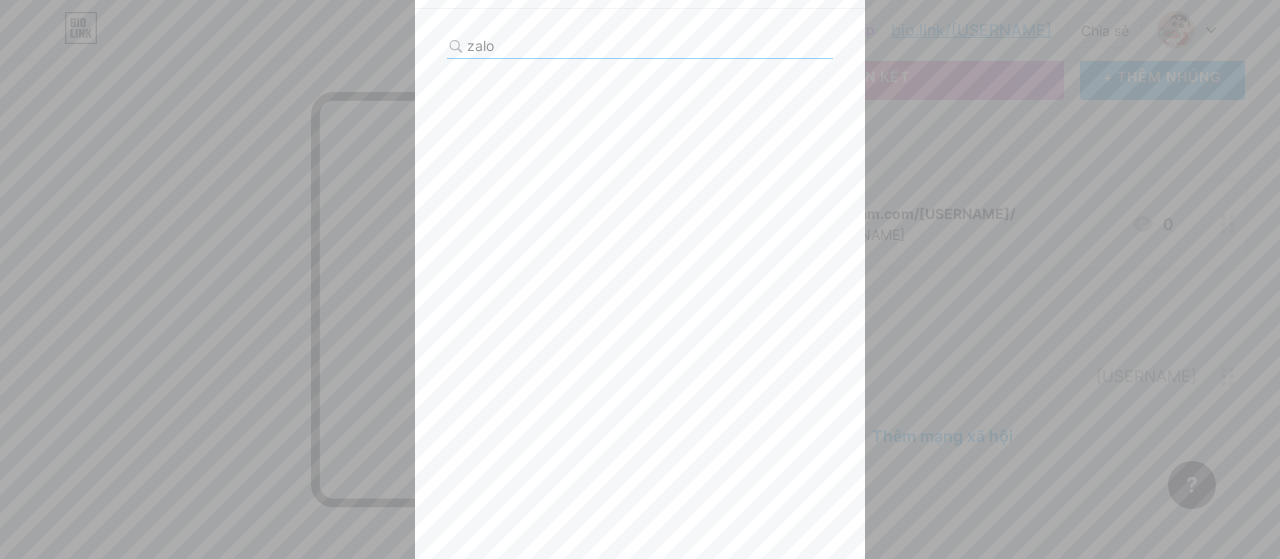 click at bounding box center (640, 279) 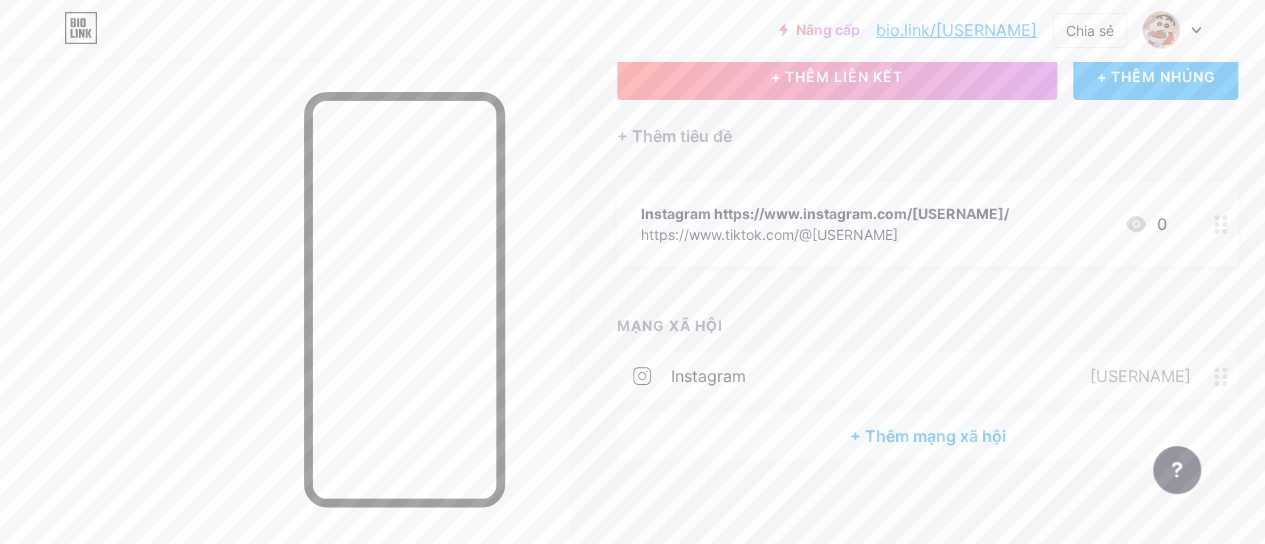 scroll, scrollTop: 149, scrollLeft: 0, axis: vertical 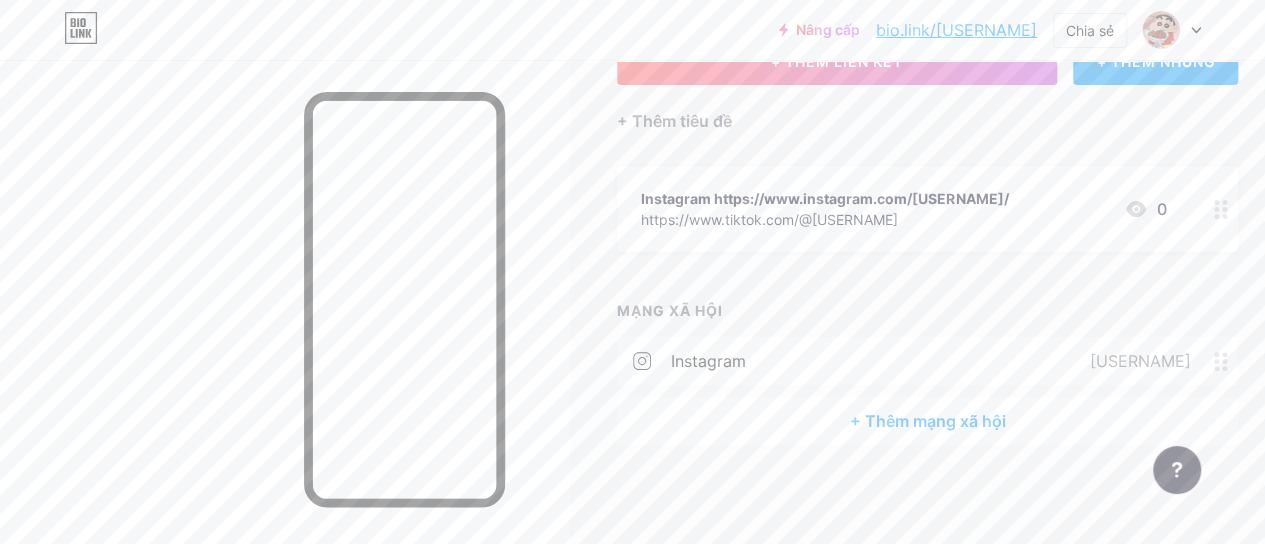 click on "[USERNAME]" at bounding box center (1139, 361) 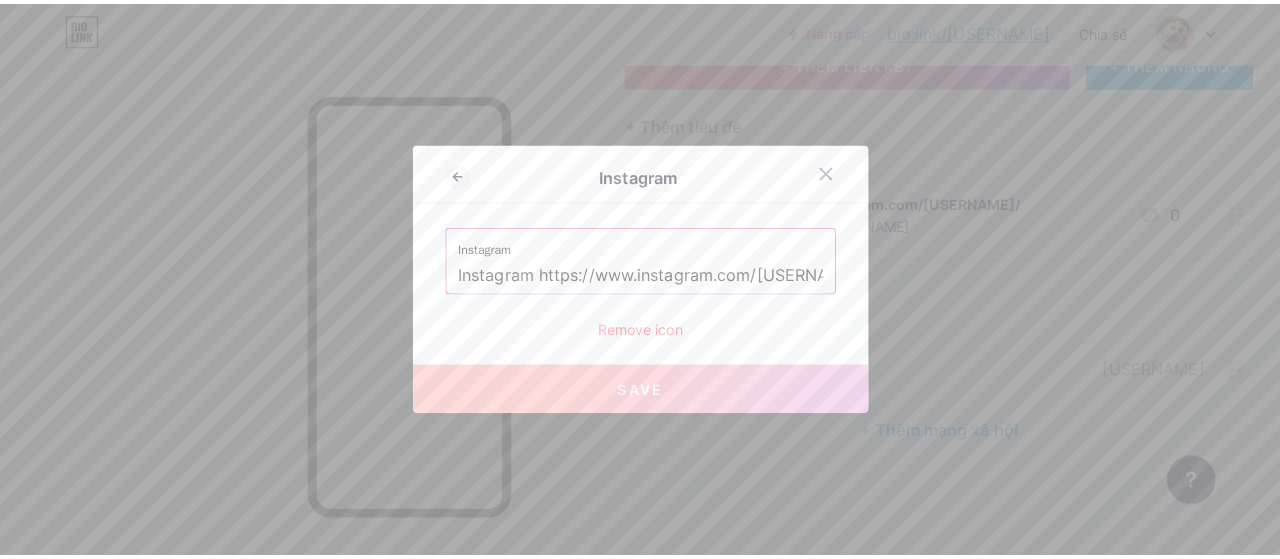 scroll, scrollTop: 134, scrollLeft: 0, axis: vertical 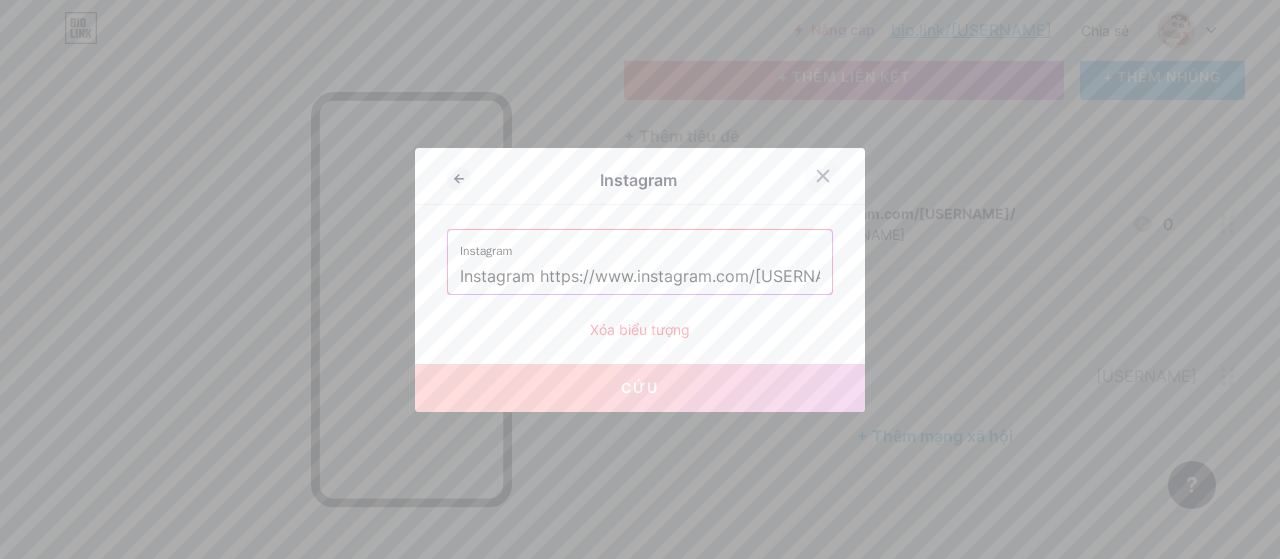 click at bounding box center [823, 176] 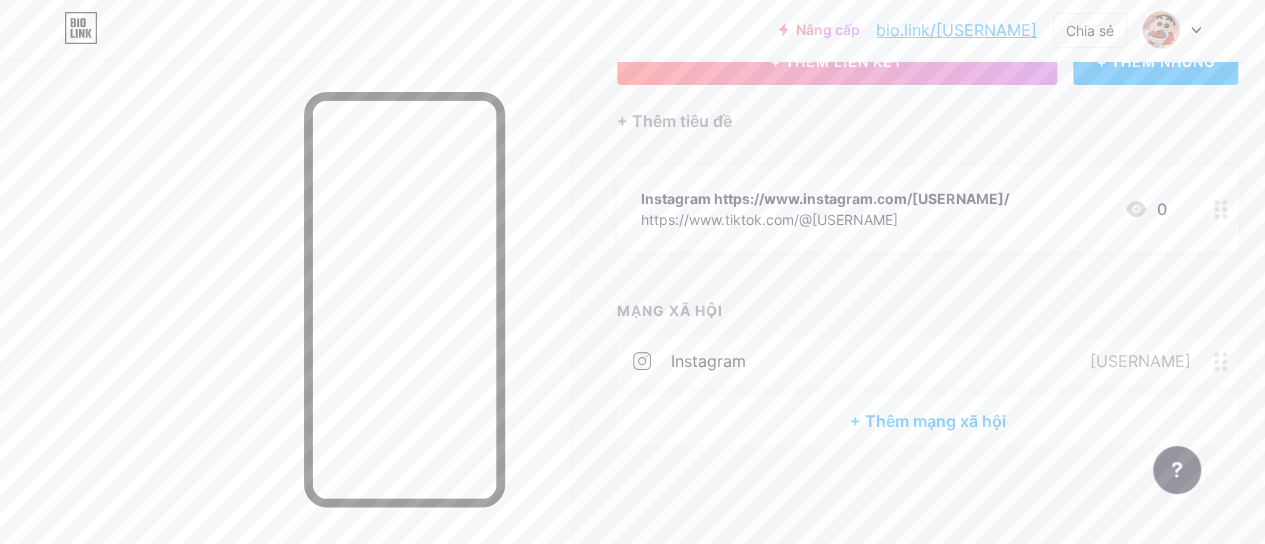 click 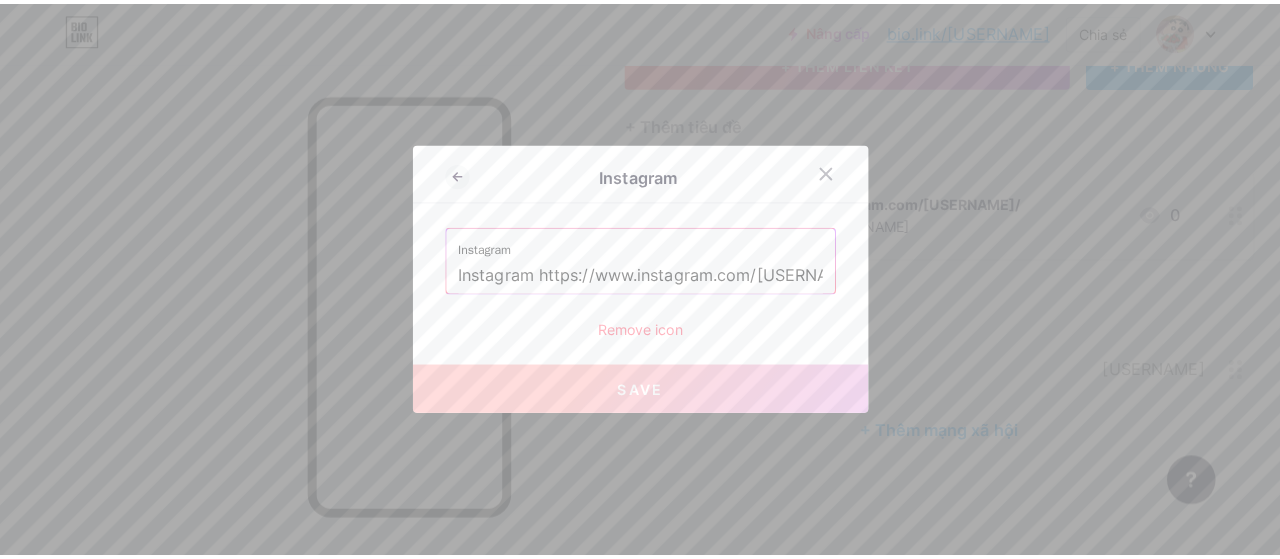 scroll, scrollTop: 134, scrollLeft: 0, axis: vertical 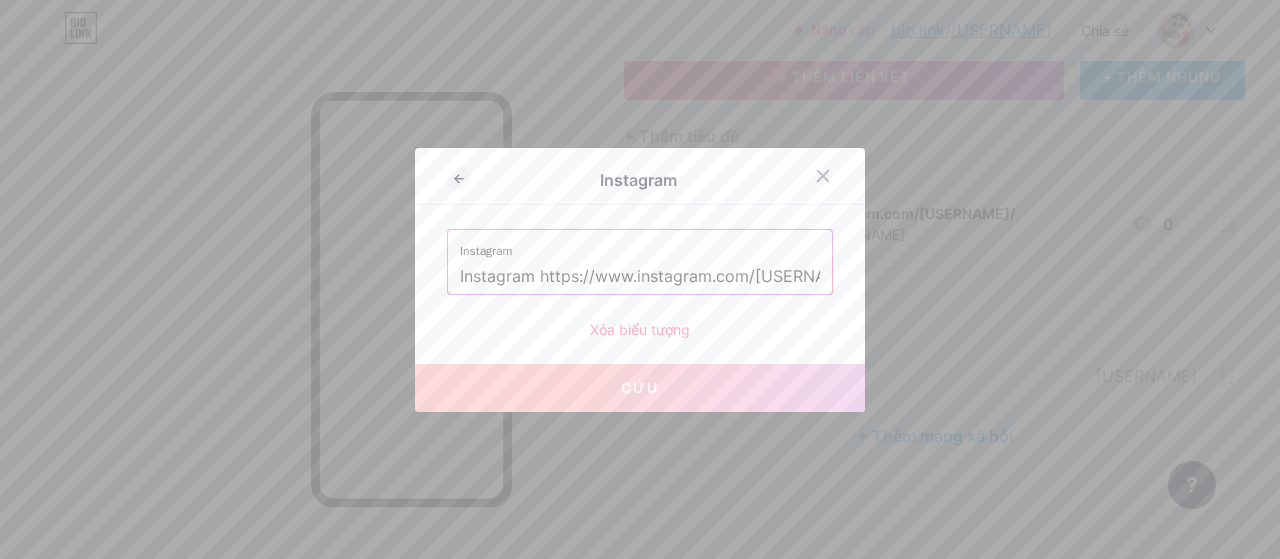 click on "Xóa biểu tượng" at bounding box center (640, 329) 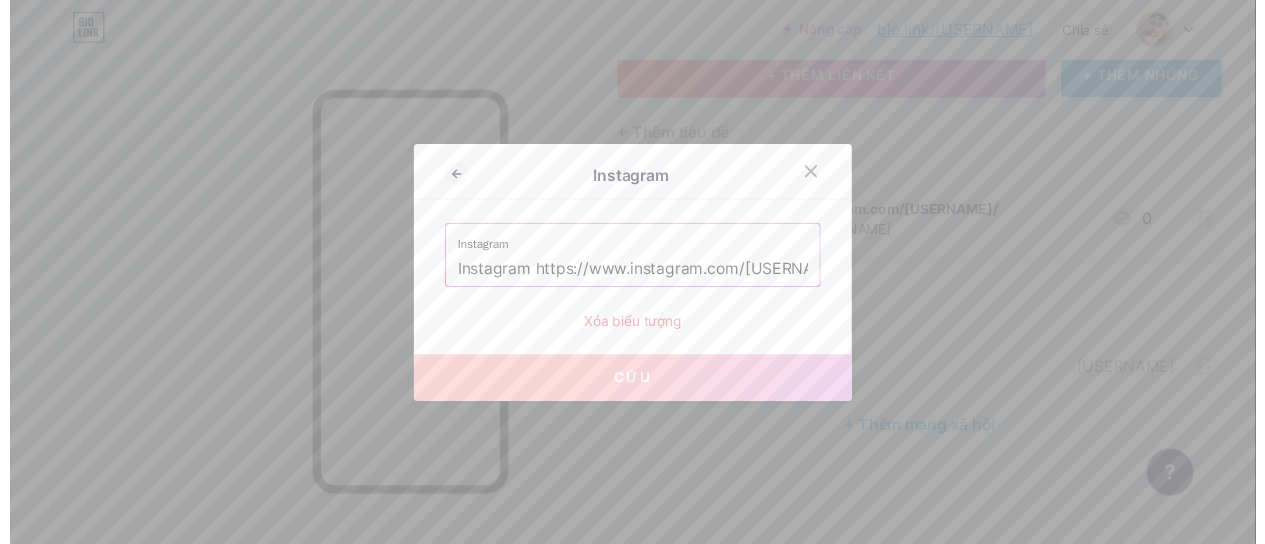 scroll, scrollTop: 149, scrollLeft: 0, axis: vertical 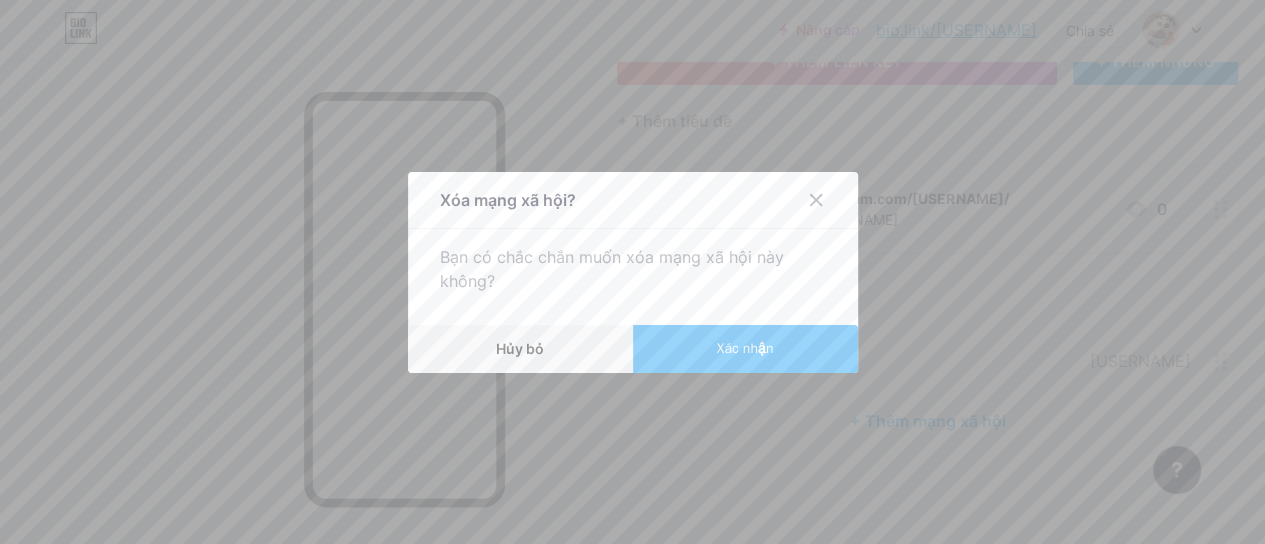 click on "Xác nhận" at bounding box center (745, 348) 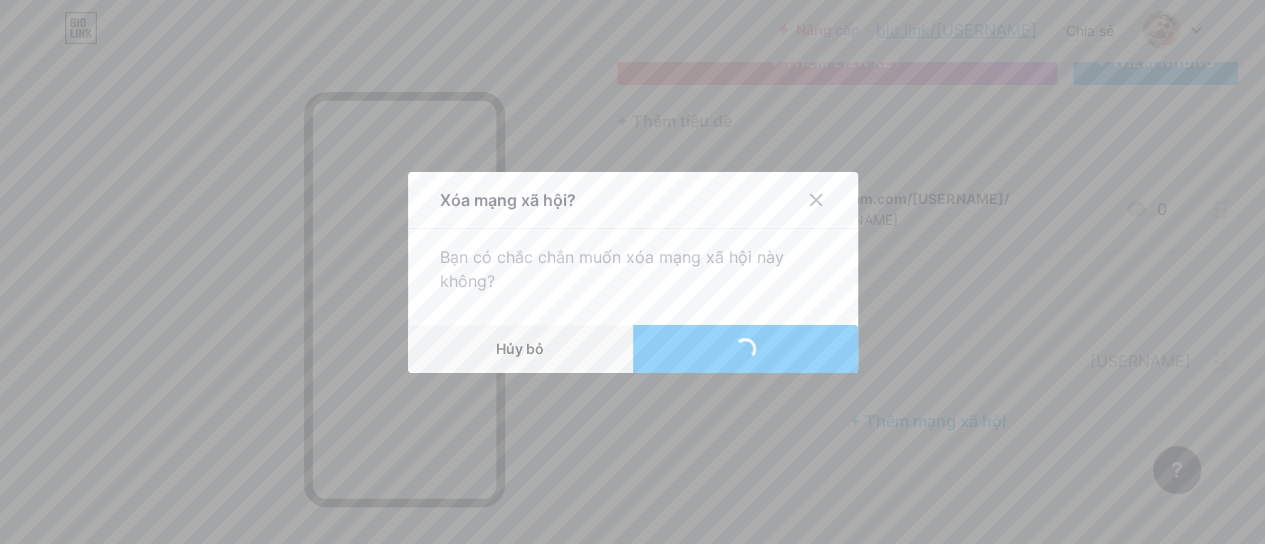 scroll, scrollTop: 89, scrollLeft: 0, axis: vertical 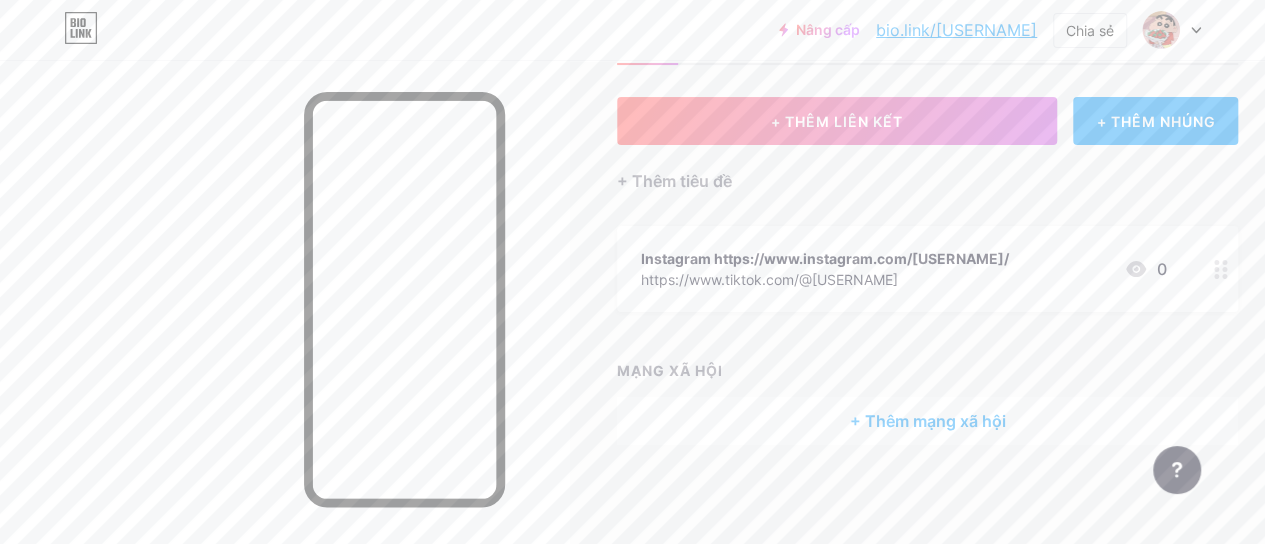 click on "+ Thêm mạng xã hội" at bounding box center (928, 421) 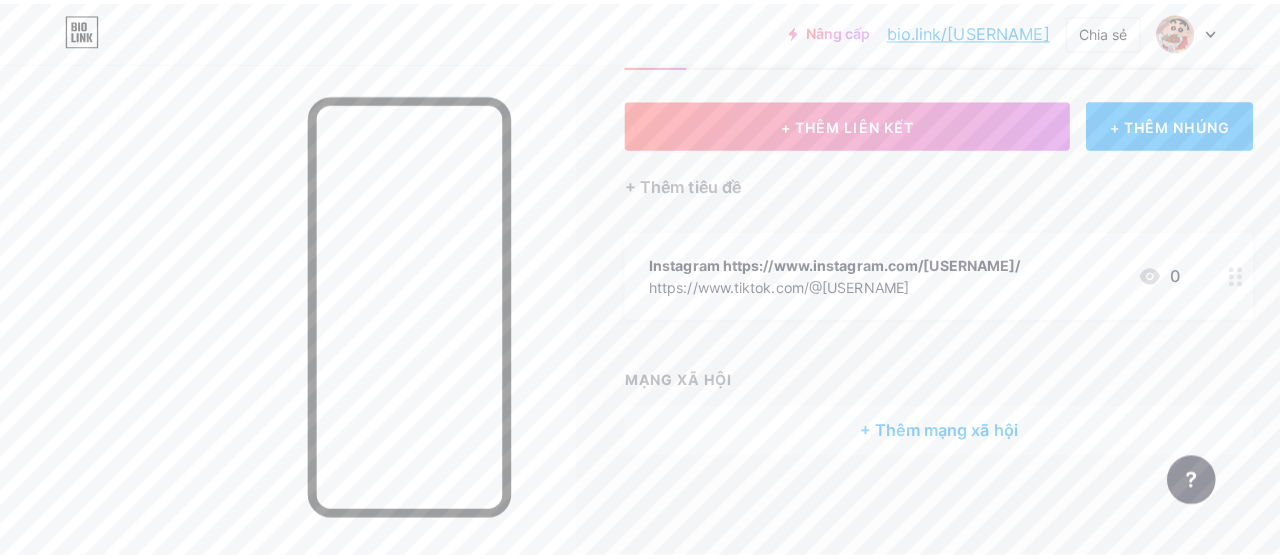 scroll, scrollTop: 74, scrollLeft: 0, axis: vertical 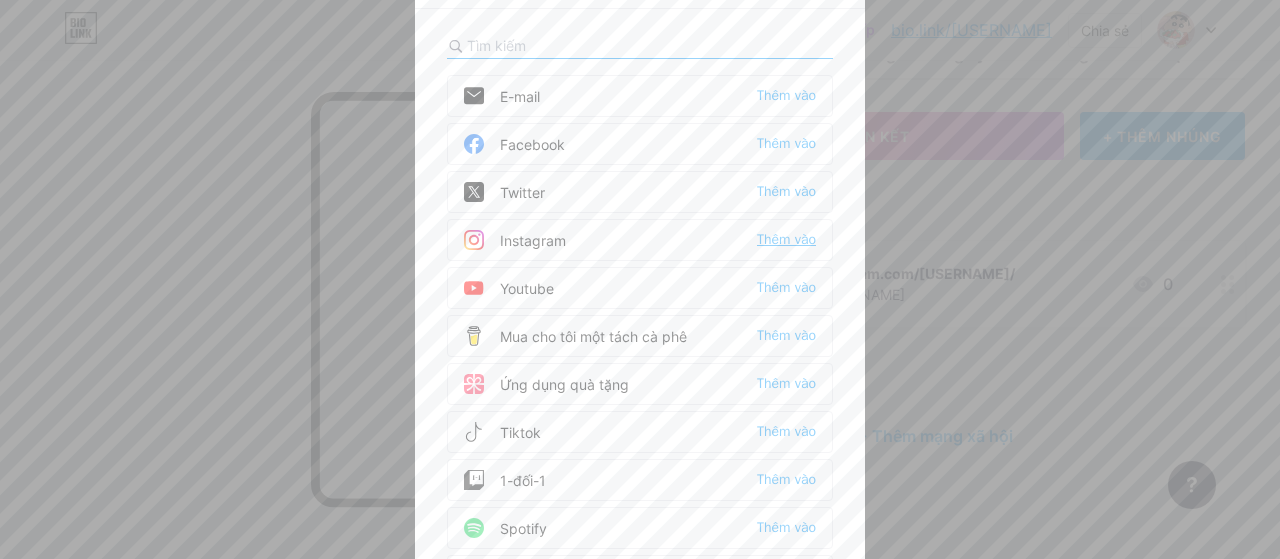 click on "Thêm vào" at bounding box center [786, 239] 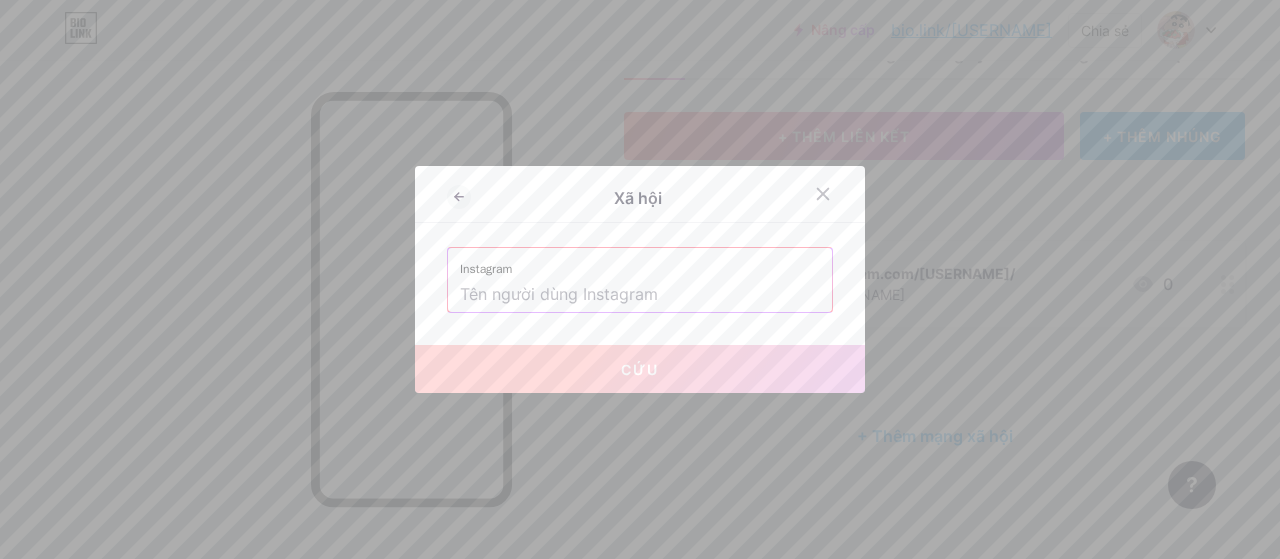 click at bounding box center [640, 295] 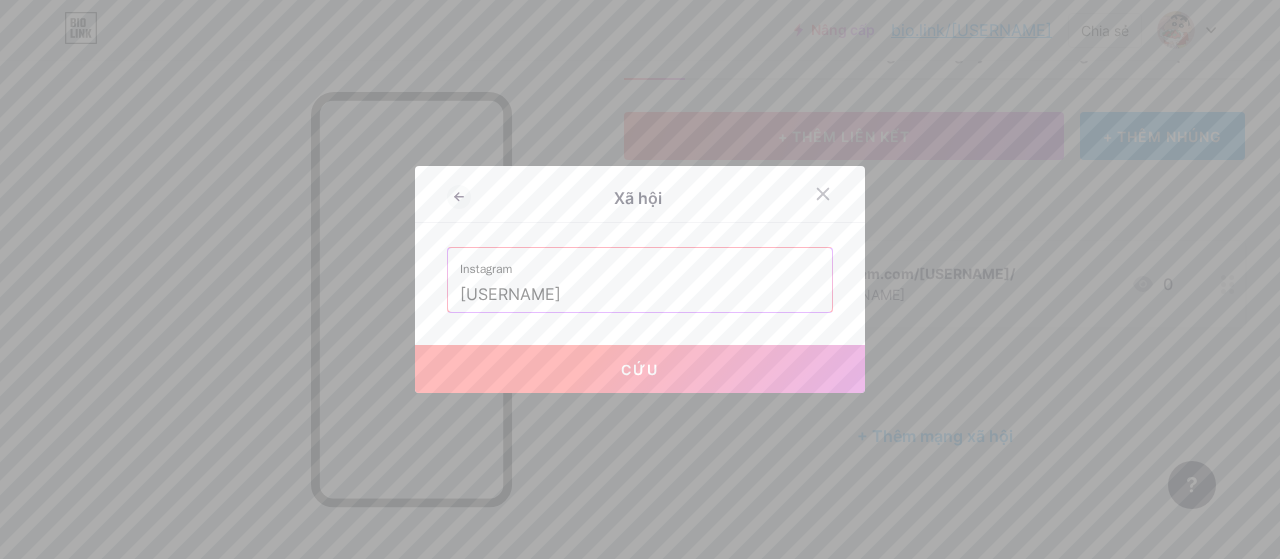 click on "Cứu" at bounding box center (640, 369) 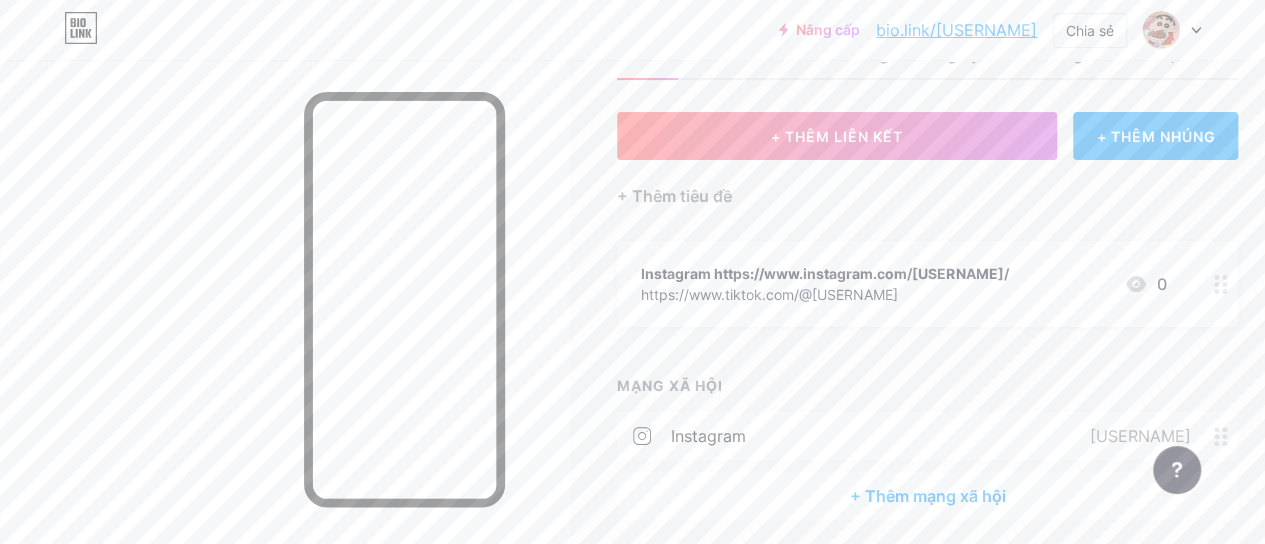 scroll, scrollTop: 149, scrollLeft: 0, axis: vertical 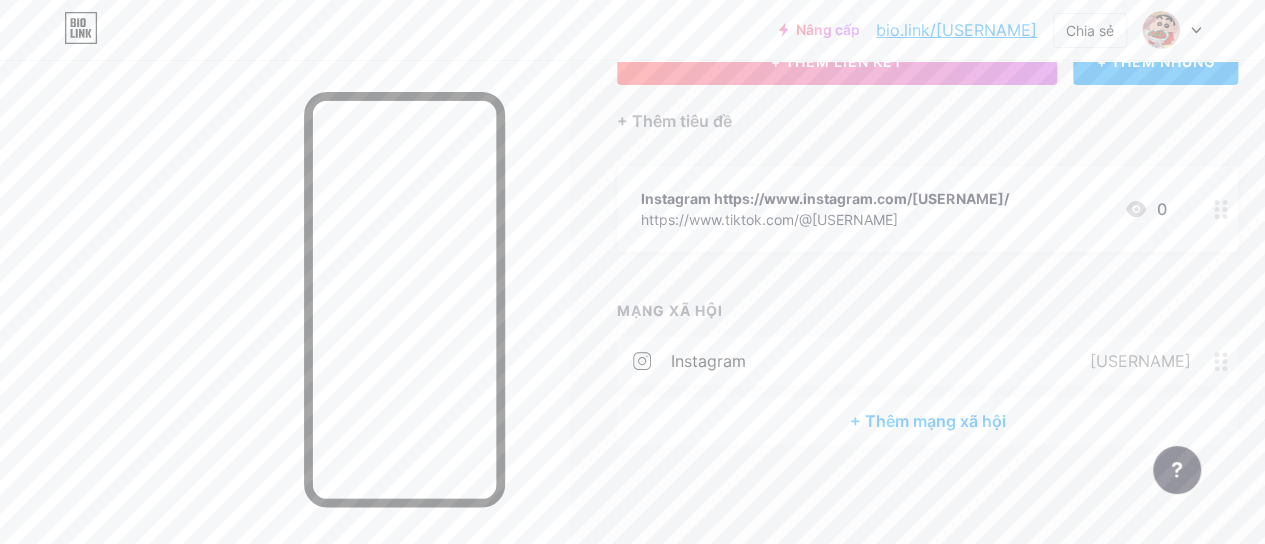 click on "+ Thêm mạng xã hội" at bounding box center [928, 421] 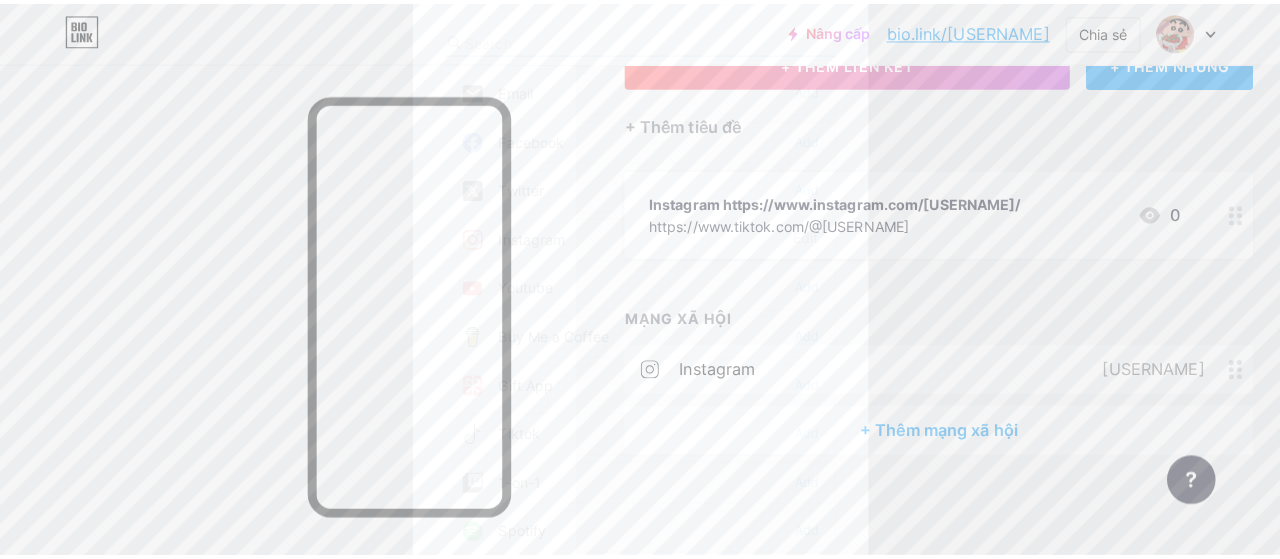 scroll, scrollTop: 134, scrollLeft: 0, axis: vertical 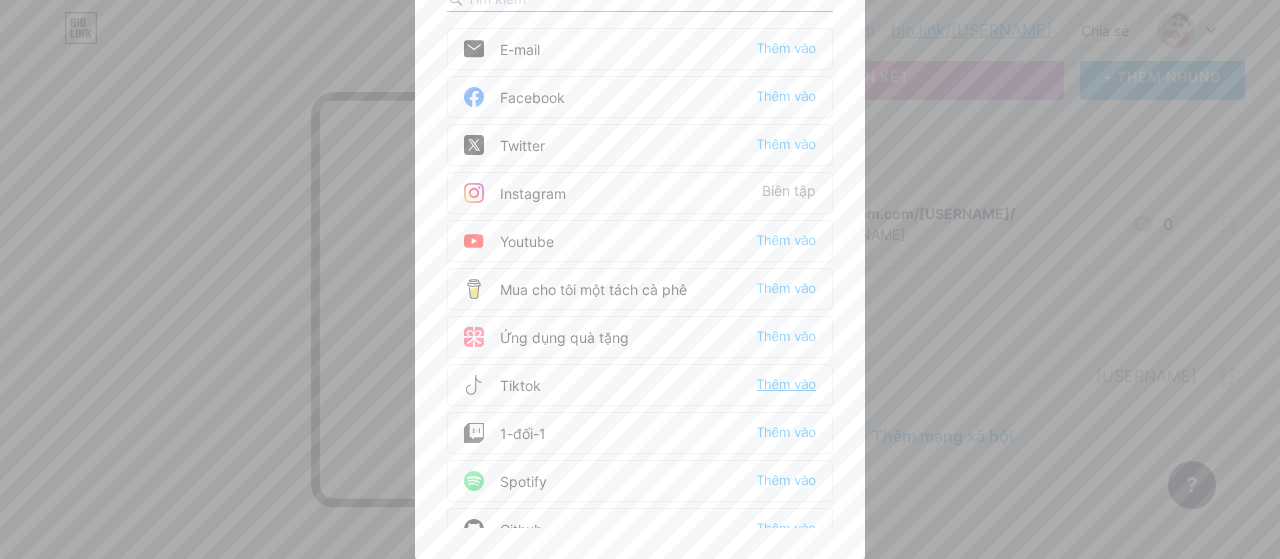 click on "Thêm vào" at bounding box center [786, 384] 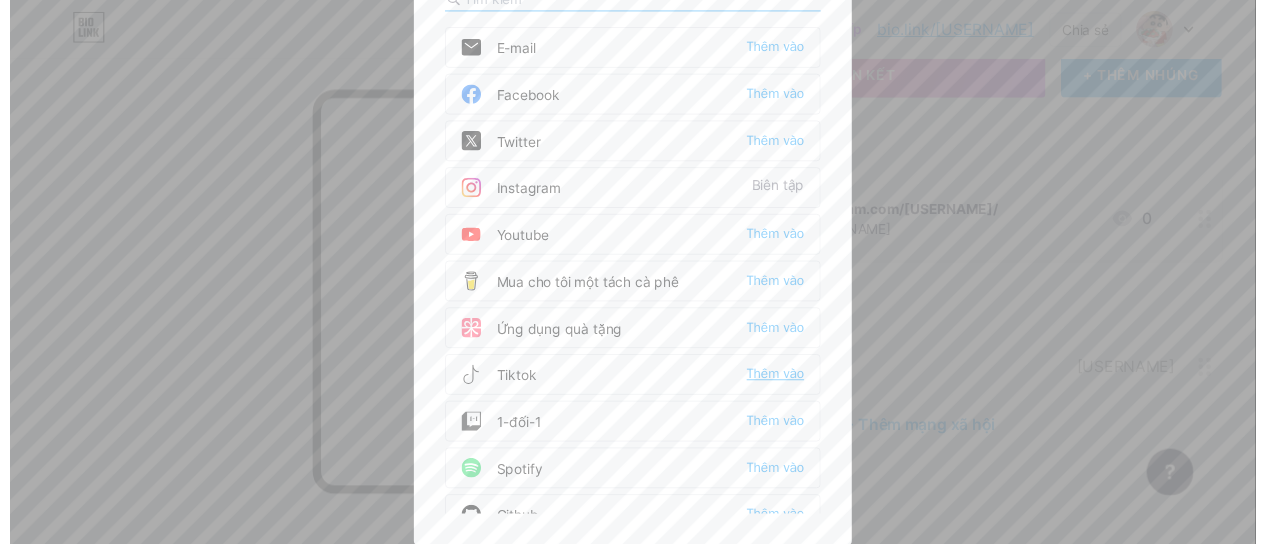scroll, scrollTop: 0, scrollLeft: 0, axis: both 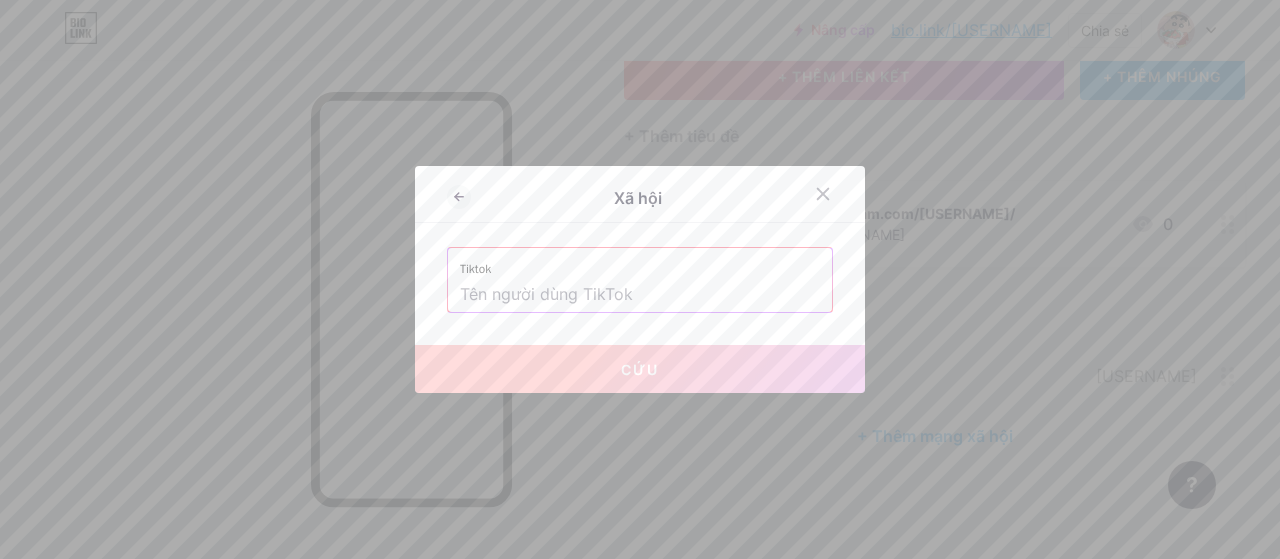 click at bounding box center (640, 295) 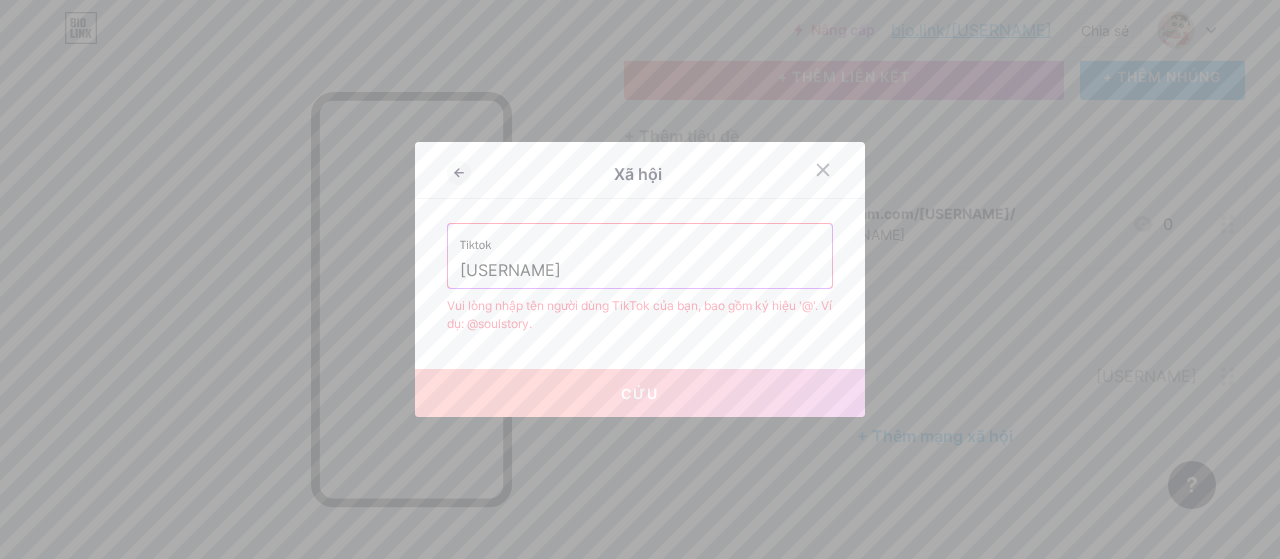 click on "Xã hội Tiktok [USERNAME] Vui lòng nhập tên người dùng TikTok của bạn, bao gồm ký hiệu '@'. Ví dụ: @soulstory. Cứu" at bounding box center (640, 279) 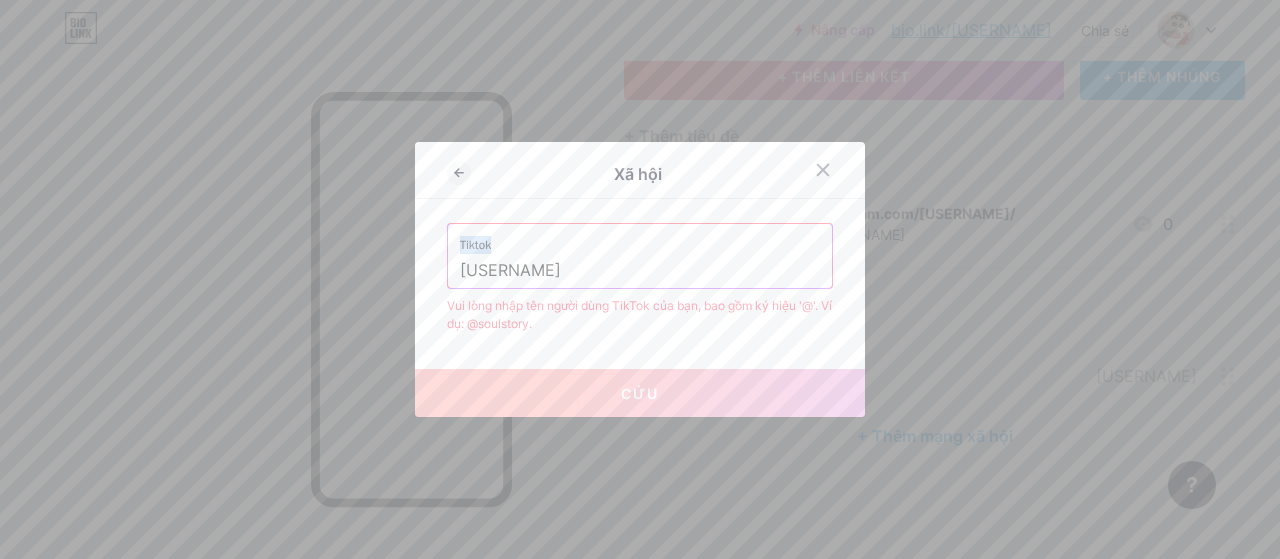 drag, startPoint x: 514, startPoint y: 245, endPoint x: 438, endPoint y: 253, distance: 76.41989 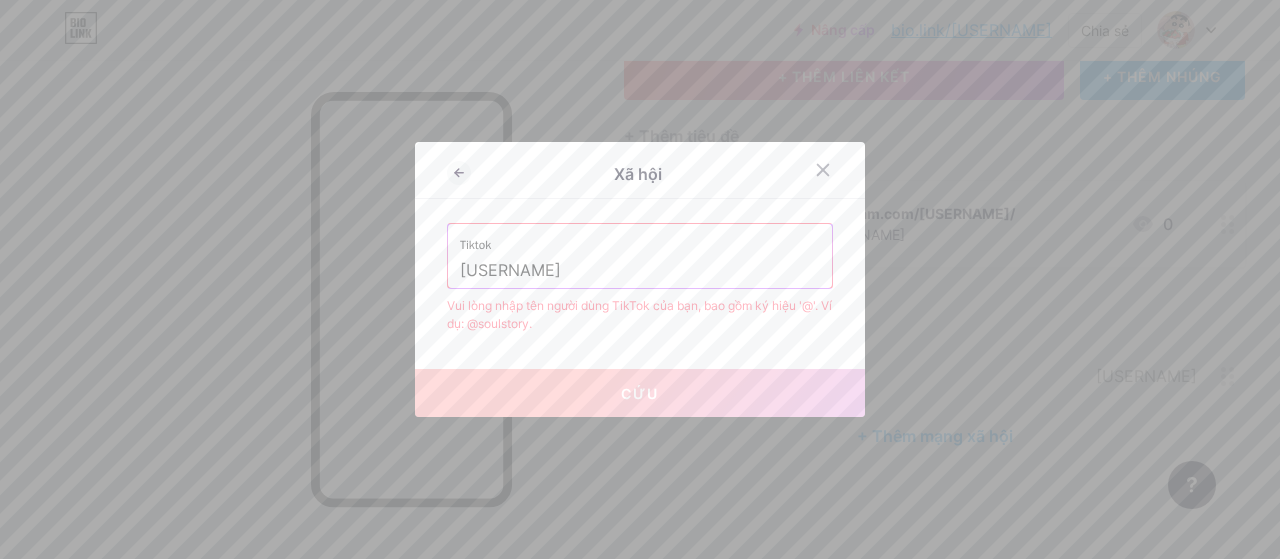click on "Tiktok [USERNAME]" at bounding box center (640, 256) 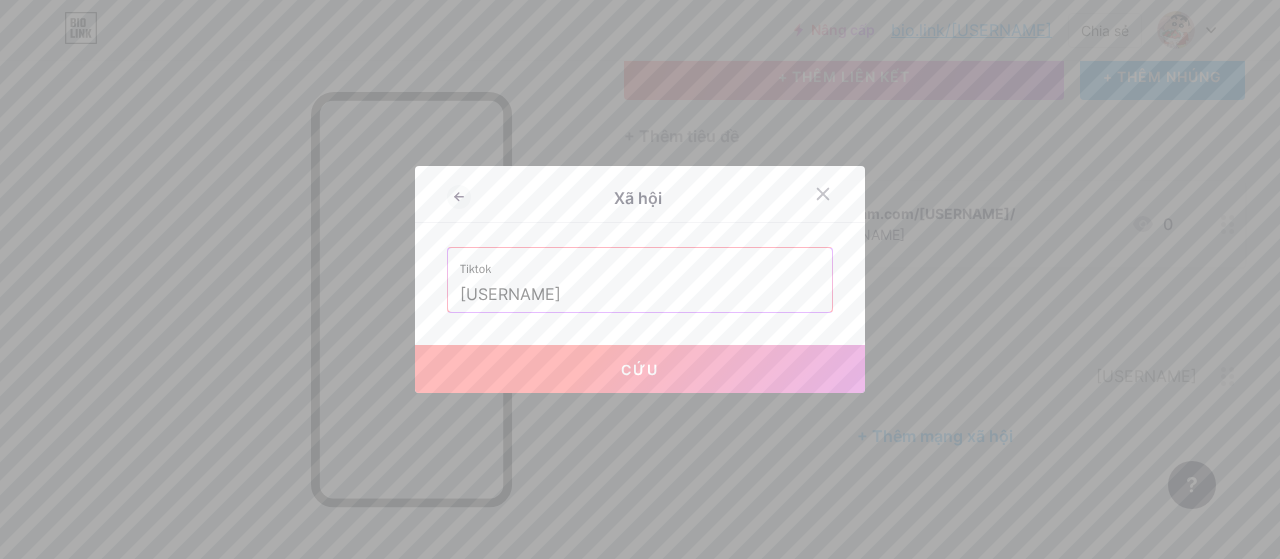 click on "Cứu" at bounding box center [640, 369] 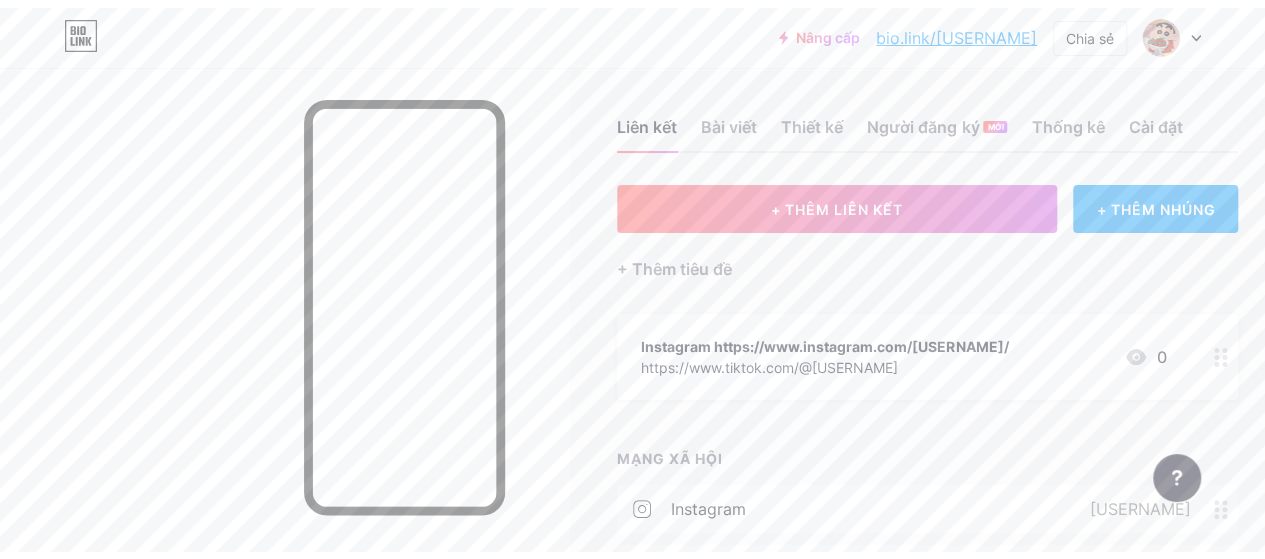 scroll, scrollTop: 0, scrollLeft: 0, axis: both 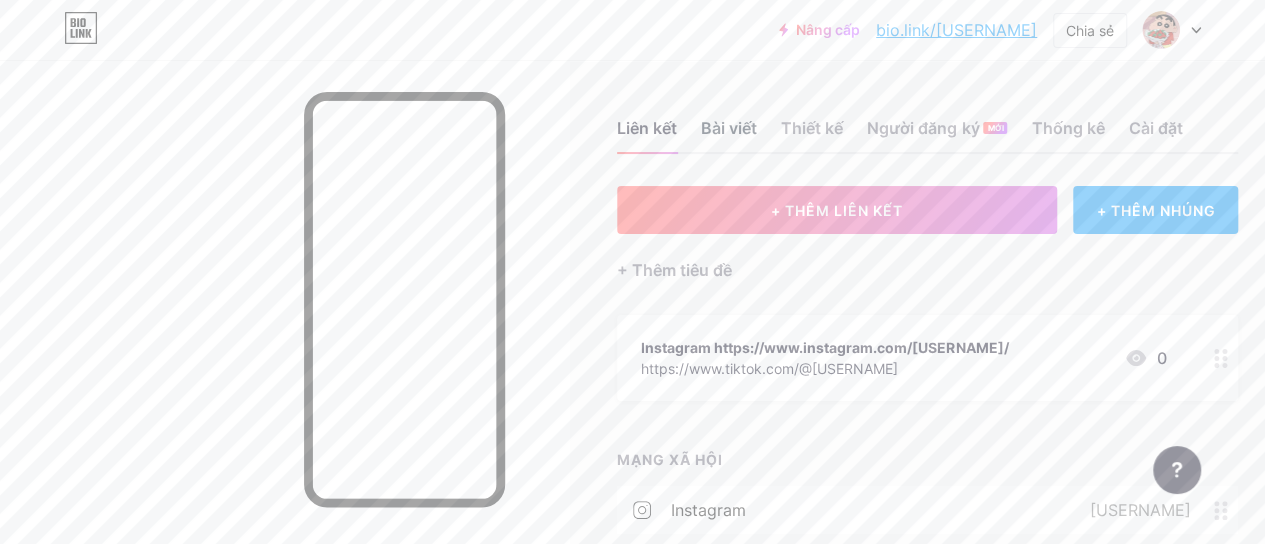 click on "Bài viết" at bounding box center (729, 128) 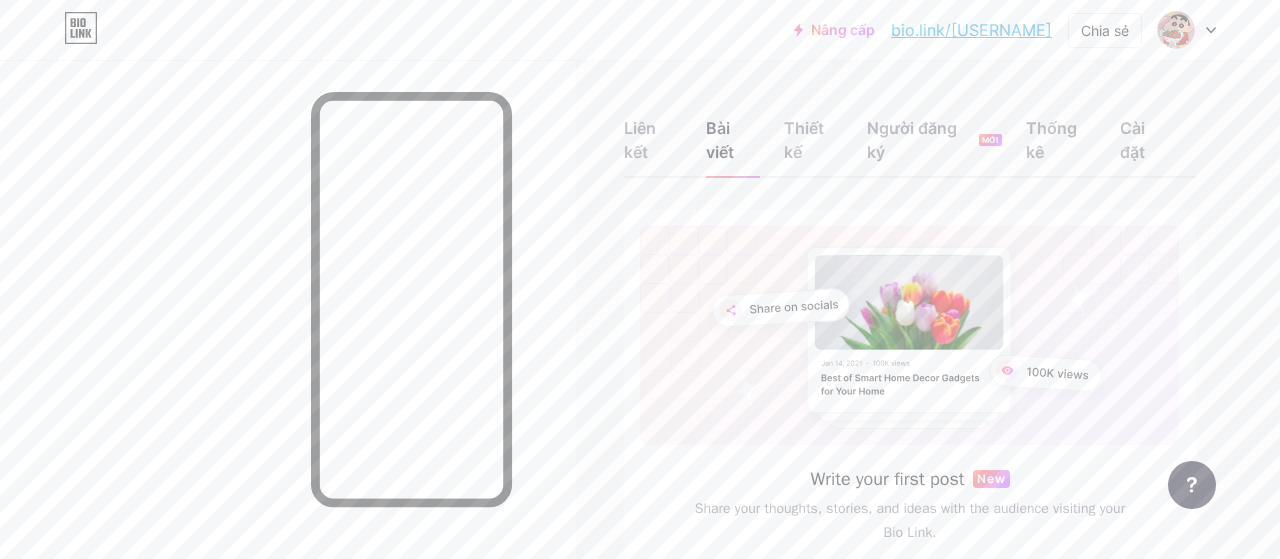click on "Liên kết
Bài viết
Thiết kế
Người đăng ký
MỚI
Thống kê
Cài đặt                                                                                                                                                                 Write your first post   New
Share your thoughts, stories, and ideas with the audience visiting your Bio Link.
Write a post                   Yêu cầu tính năng             Trung tâm trợ giúp         Liên hệ hỗ trợ" at bounding box center (640, 394) 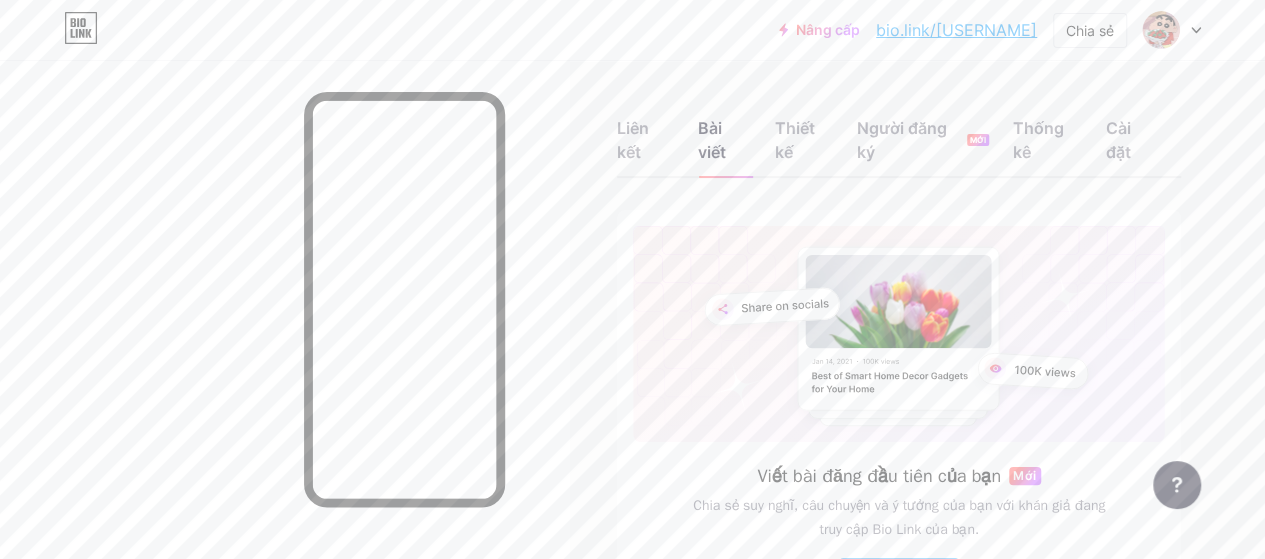 click at bounding box center [284, 339] 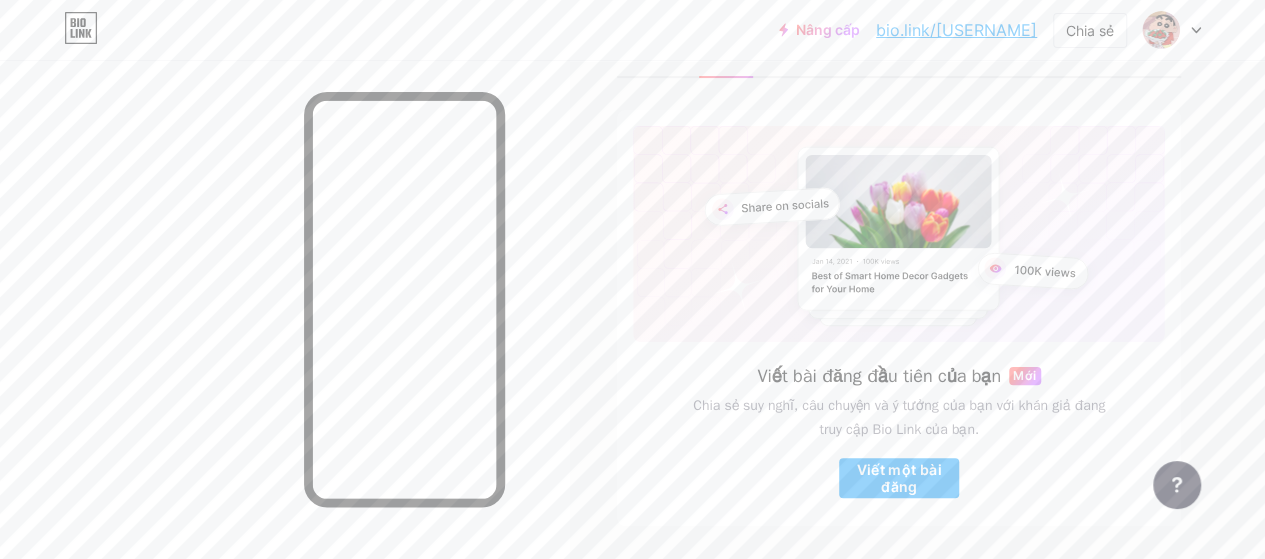 scroll, scrollTop: 164, scrollLeft: 0, axis: vertical 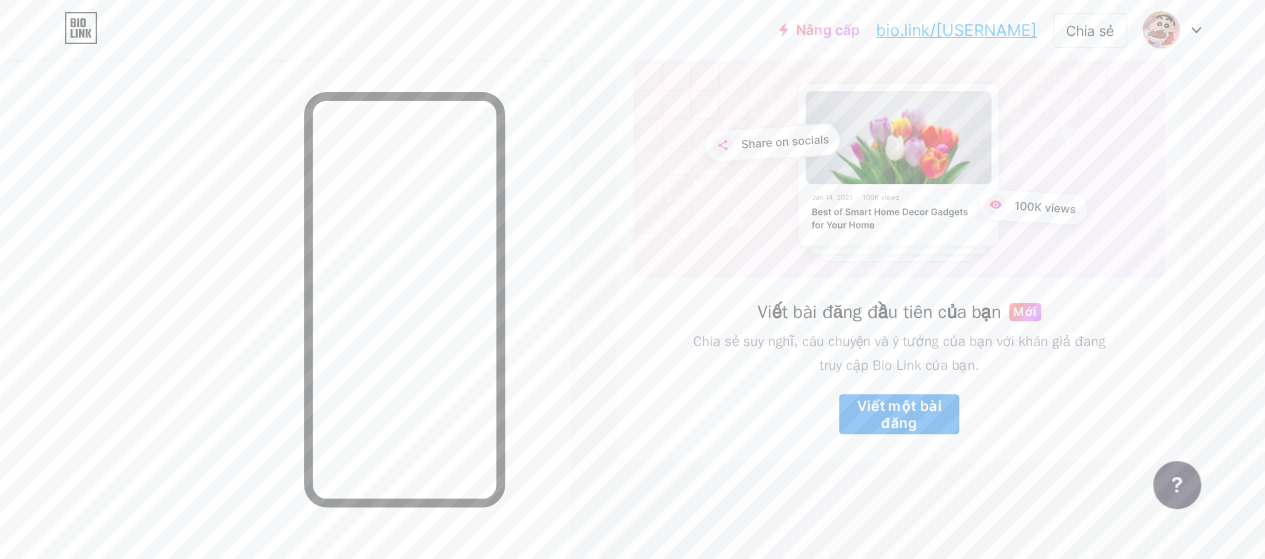 click on "Viết một bài đăng" at bounding box center (899, 414) 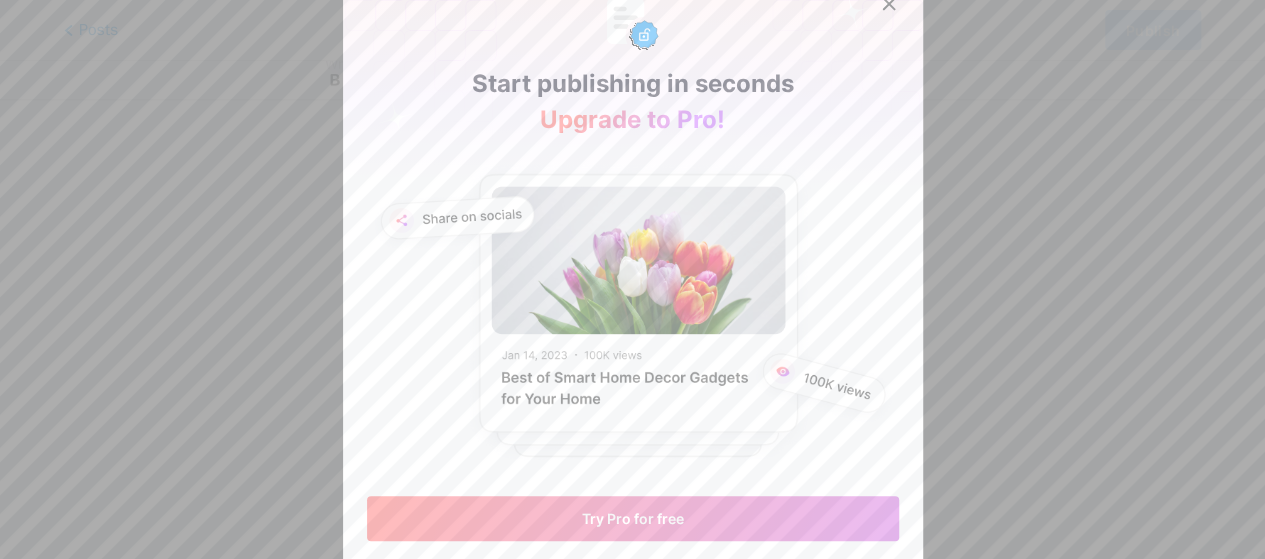 scroll, scrollTop: 0, scrollLeft: 0, axis: both 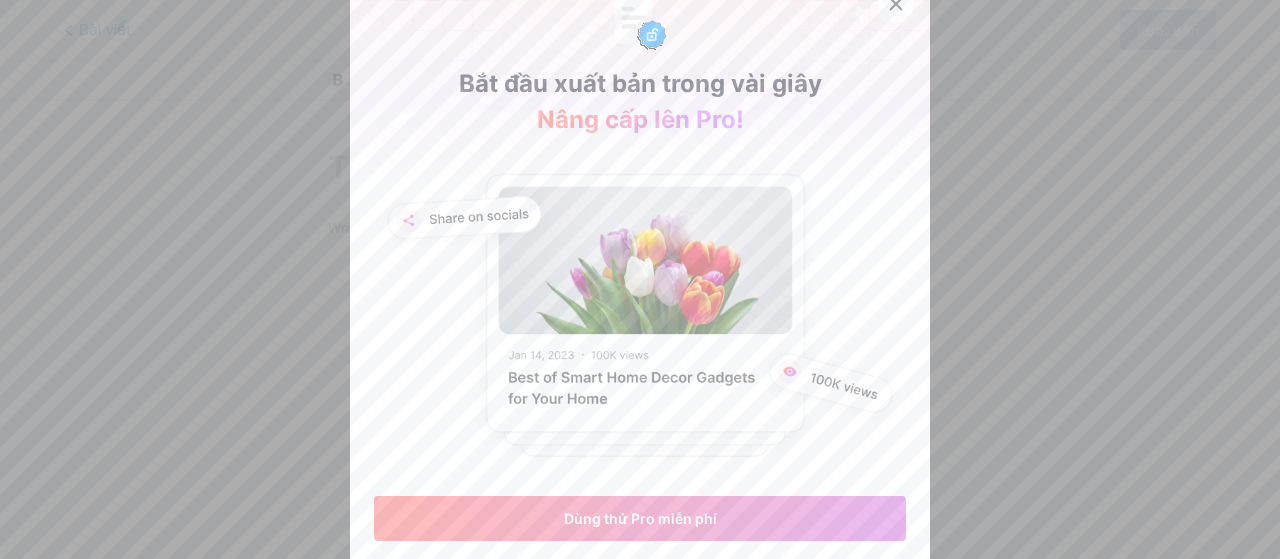 click at bounding box center (896, 4) 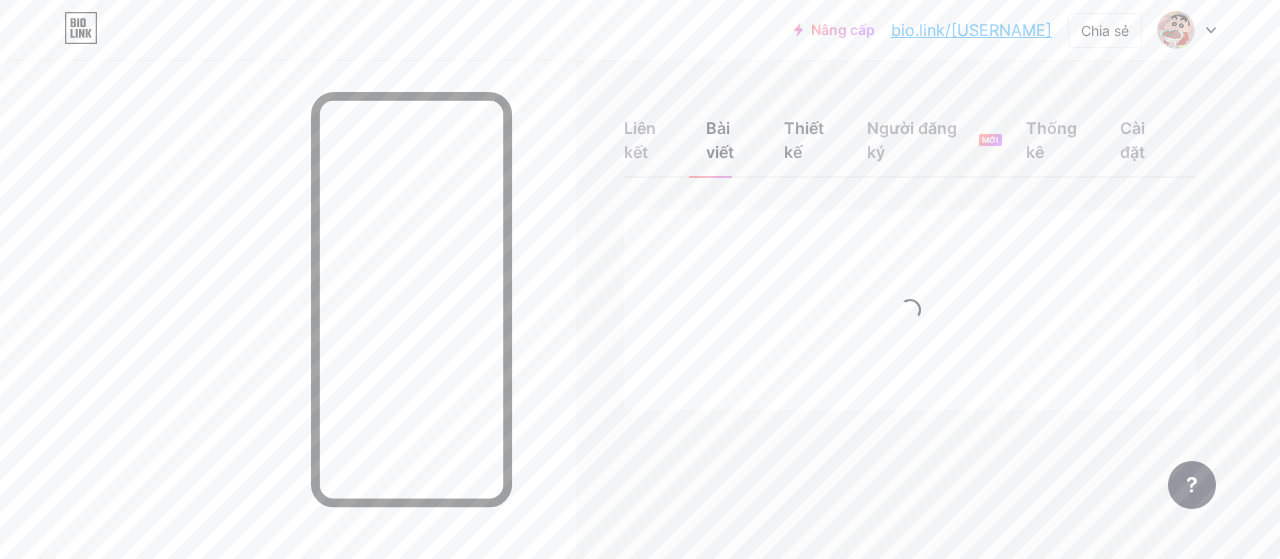 click on "Thiết kế" at bounding box center [804, 140] 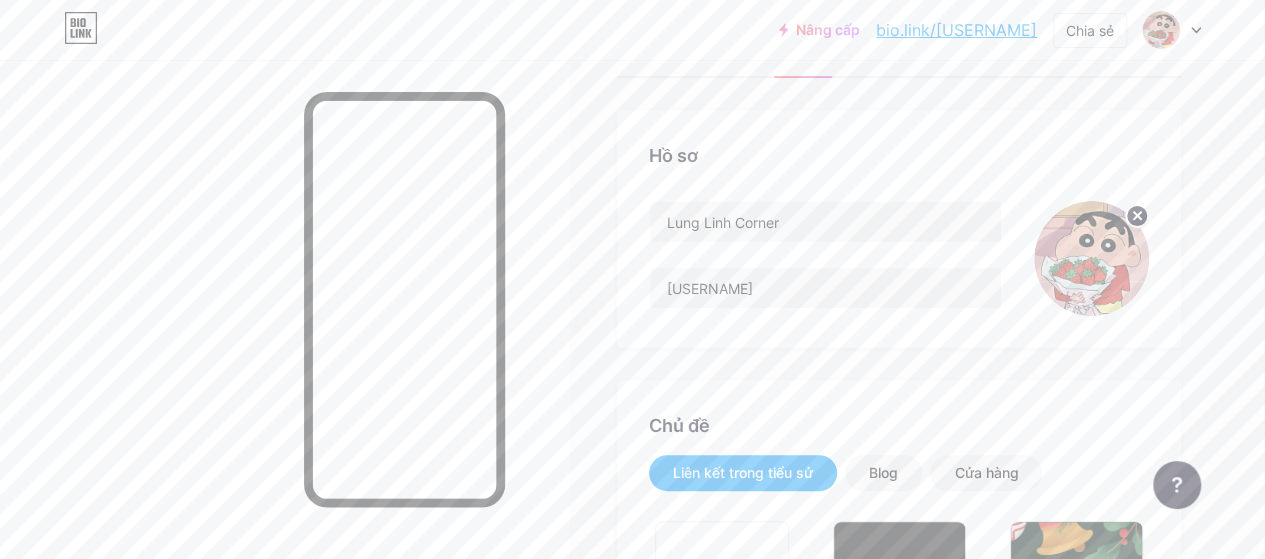 scroll, scrollTop: 0, scrollLeft: 0, axis: both 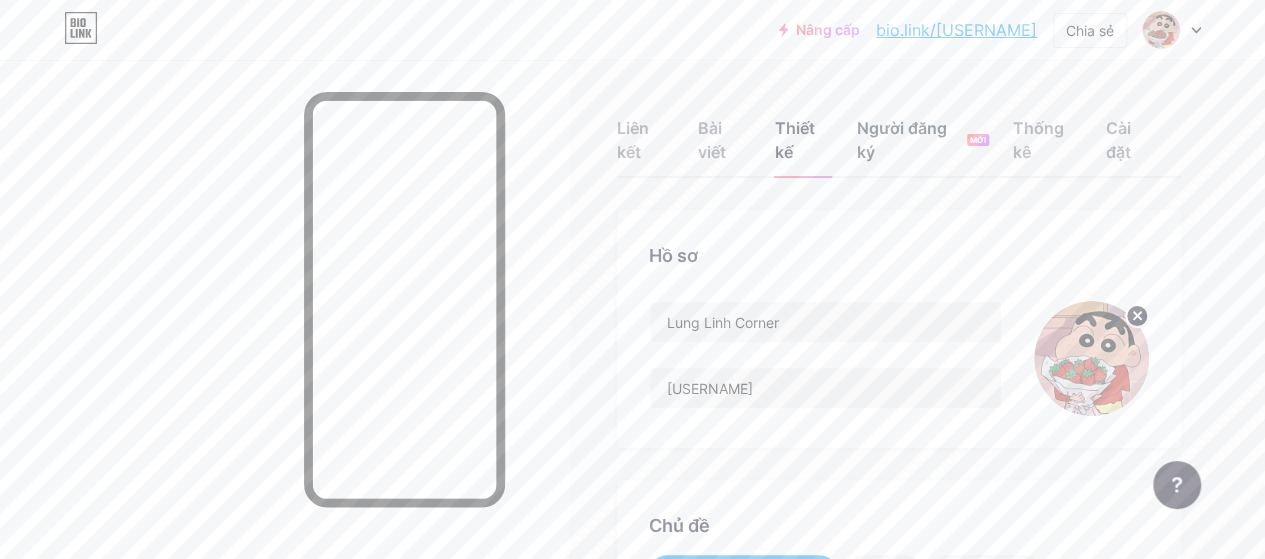click on "Người đăng ký" at bounding box center [902, 140] 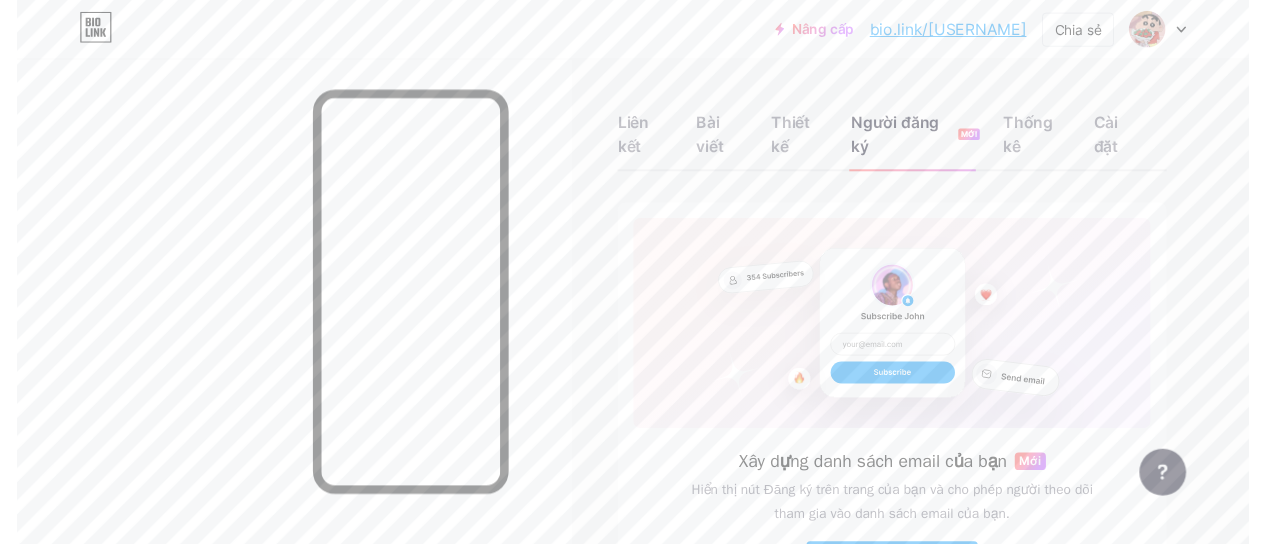scroll, scrollTop: 0, scrollLeft: 0, axis: both 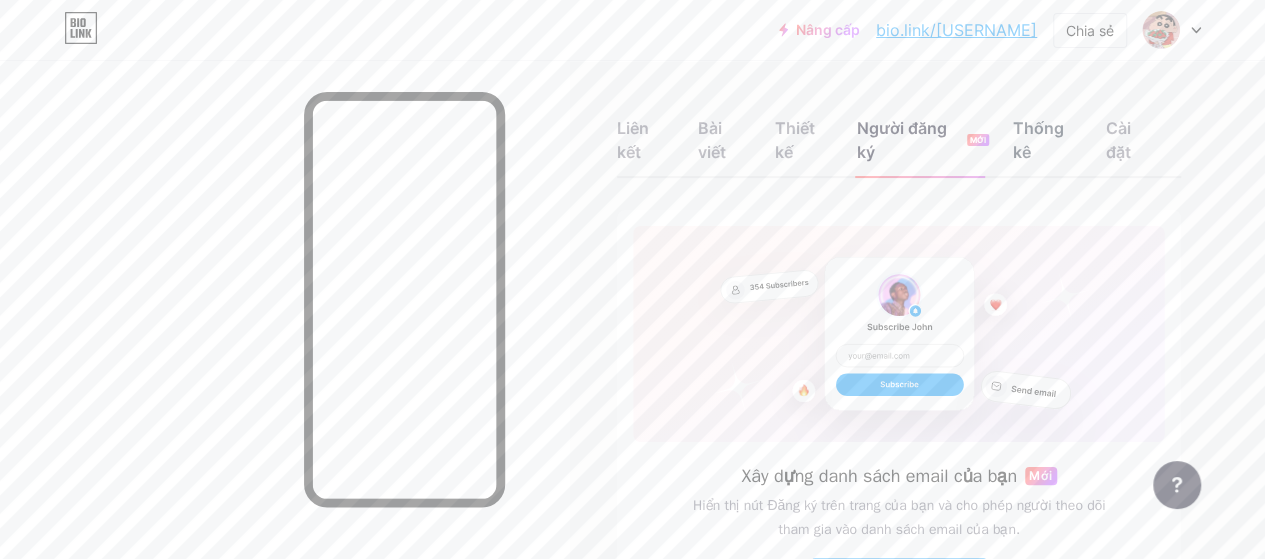 click on "Thống kê" at bounding box center [1038, 140] 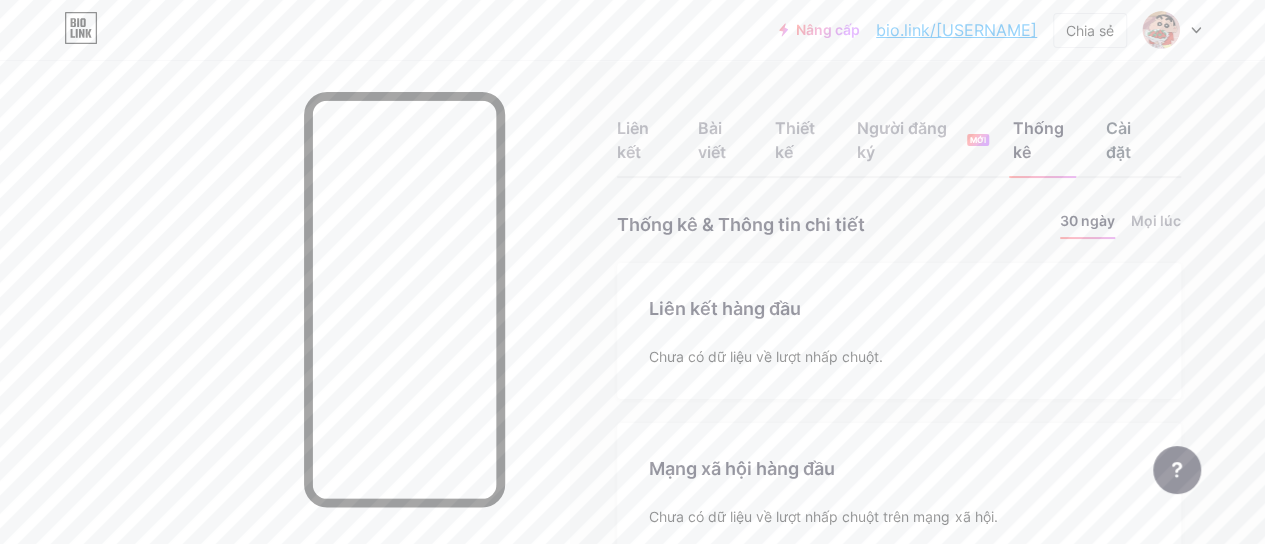 scroll, scrollTop: 999456, scrollLeft: 998735, axis: both 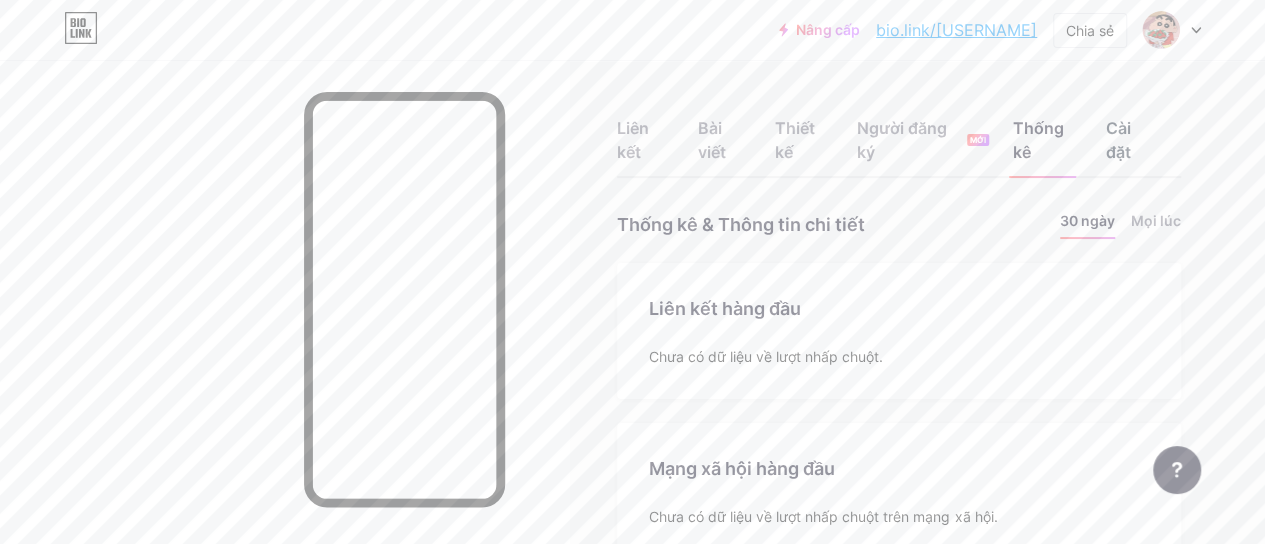 click on "Cài đặt" at bounding box center [1131, 146] 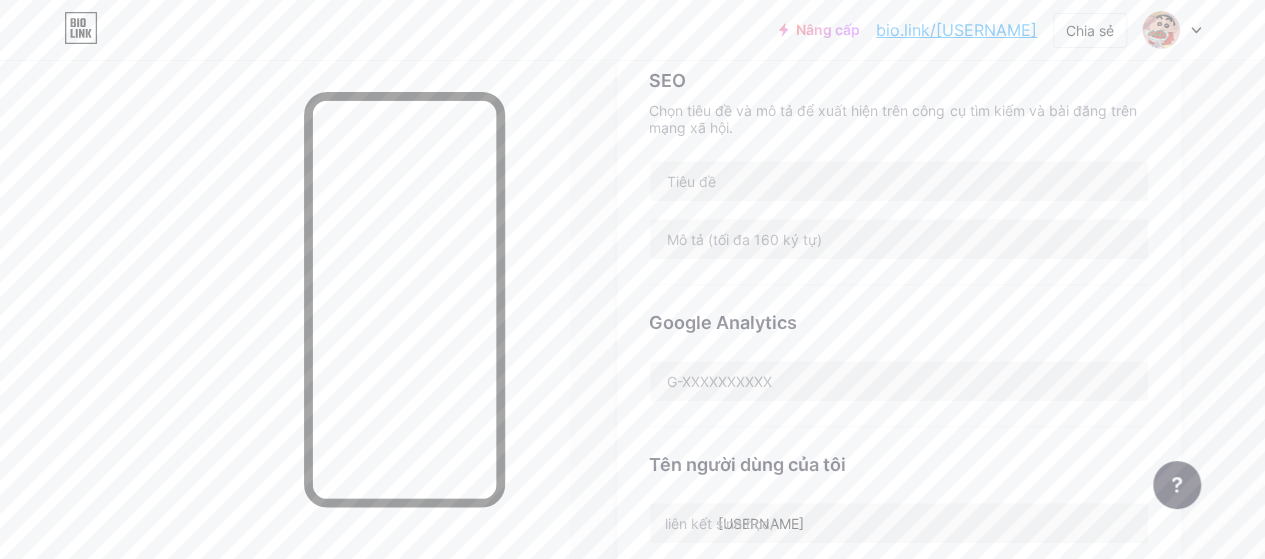 scroll, scrollTop: 76, scrollLeft: 0, axis: vertical 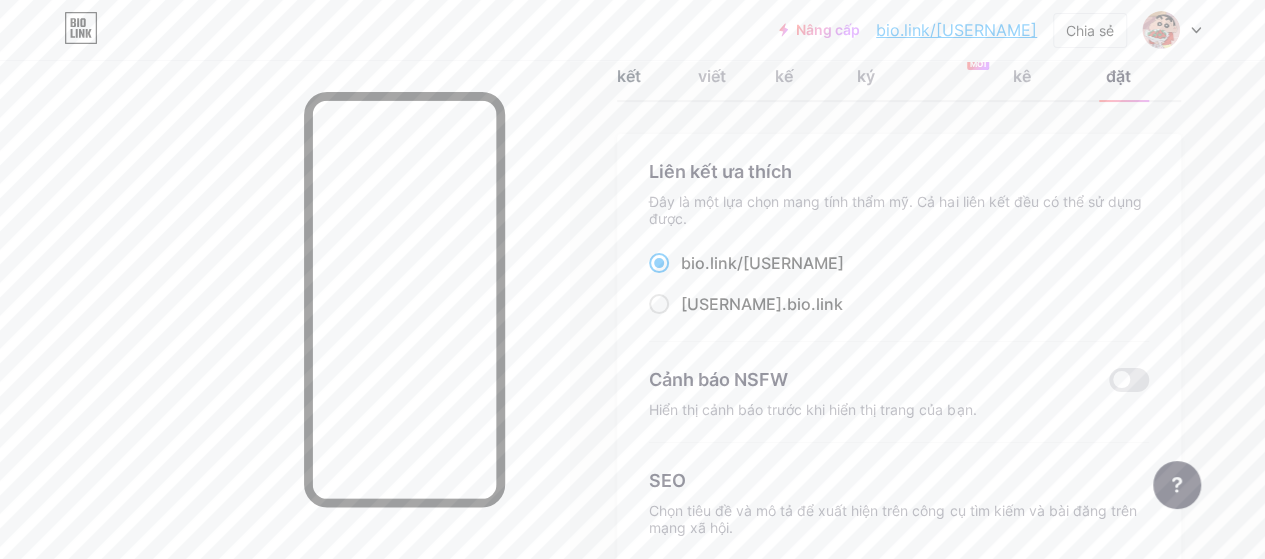 click on "Liên kết" at bounding box center [645, 70] 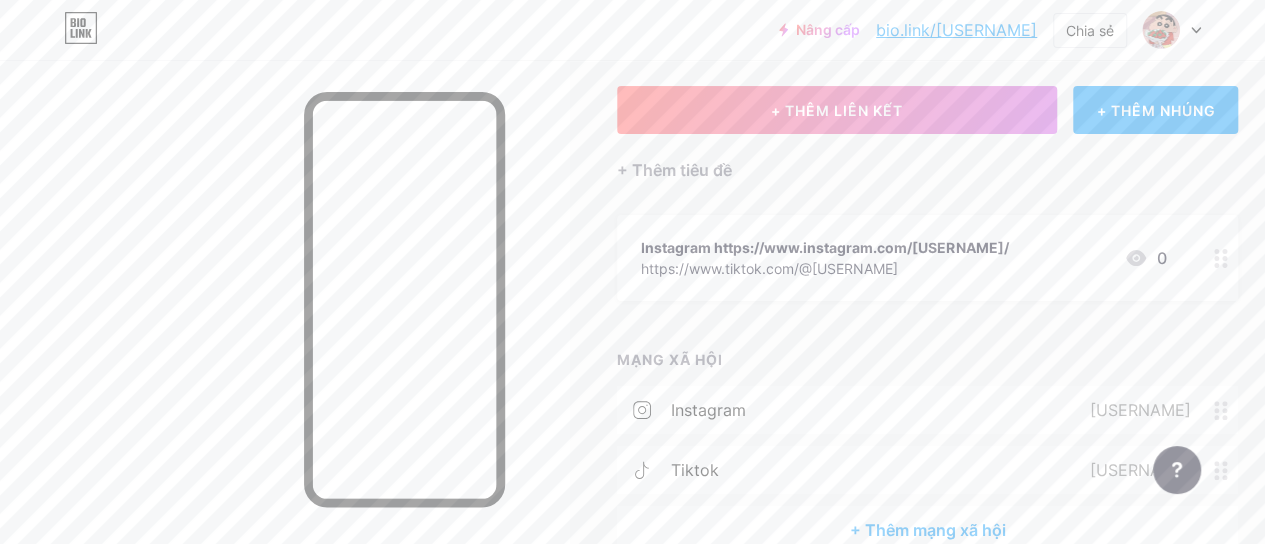 scroll, scrollTop: 209, scrollLeft: 0, axis: vertical 